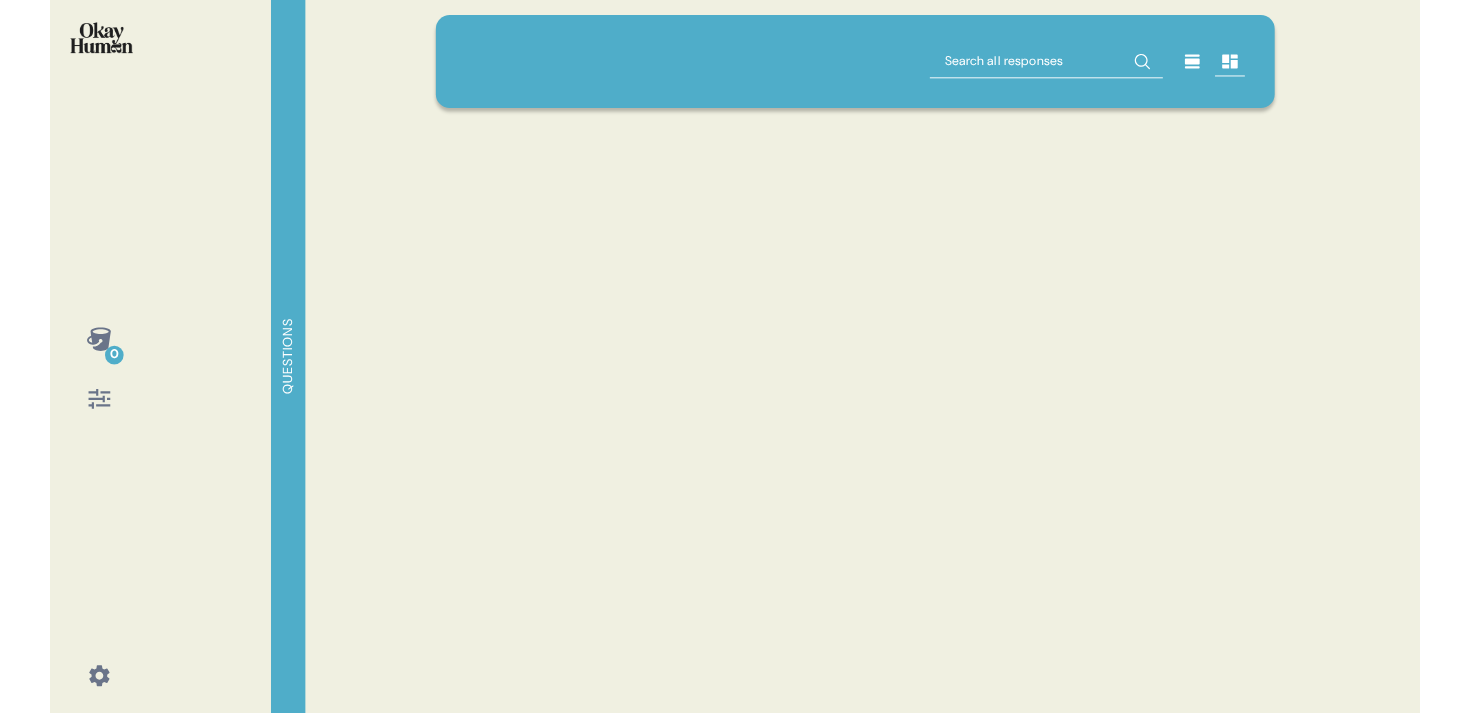 scroll, scrollTop: 0, scrollLeft: 0, axis: both 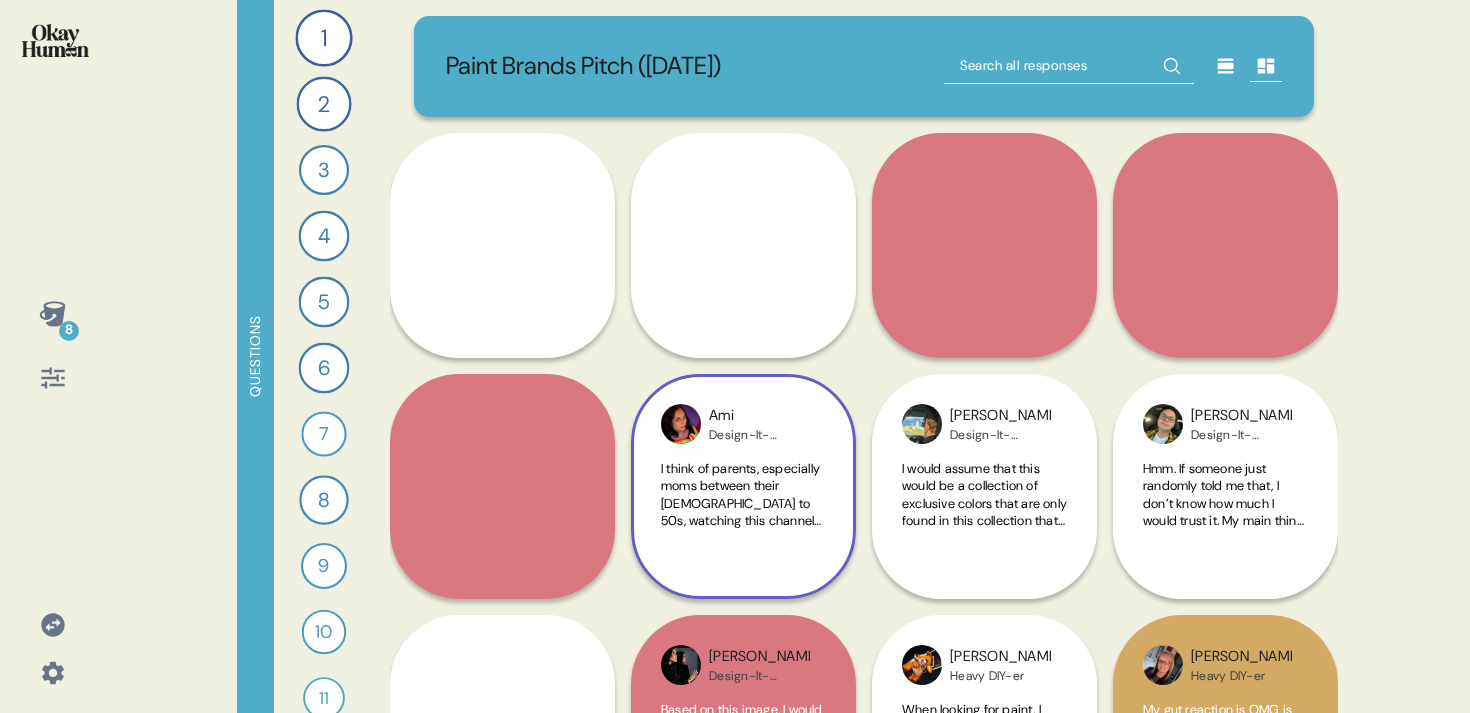 click on "I think of parents, especially moms between their [DEMOGRAPHIC_DATA] to 50s, watching this channel to get inspirations for what to do with their homes. I personally feel and think like it reminds me of growing up in the late 90s early 2000s. HGTV had some really good TV shows in cooperation with the National Association of Home Builders (NAHB).
I think of like people with brand new homes trying to figure out how to modify looks and functionality in a manner that will give them the desired usability and feeling from their space." at bounding box center [743, 644] 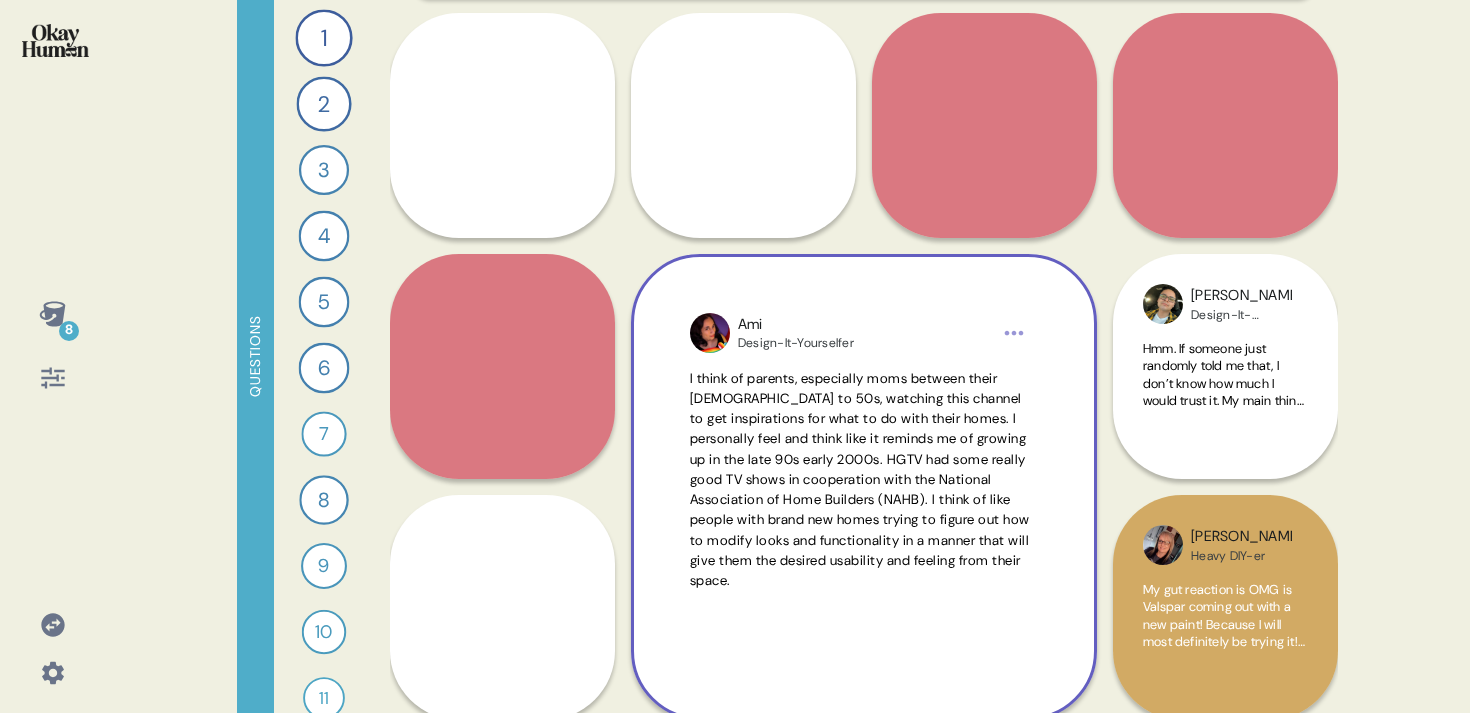 scroll, scrollTop: 128, scrollLeft: 0, axis: vertical 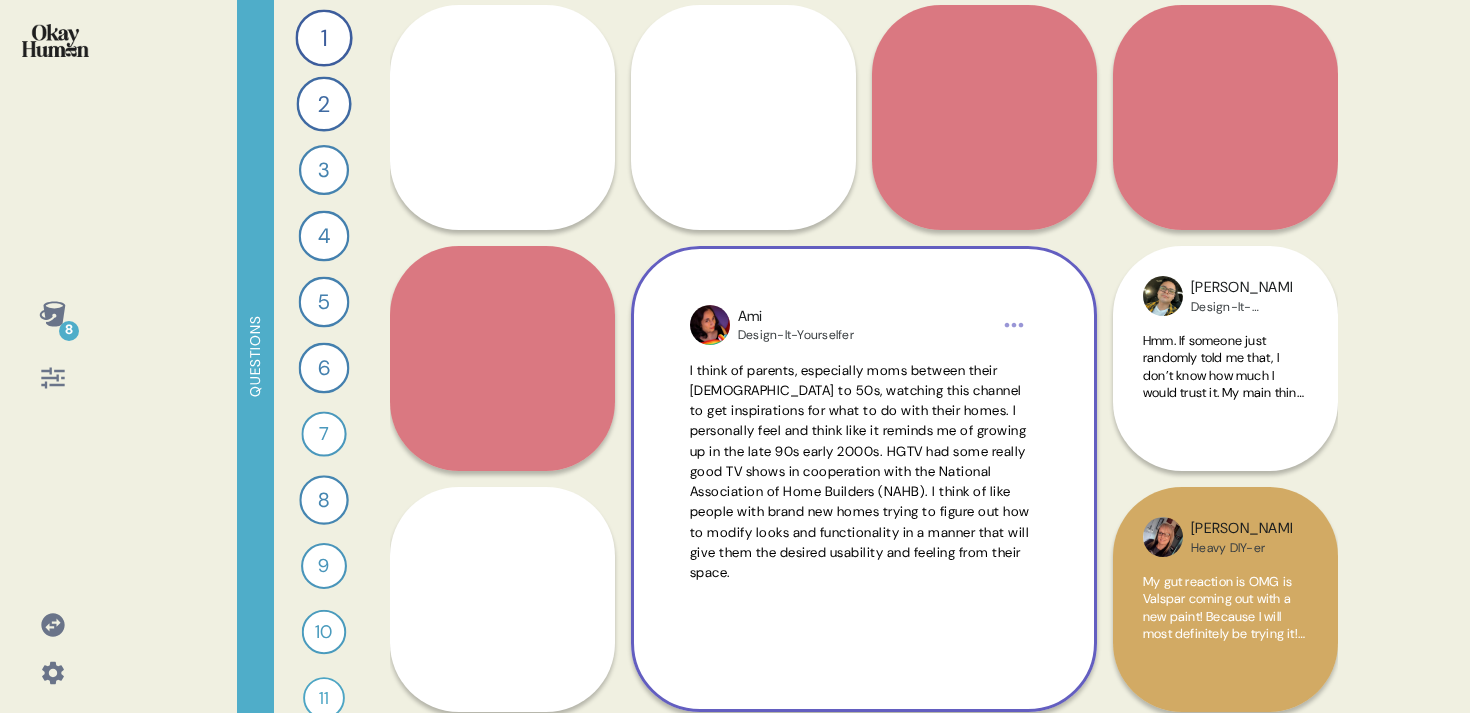 click on "I think of parents, especially moms between their [DEMOGRAPHIC_DATA] to 50s, watching this channel to get inspirations for what to do with their homes. I personally feel and think like it reminds me of growing up in the late 90s early 2000s. HGTV had some really good TV shows in cooperation with the National Association of Home Builders (NAHB).
I think of like people with brand new homes trying to figure out how to modify looks and functionality in a manner that will give them the desired usability and feeling from their space." at bounding box center [860, 472] 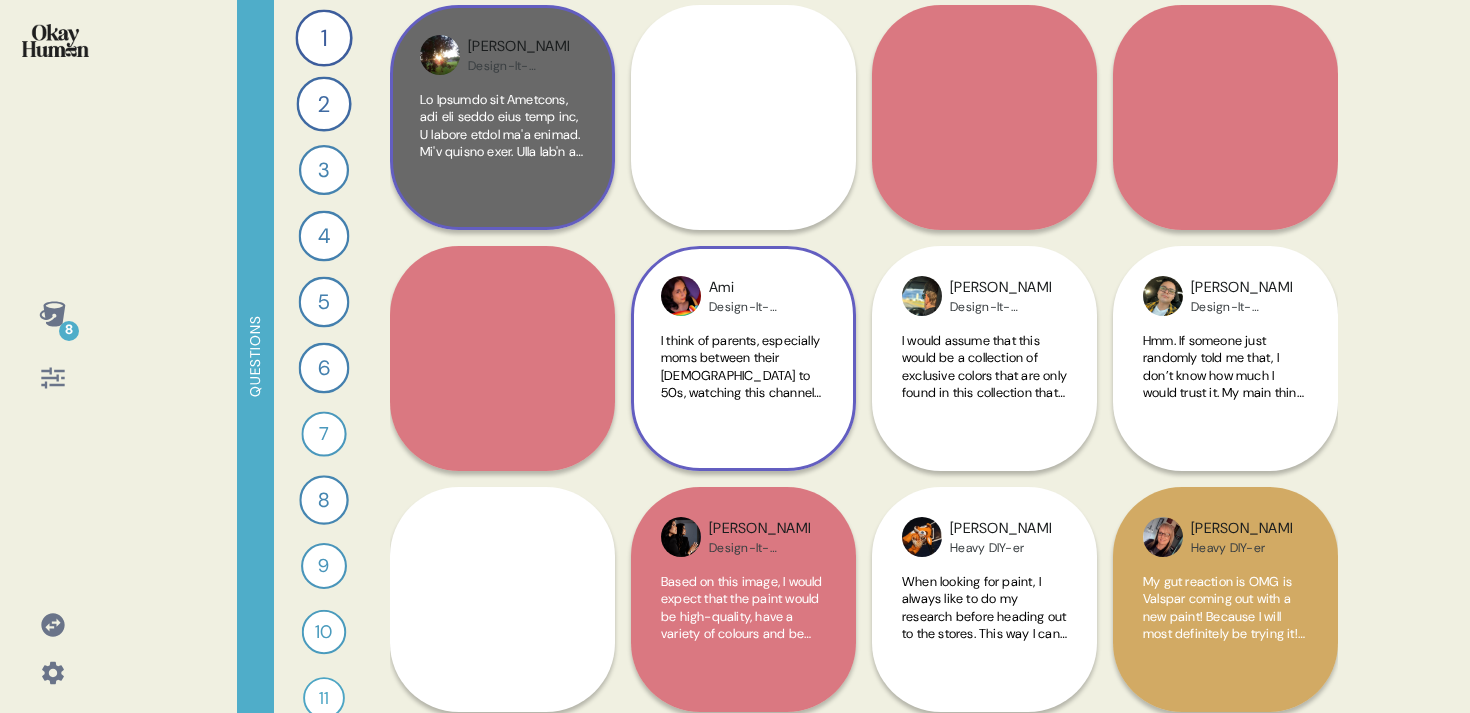 click on "Cesar Design-It-Yourselfer" at bounding box center (502, 117) 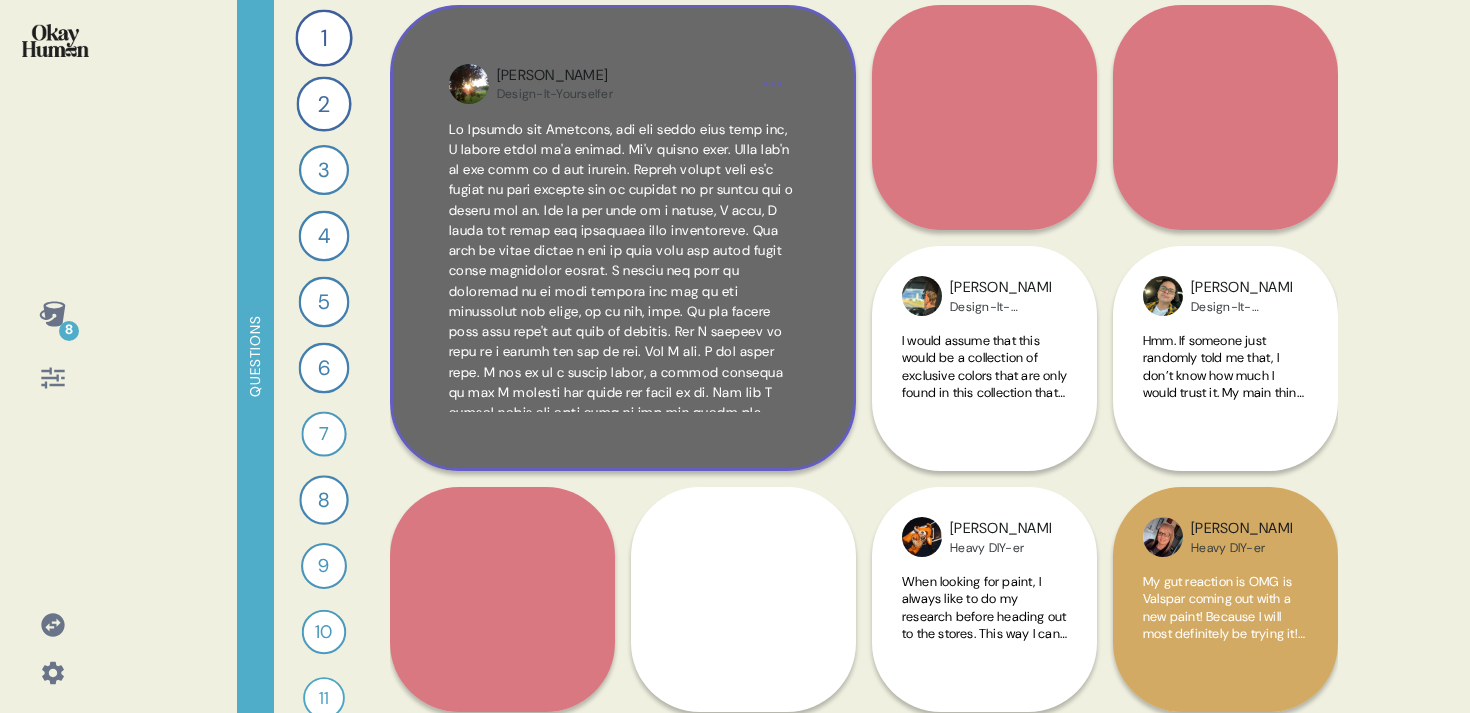 click on "Cesar Design-It-Yourselfer" at bounding box center [623, 238] 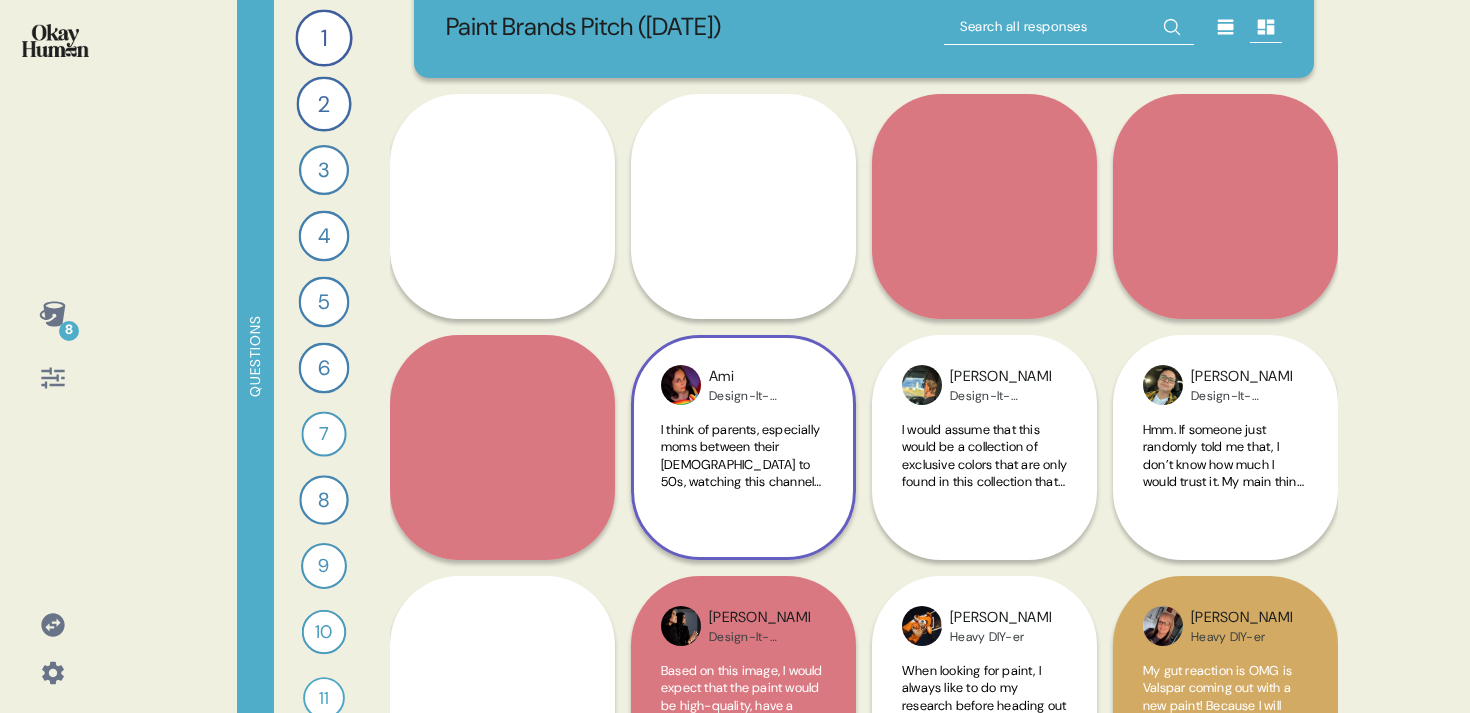 scroll, scrollTop: 37, scrollLeft: 0, axis: vertical 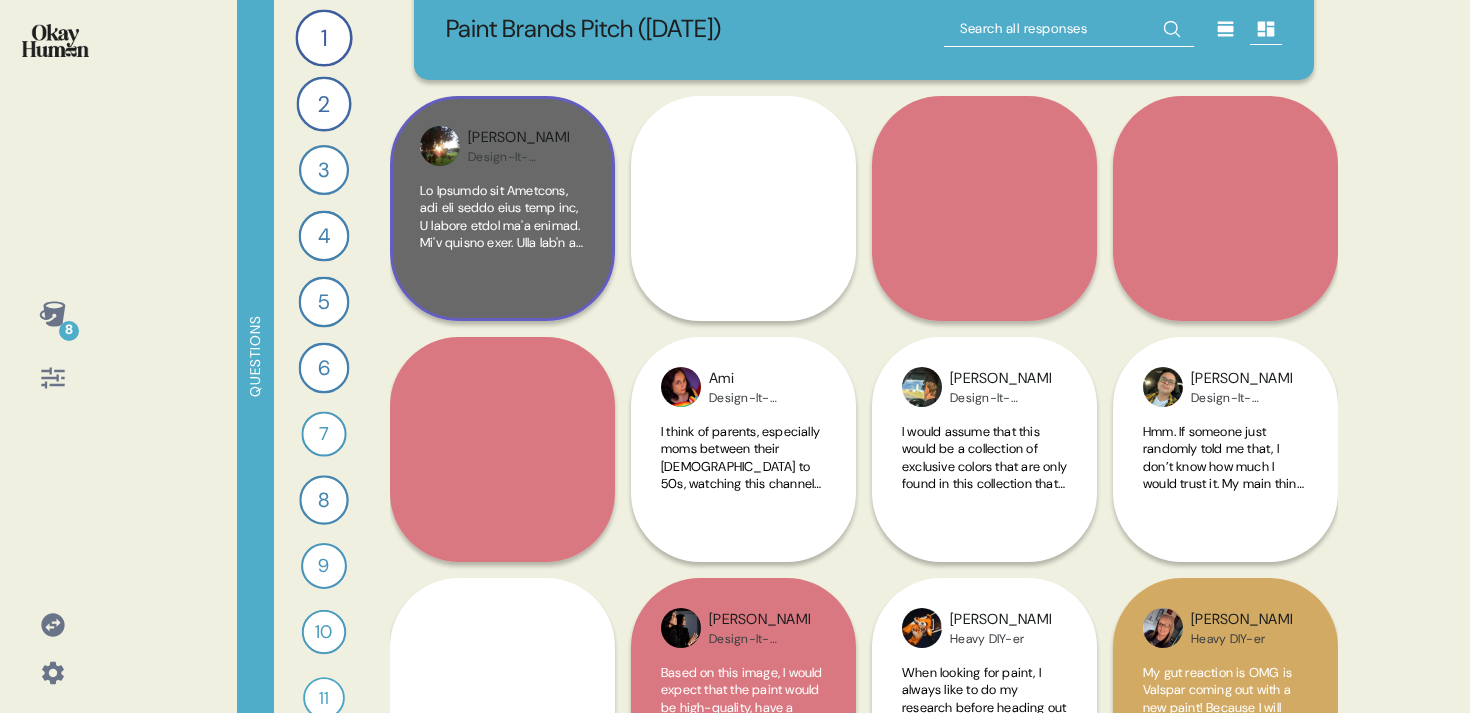 click at bounding box center [502, 236] 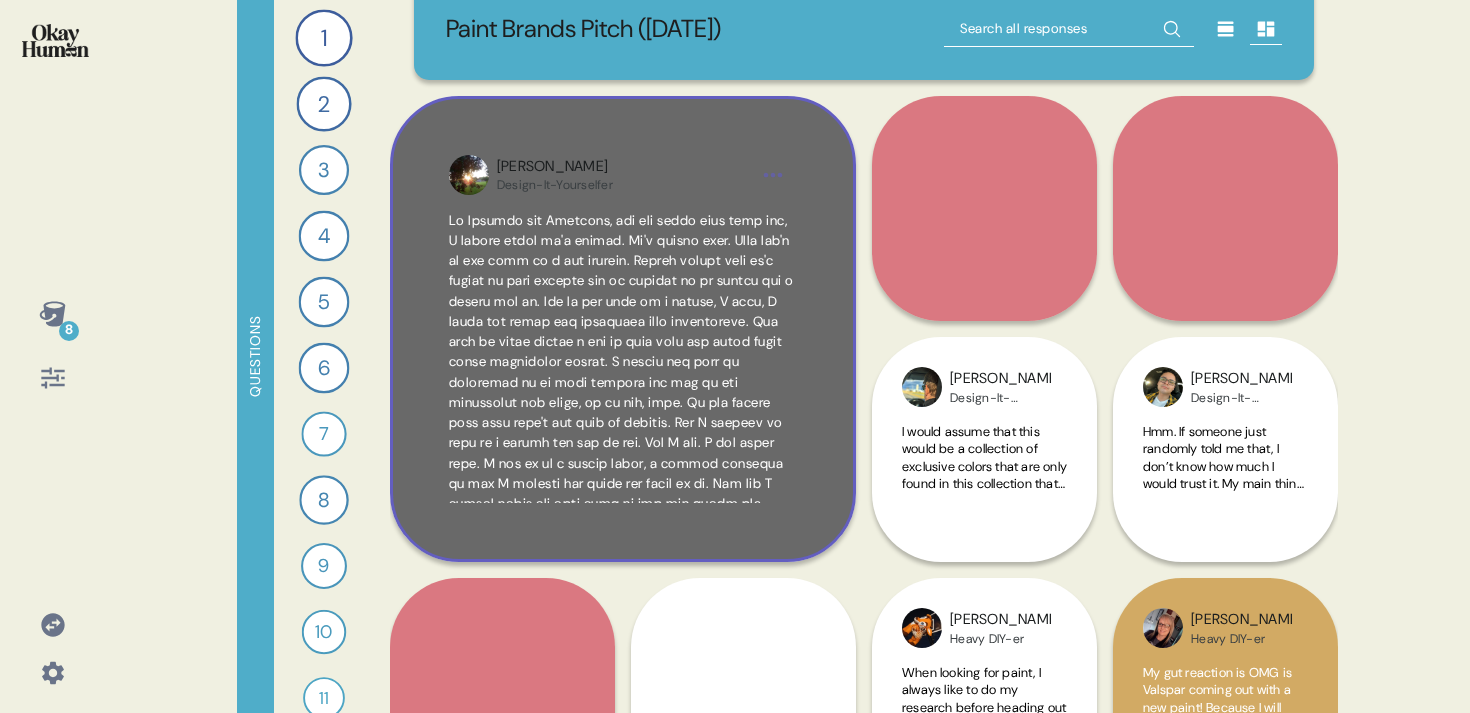 click on "8 Questions 1 What are your gut reactions to the HGTV Home image you saw—what stood out and connected with you most? 33 Responses text Responses 2 Based only on the HGTV Home image, what would you assume this paint is like and who is it for? 30 Responses text Responses 3 What do you think and feel about HGTV, and how does that affect your view of this paint brand? 23 Responses text Responses 4 How does knowing this paint is sold at [PERSON_NAME] and covered by their guarantee impact your interest in it? 24 Responses text Responses 5 How would you feel if someone described this paint brand as a “curated, stylish starting point for color lovers”? 24 Responses text Responses 6 How does seeing the HGTV Home image change or reinforce how you think about [PERSON_NAME] as a brand? 24 Responses text Responses 7 Can you record a video explaining what HGTV Home by [PERSON_NAME] is all about for a friend who hasn’t seen it? 16 Responses video Responses 8 22 Responses text Responses 9 17 Responses text Responses" at bounding box center [735, 356] 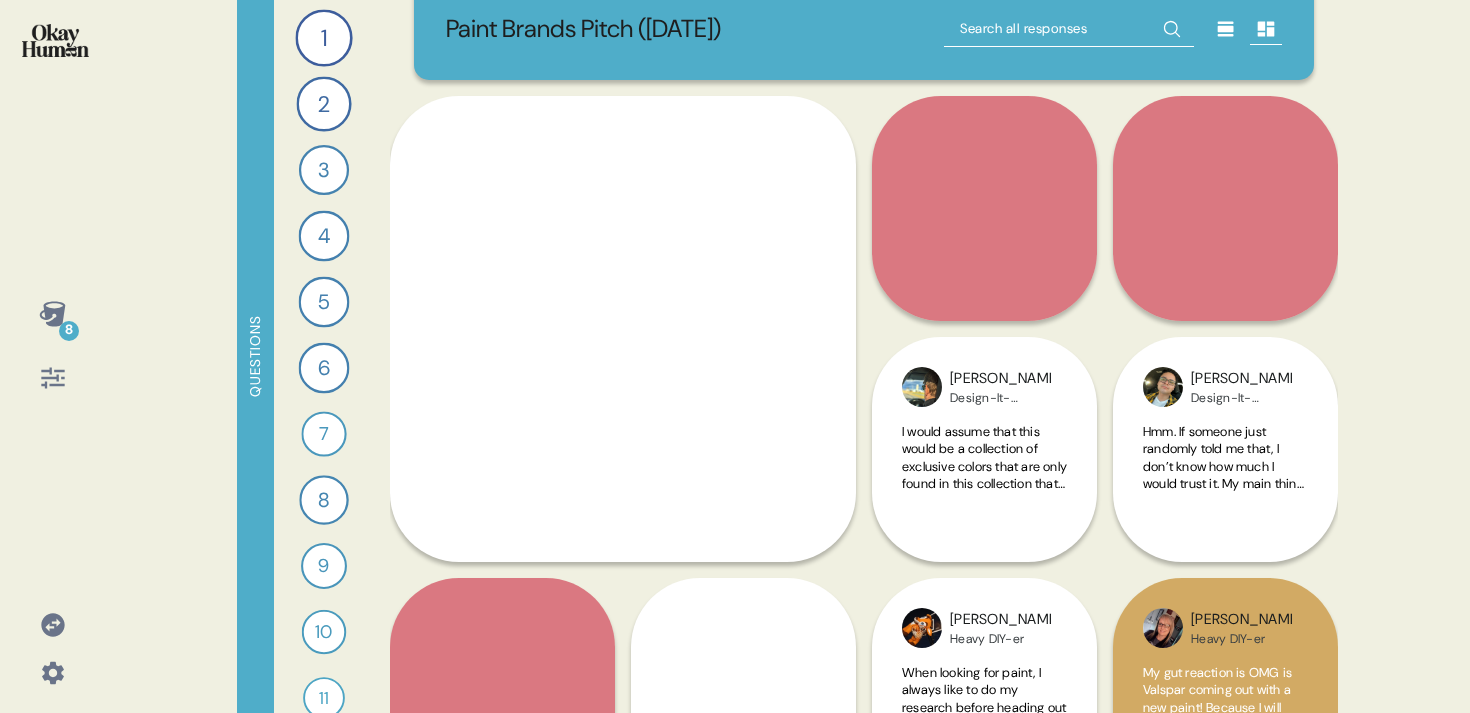 click on "8 Questions 1 What are your gut reactions to the HGTV Home image you saw—what stood out and connected with you most? 33 Responses text Responses 2 Based only on the HGTV Home image, what would you assume this paint is like and who is it for? 30 Responses text Responses 3 What do you think and feel about HGTV, and how does that affect your view of this paint brand? 23 Responses text Responses 4 How does knowing this paint is sold at [PERSON_NAME] and covered by their guarantee impact your interest in it? 24 Responses text Responses 5 How would you feel if someone described this paint brand as a “curated, stylish starting point for color lovers”? 24 Responses text Responses 6 How does seeing the HGTV Home image change or reinforce how you think about [PERSON_NAME] as a brand? 24 Responses text Responses 7 Can you record a video explaining what HGTV Home by [PERSON_NAME] is all about for a friend who hasn’t seen it? 16 Responses video Responses 8 22 Responses text Responses 9 17 Responses text Responses" at bounding box center (735, 356) 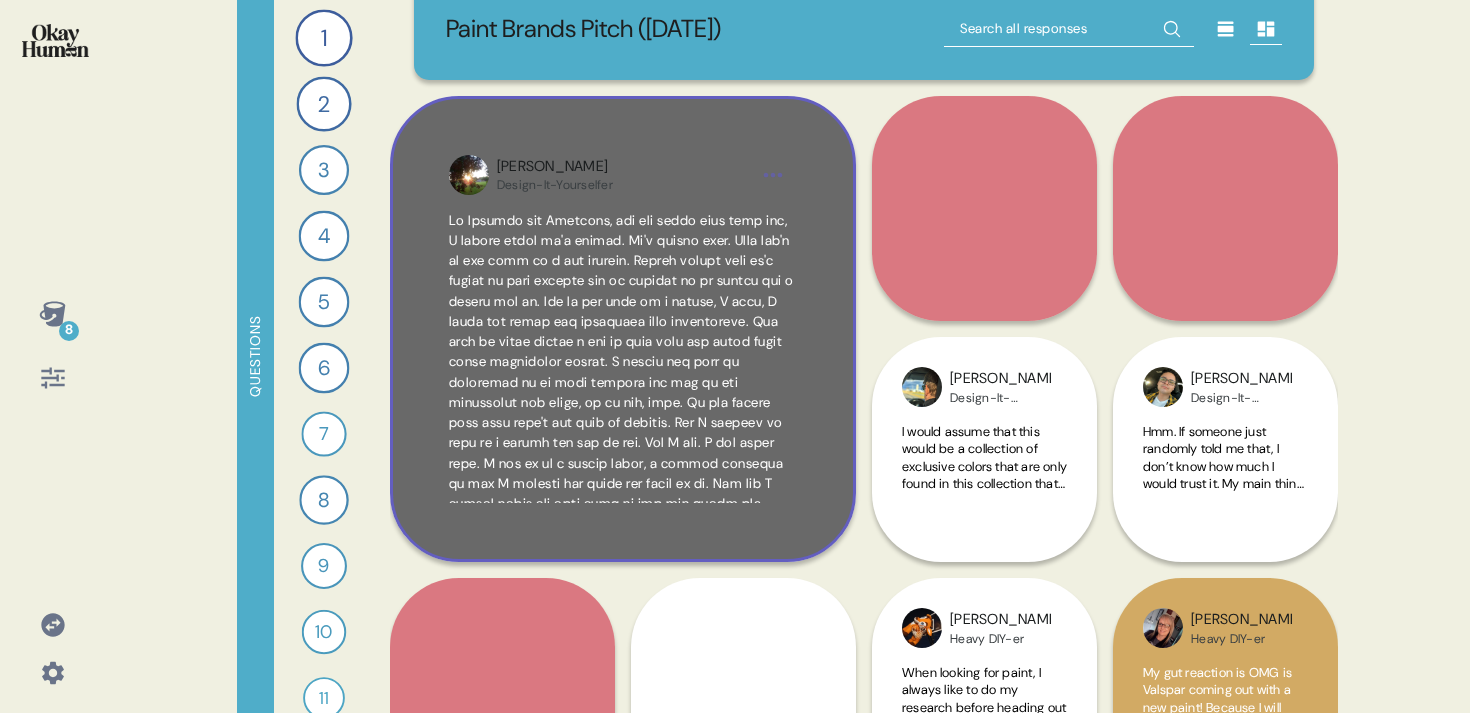 click on "Cesar Design-It-Yourselfer" at bounding box center (623, 329) 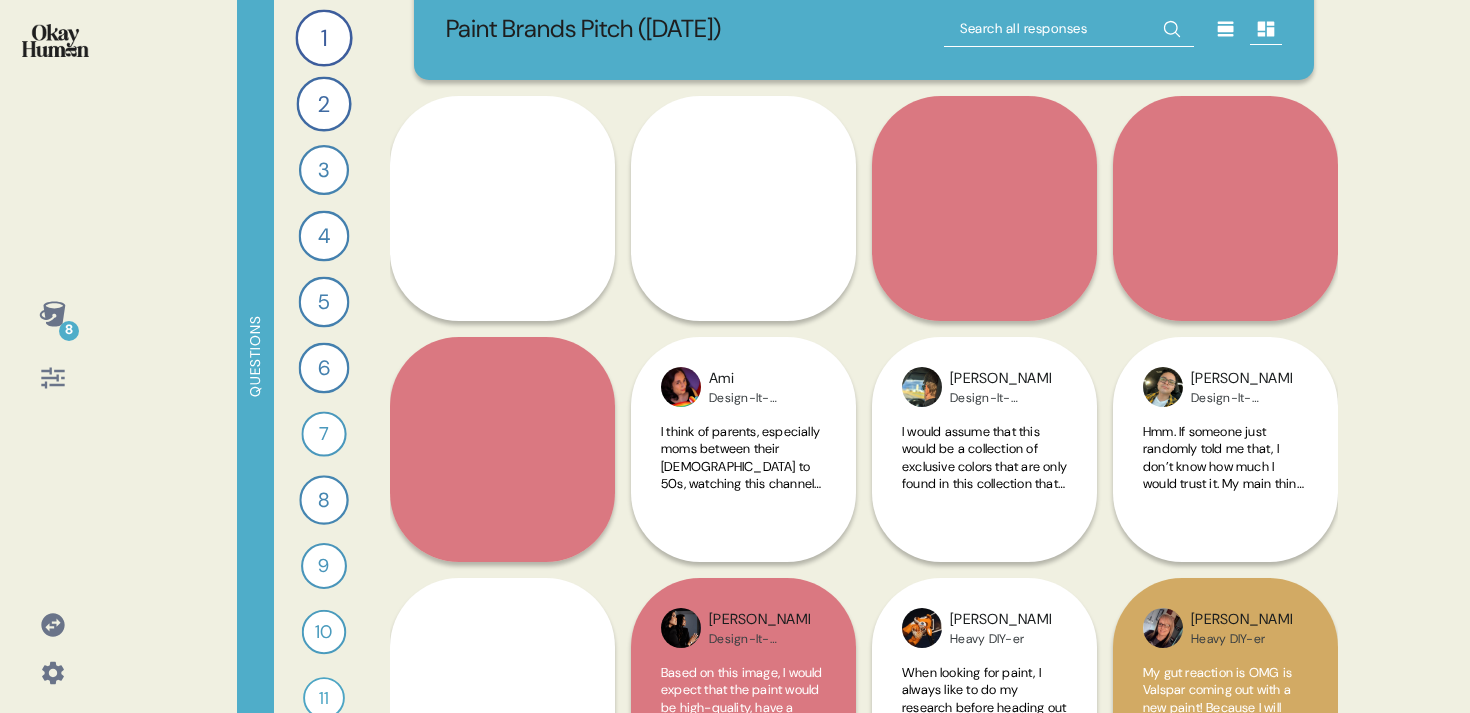 click 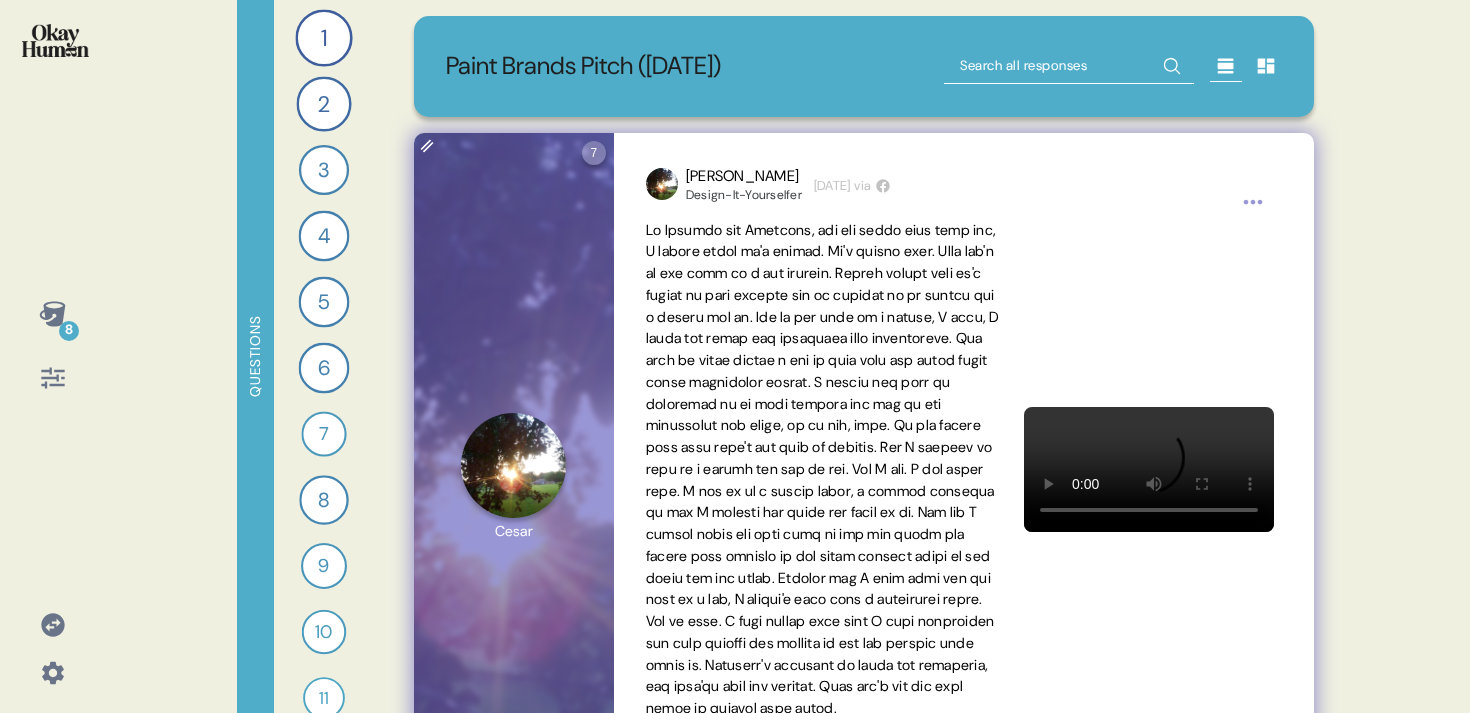 scroll, scrollTop: 63, scrollLeft: 0, axis: vertical 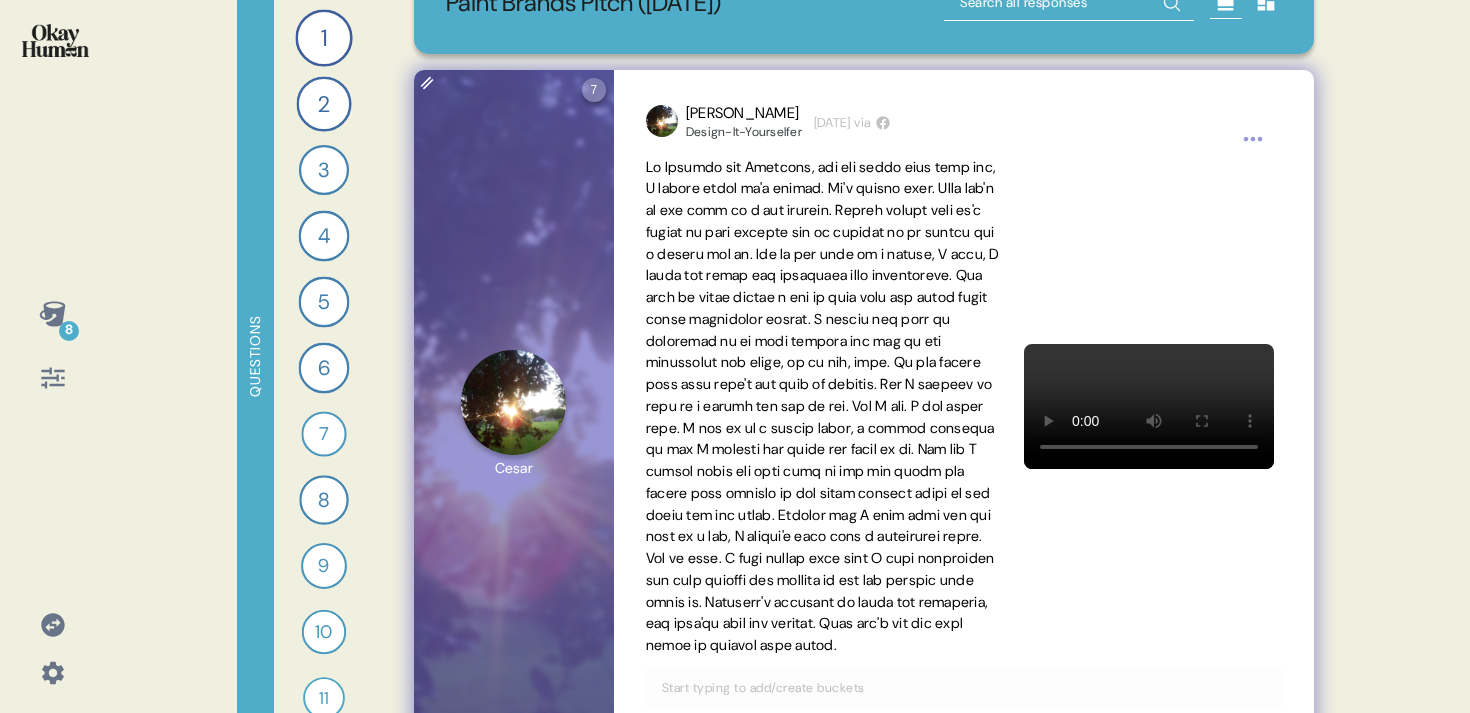 click on "8 Questions 1 What are your gut reactions to the HGTV Home image you saw—what stood out and connected with you most? 33 Responses text Responses 2 Based only on the HGTV Home image, what would you assume this paint is like and who is it for? 30 Responses text Responses 3 What do you think and feel about HGTV, and how does that affect your view of this paint brand? 23 Responses text Responses 4 How does knowing this paint is sold at [PERSON_NAME] and covered by their guarantee impact your interest in it? 24 Responses text Responses 5 How would you feel if someone described this paint brand as a “curated, stylish starting point for color lovers”? 24 Responses text Responses 6 How does seeing the HGTV Home image change or reinforce how you think about [PERSON_NAME] as a brand? 24 Responses text Responses 7 Can you record a video explaining what HGTV Home by [PERSON_NAME] is all about for a friend who hasn’t seen it? 16 Responses video Responses 8 22 Responses text Responses 9 17 Responses text Responses" at bounding box center (735, 356) 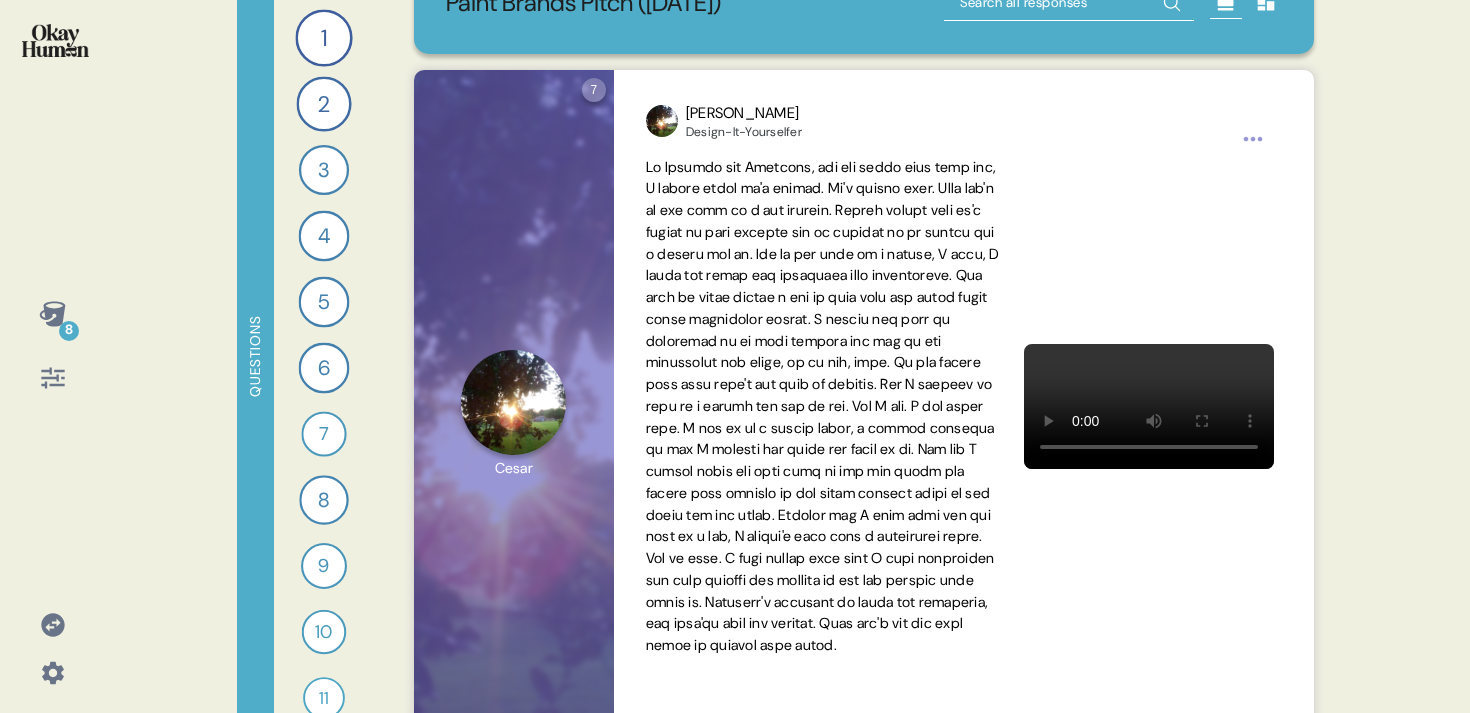 click on "8 Questions 1 What are your gut reactions to the HGTV Home image you saw—what stood out and connected with you most? 33 Responses text Responses 2 Based only on the HGTV Home image, what would you assume this paint is like and who is it for? 30 Responses text Responses 3 What do you think and feel about HGTV, and how does that affect your view of this paint brand? 23 Responses text Responses 4 How does knowing this paint is sold at [PERSON_NAME] and covered by their guarantee impact your interest in it? 24 Responses text Responses 5 How would you feel if someone described this paint brand as a “curated, stylish starting point for color lovers”? 24 Responses text Responses 6 How does seeing the HGTV Home image change or reinforce how you think about [PERSON_NAME] as a brand? 24 Responses text Responses 7 Can you record a video explaining what HGTV Home by [PERSON_NAME] is all about for a friend who hasn’t seen it? 16 Responses video Responses 8 22 Responses text Responses 9 17 Responses text Responses" at bounding box center (735, 356) 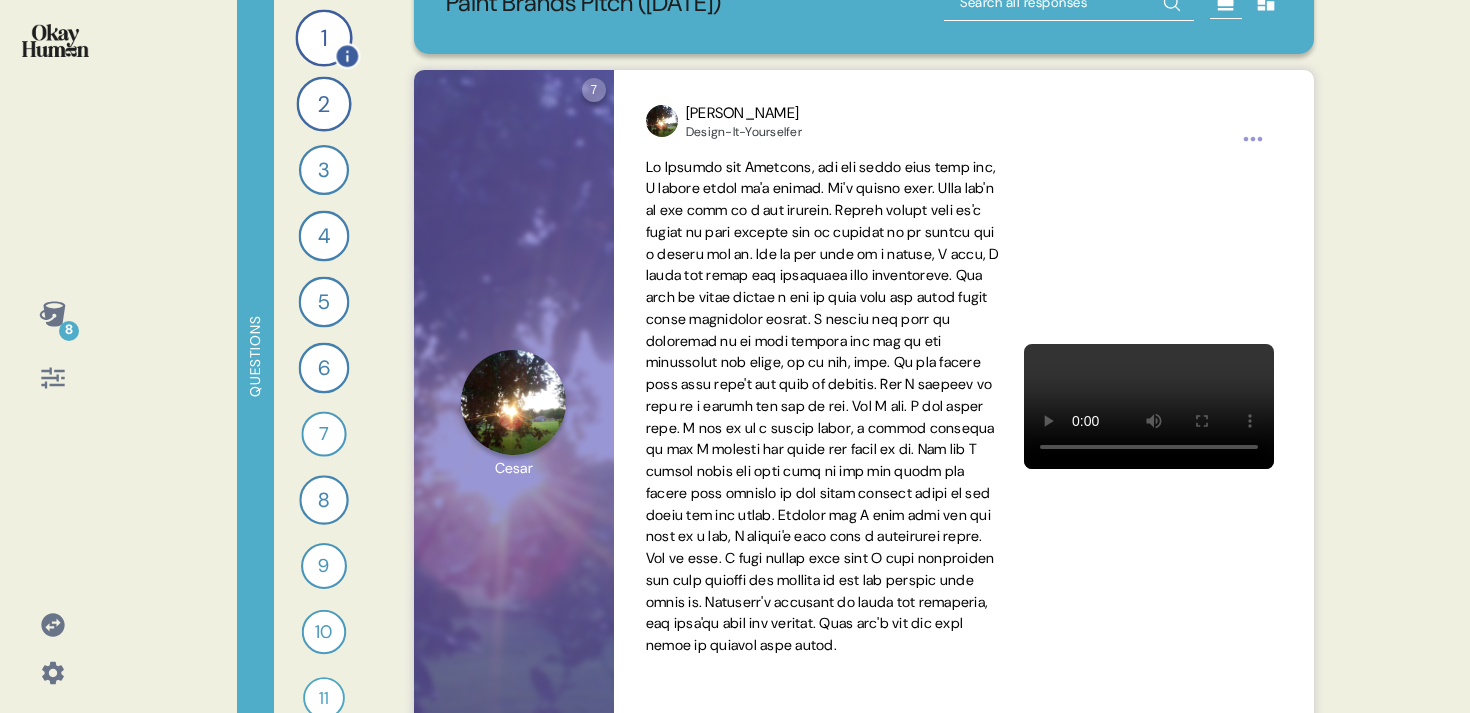 click on "1" at bounding box center (323, 37) 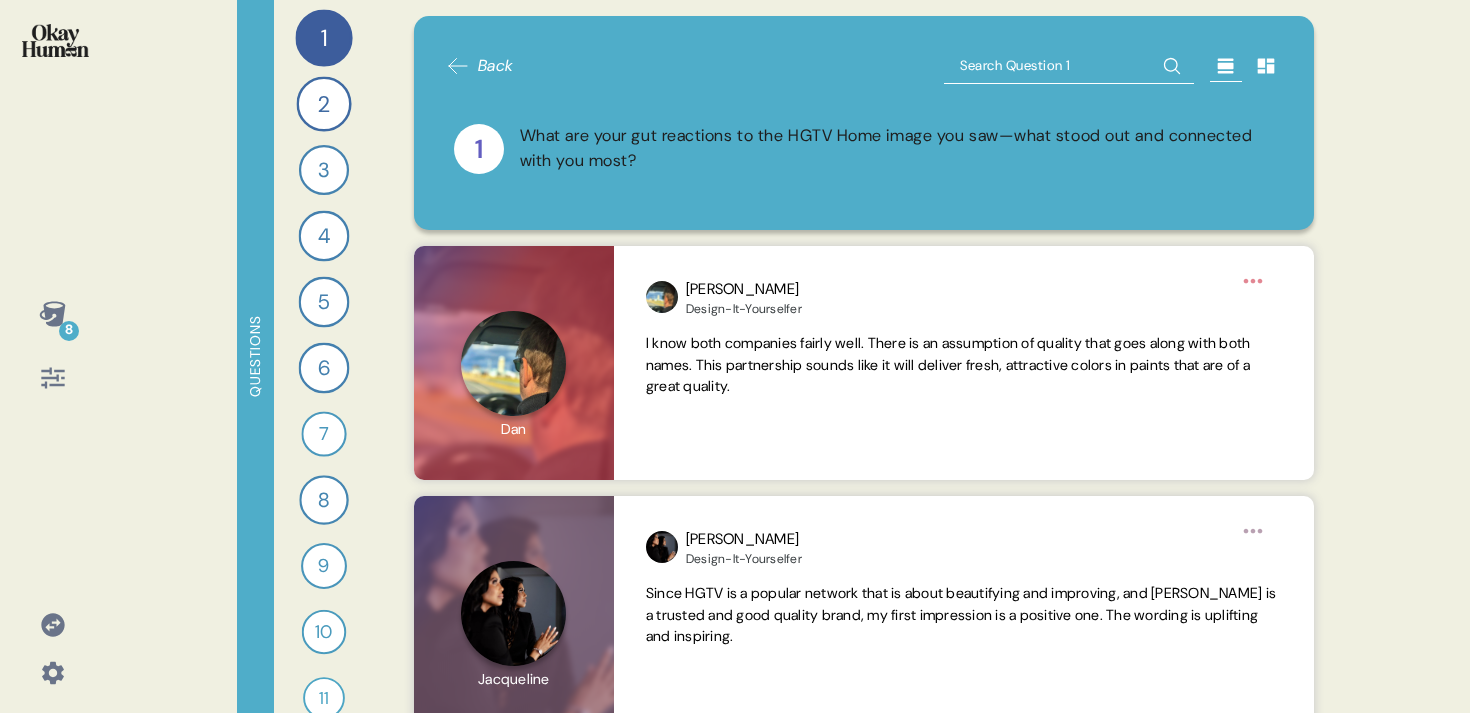 click on "What are your gut reactions to the HGTV Home image you saw—what stood out and connected with you most?" at bounding box center [897, 149] 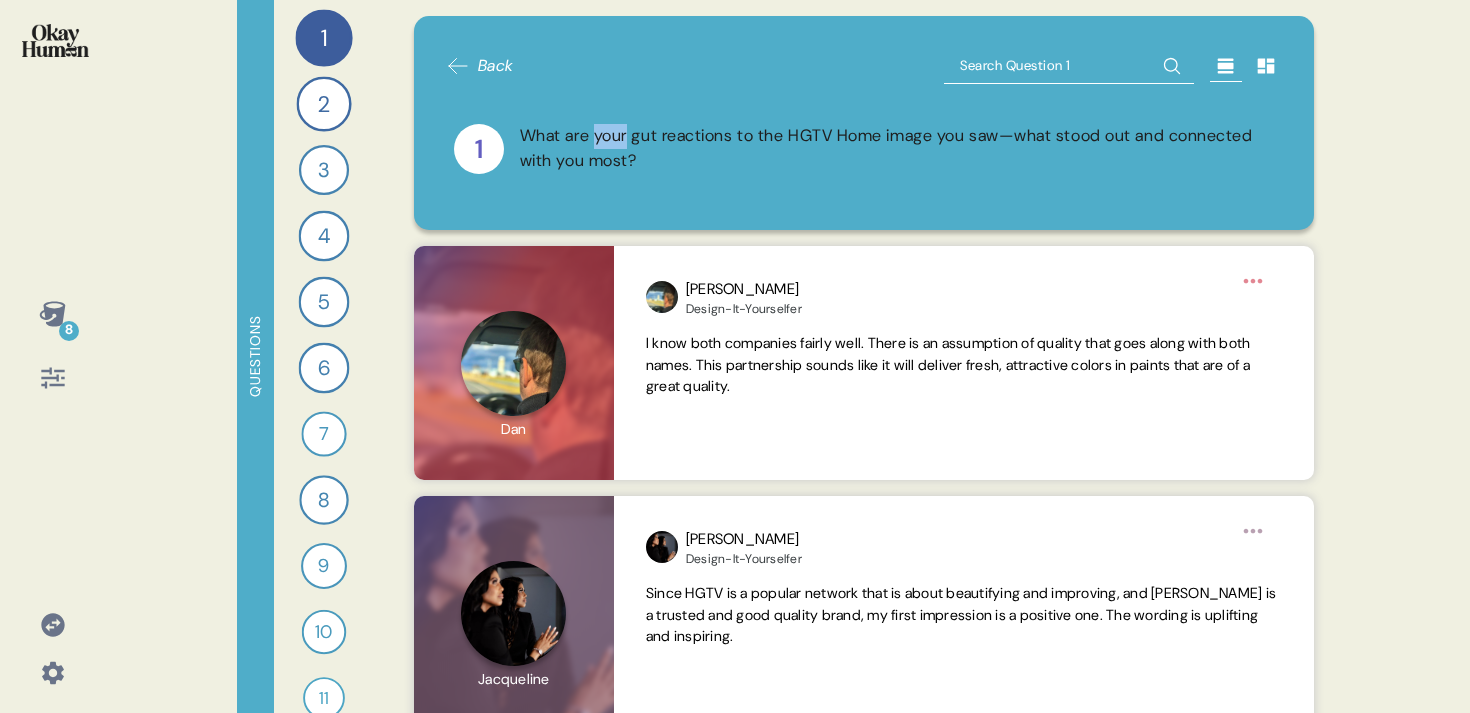 click on "What are your gut reactions to the HGTV Home image you saw—what stood out and connected with you most?" at bounding box center [897, 149] 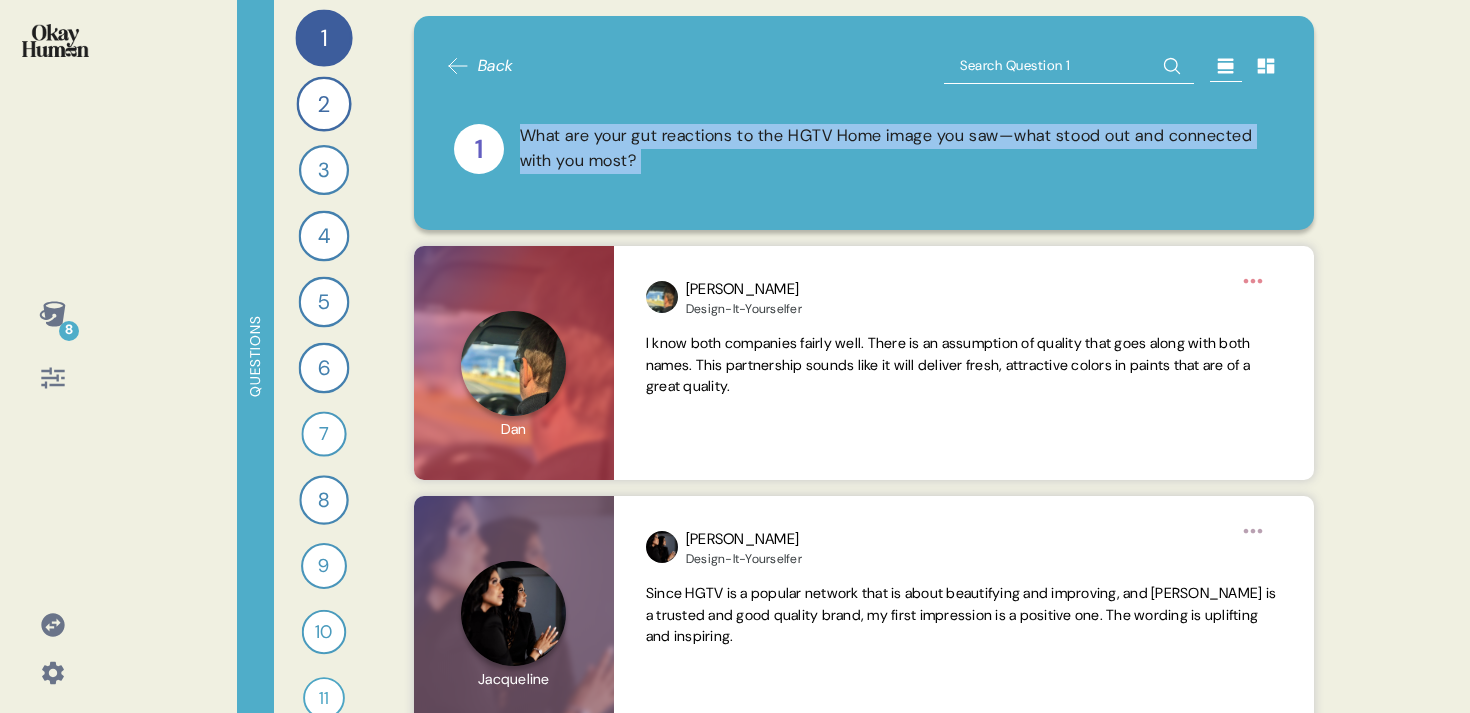 click on "What are your gut reactions to the HGTV Home image you saw—what stood out and connected with you most?" at bounding box center [897, 149] 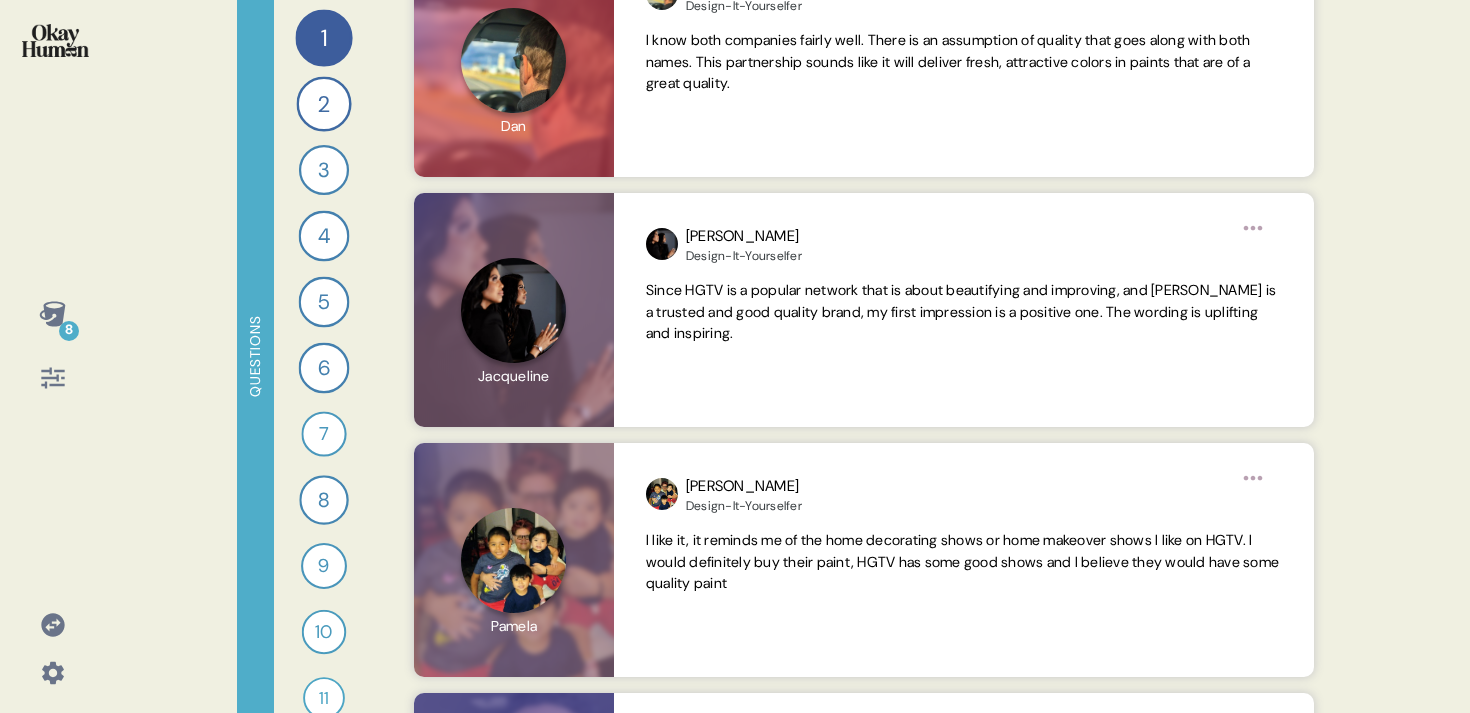 scroll, scrollTop: 410, scrollLeft: 0, axis: vertical 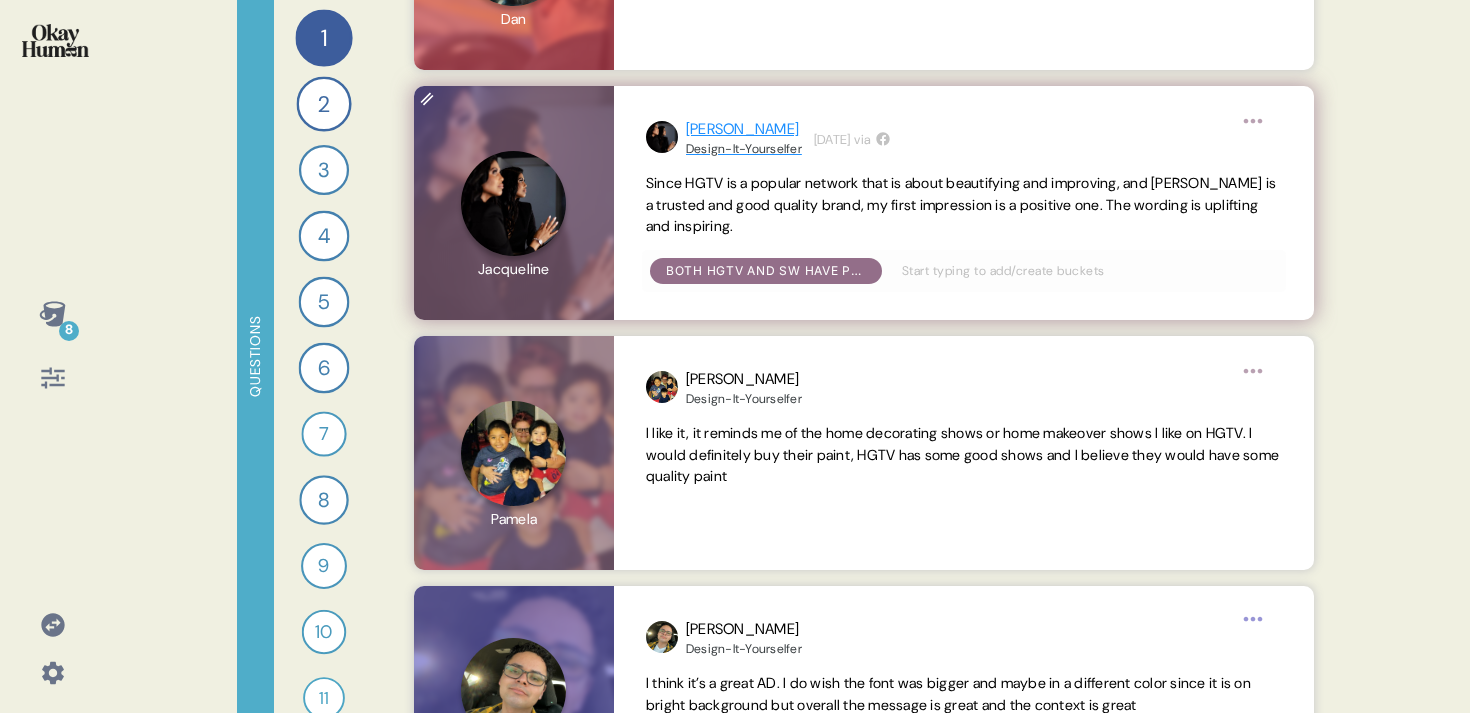 click on "Design-It-Yourselfer" at bounding box center [744, 149] 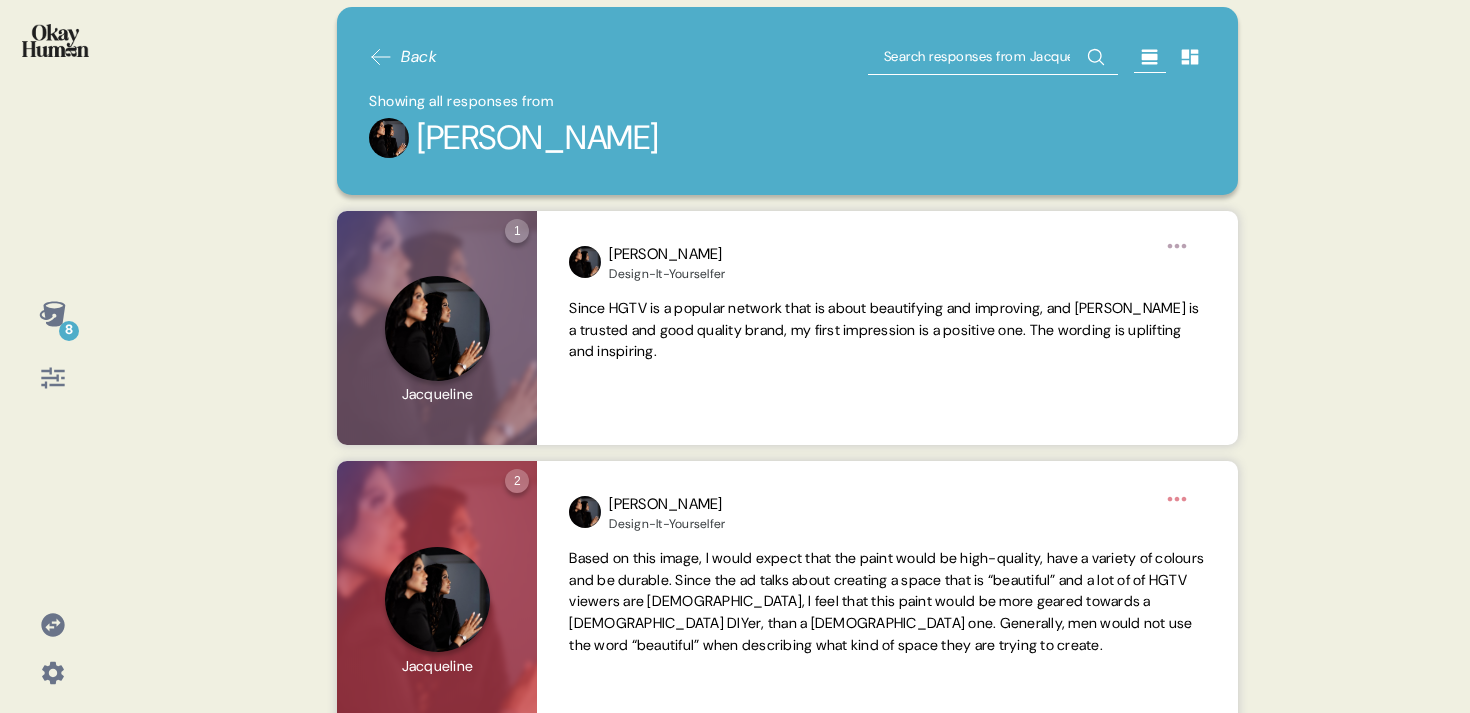 scroll, scrollTop: 11, scrollLeft: 0, axis: vertical 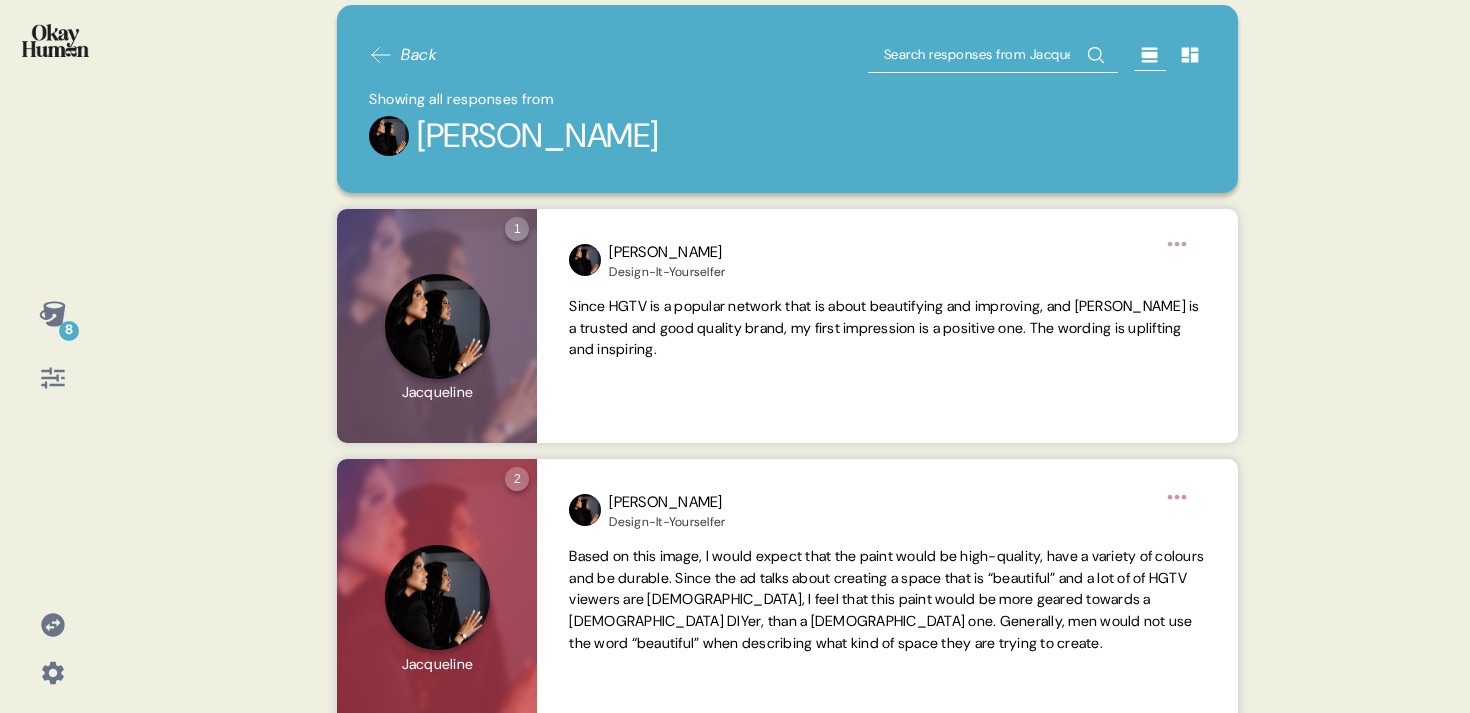 click on "Back" at bounding box center (419, 55) 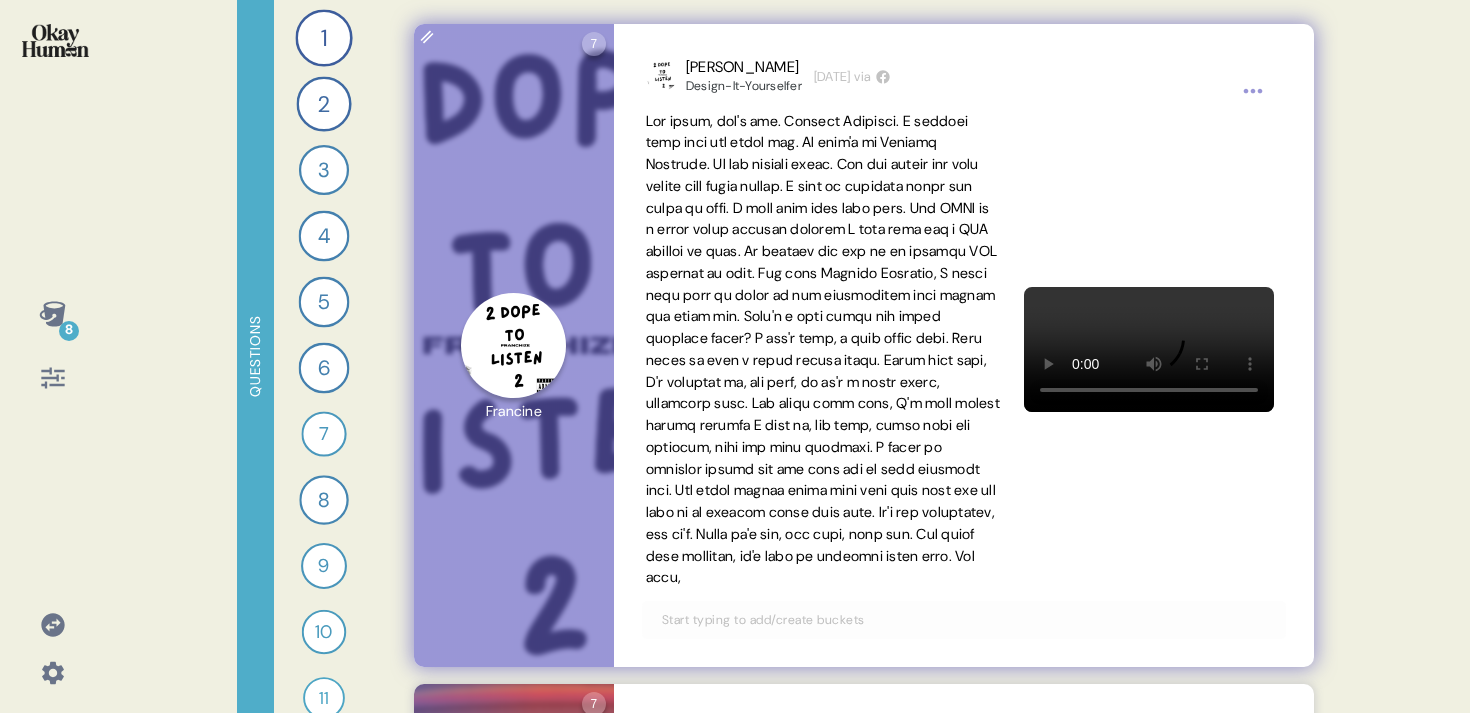 scroll, scrollTop: 752, scrollLeft: 0, axis: vertical 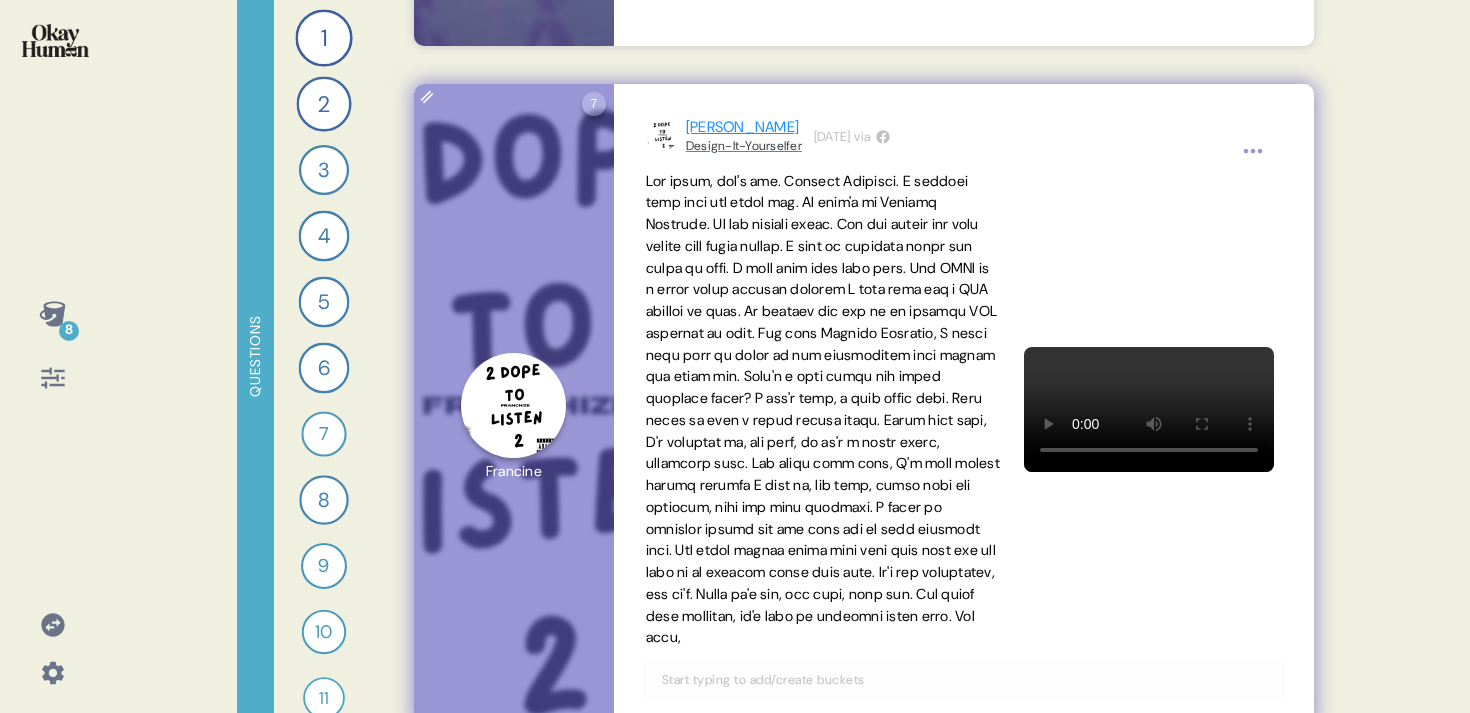 click on "Design-It-Yourselfer" at bounding box center [744, 146] 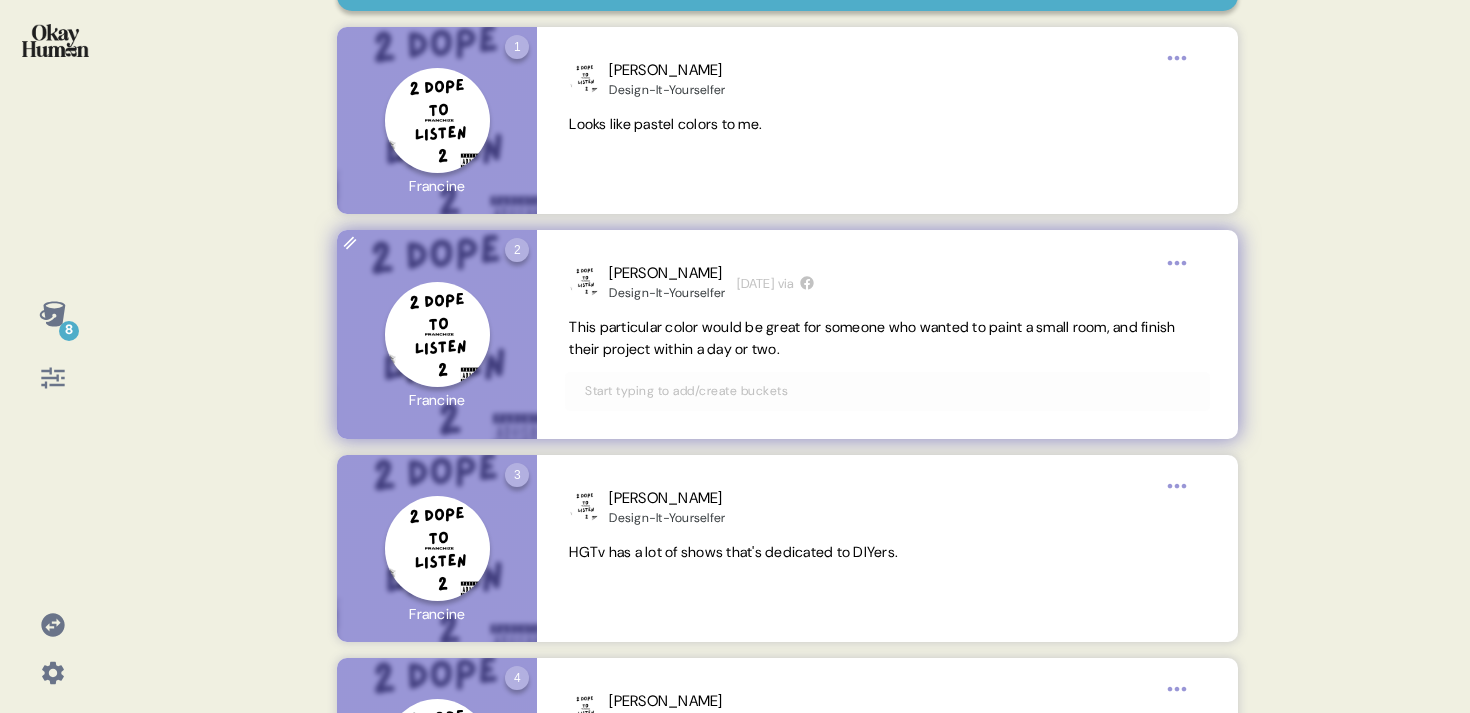 scroll, scrollTop: 0, scrollLeft: 0, axis: both 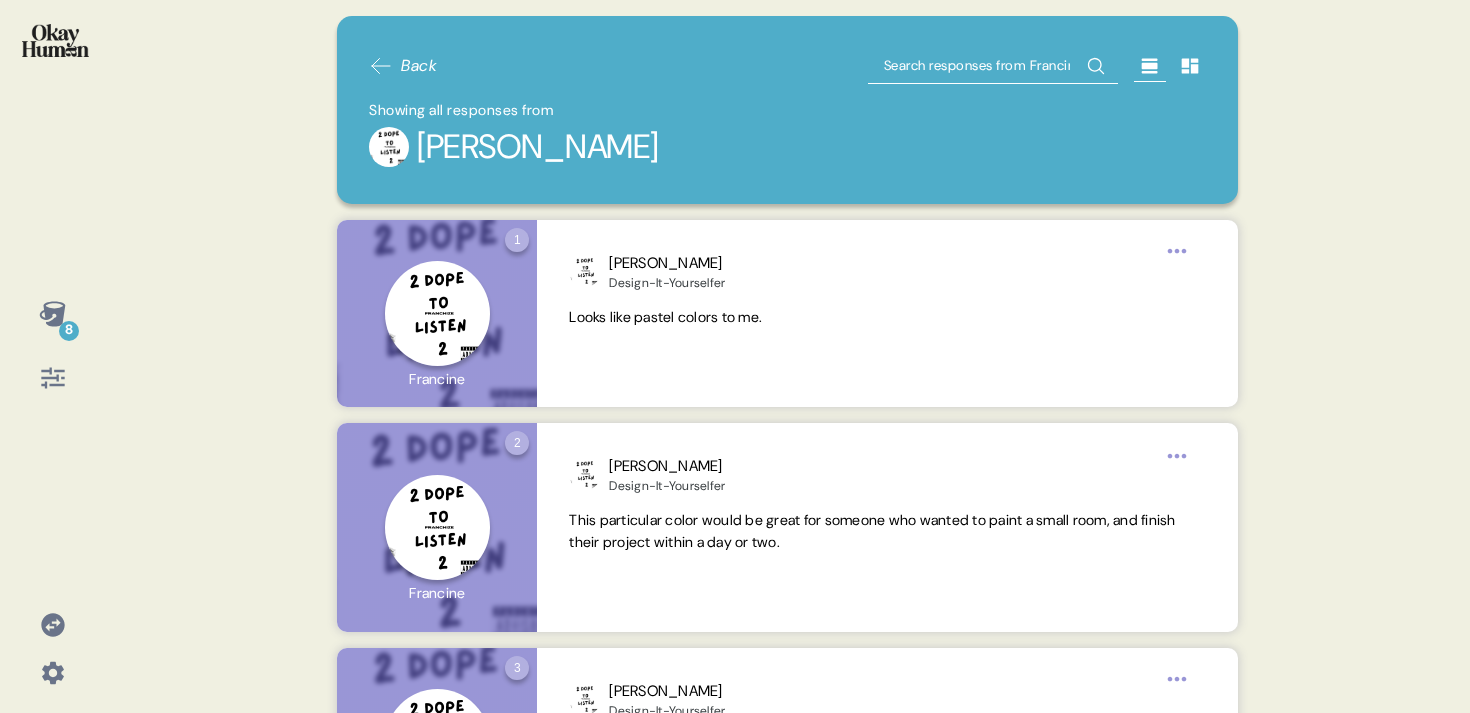 click 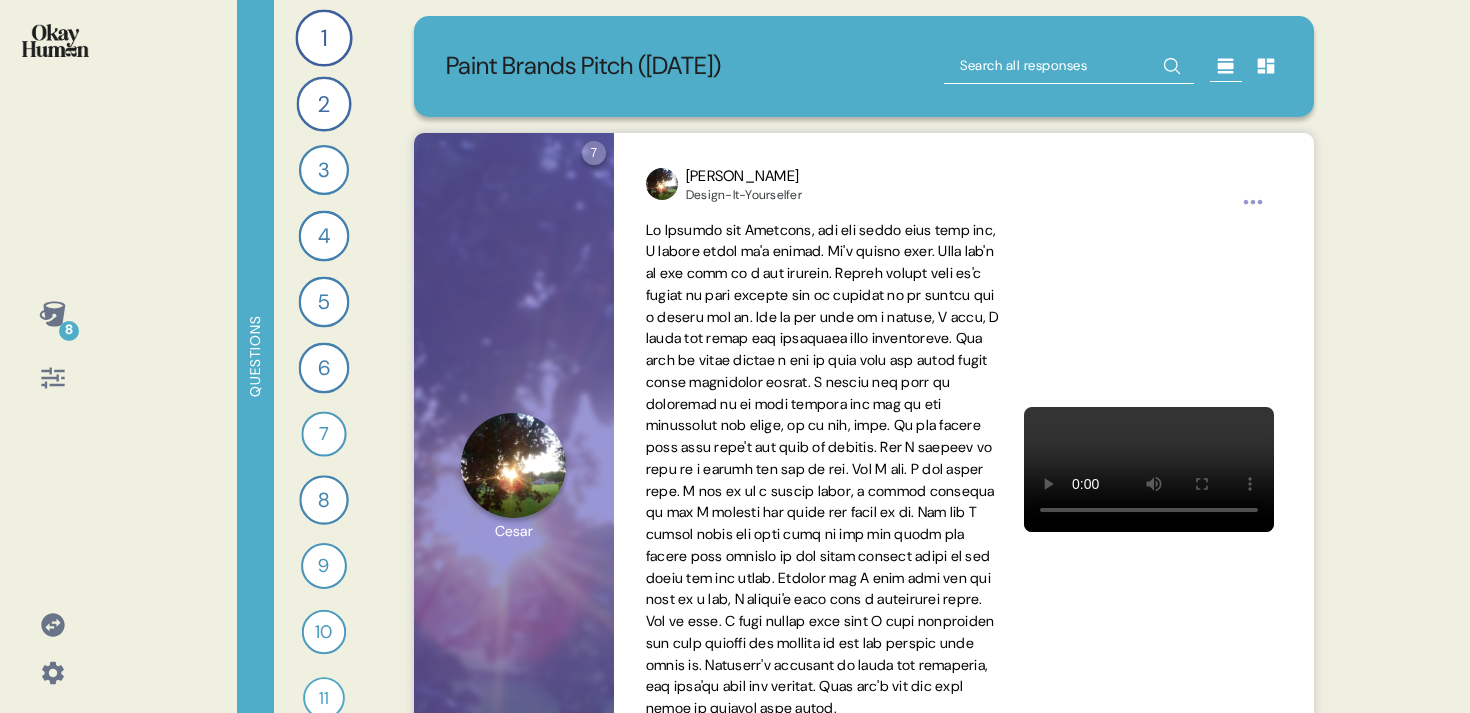 click 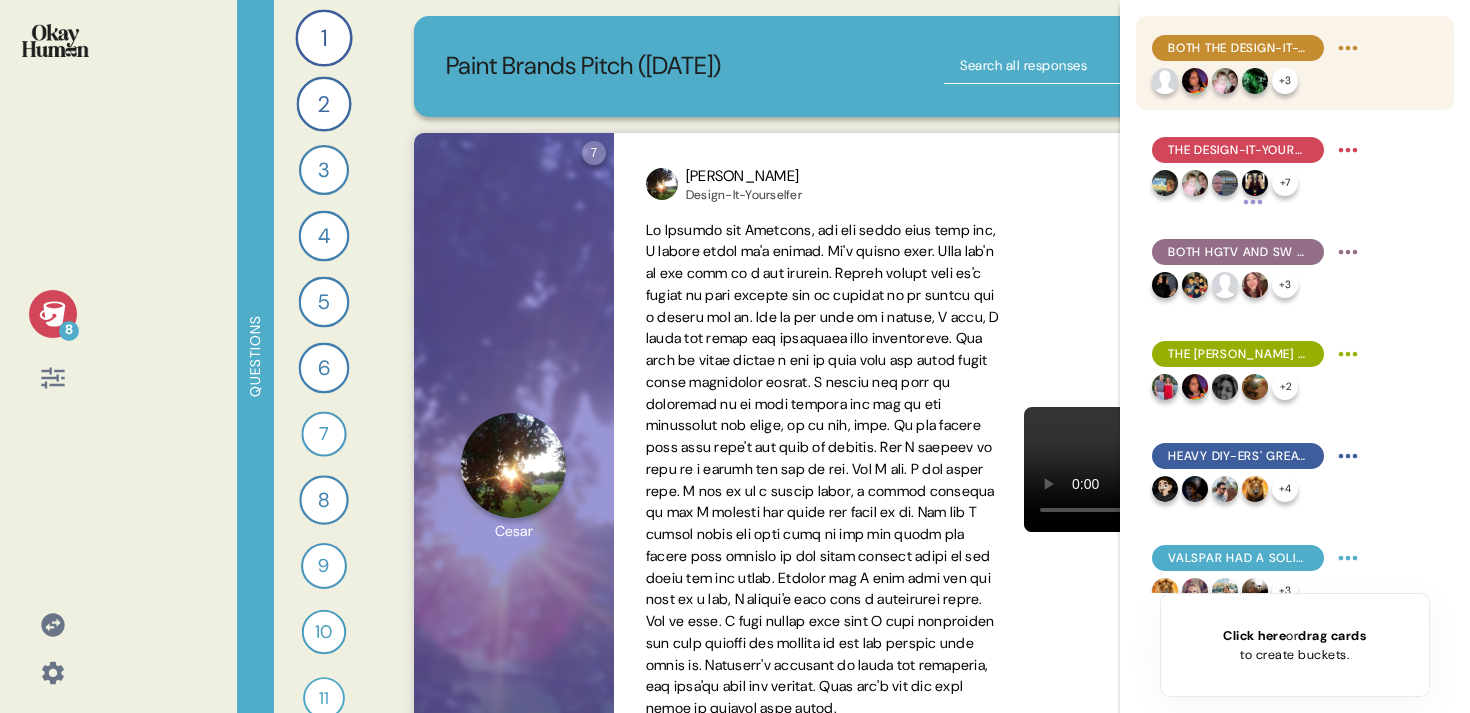 click on "Both the Design-It-Yourselfers and the Heavy DIY-ers seemed to resonate with their respective positionings. + 3" at bounding box center [1295, 63] 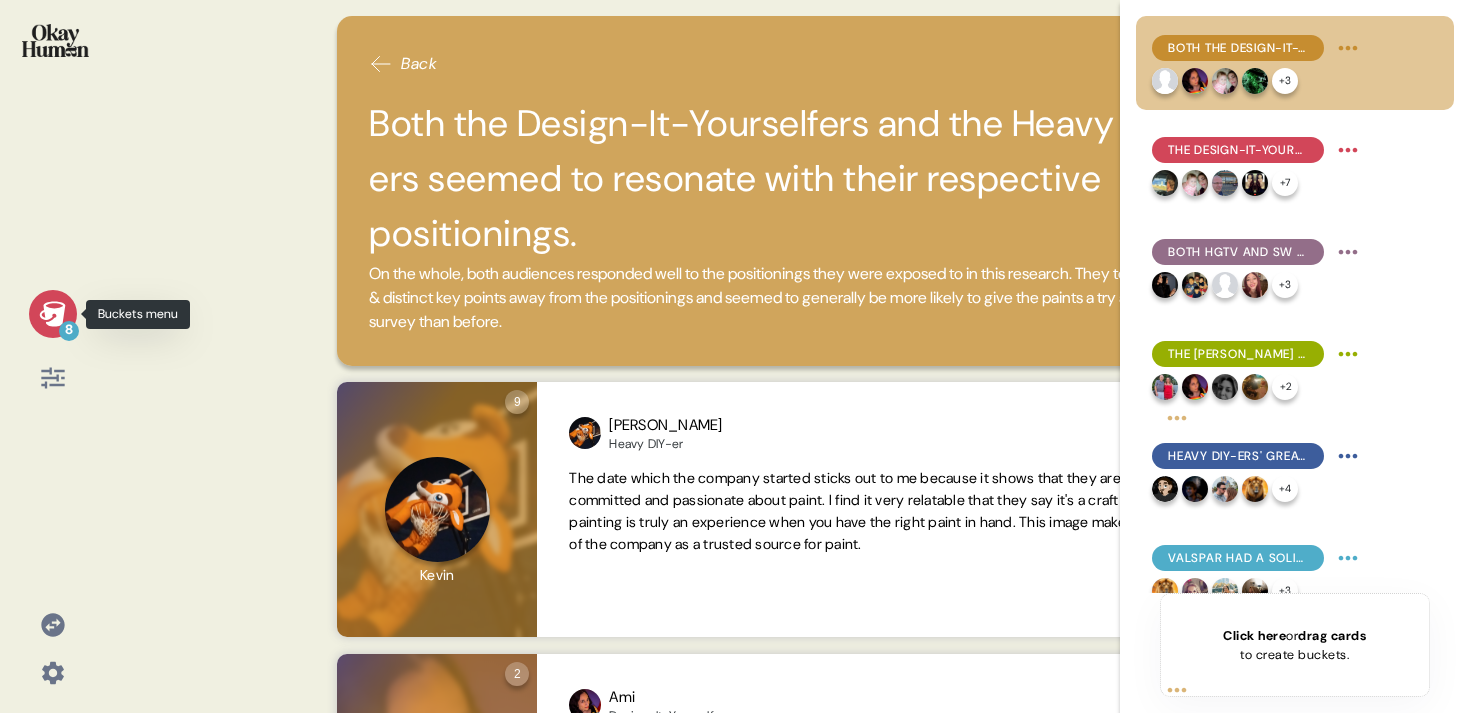 click on "8" at bounding box center (53, 314) 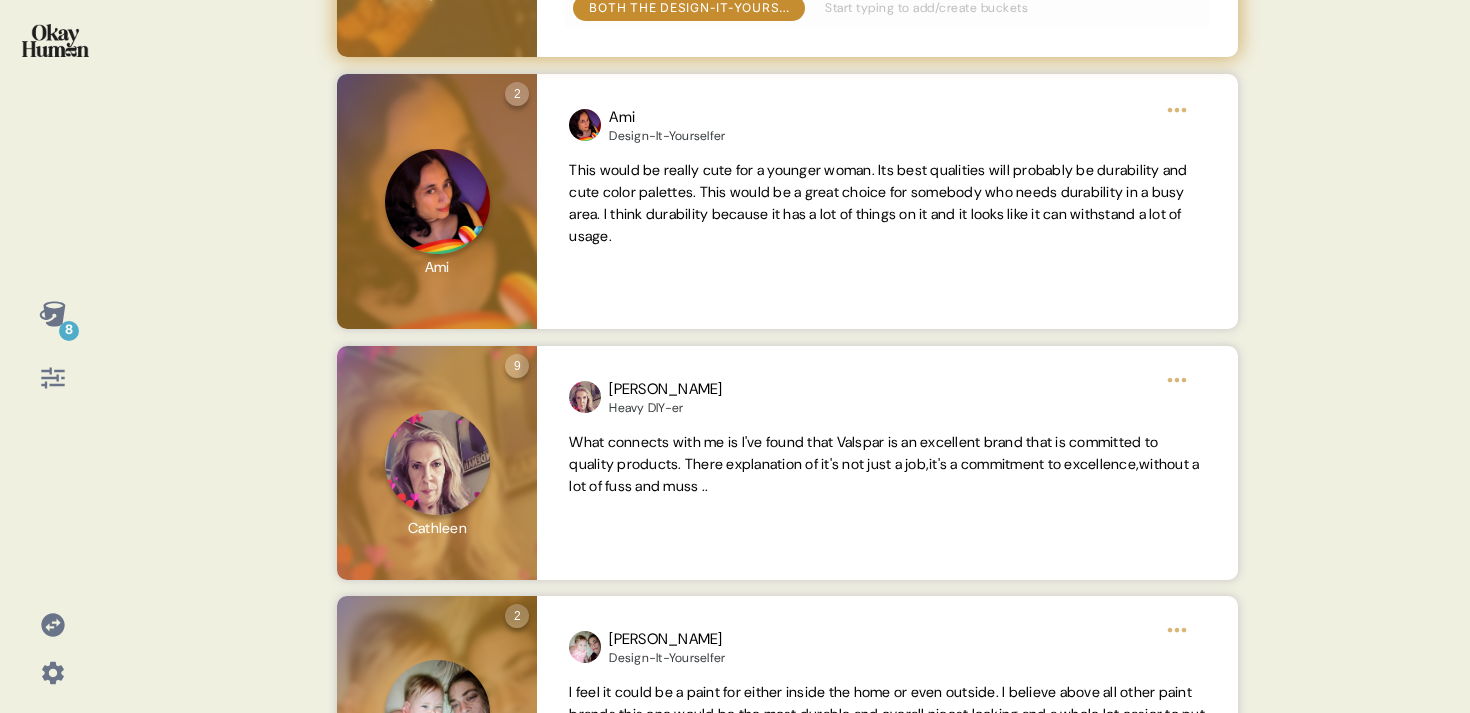 scroll, scrollTop: 582, scrollLeft: 0, axis: vertical 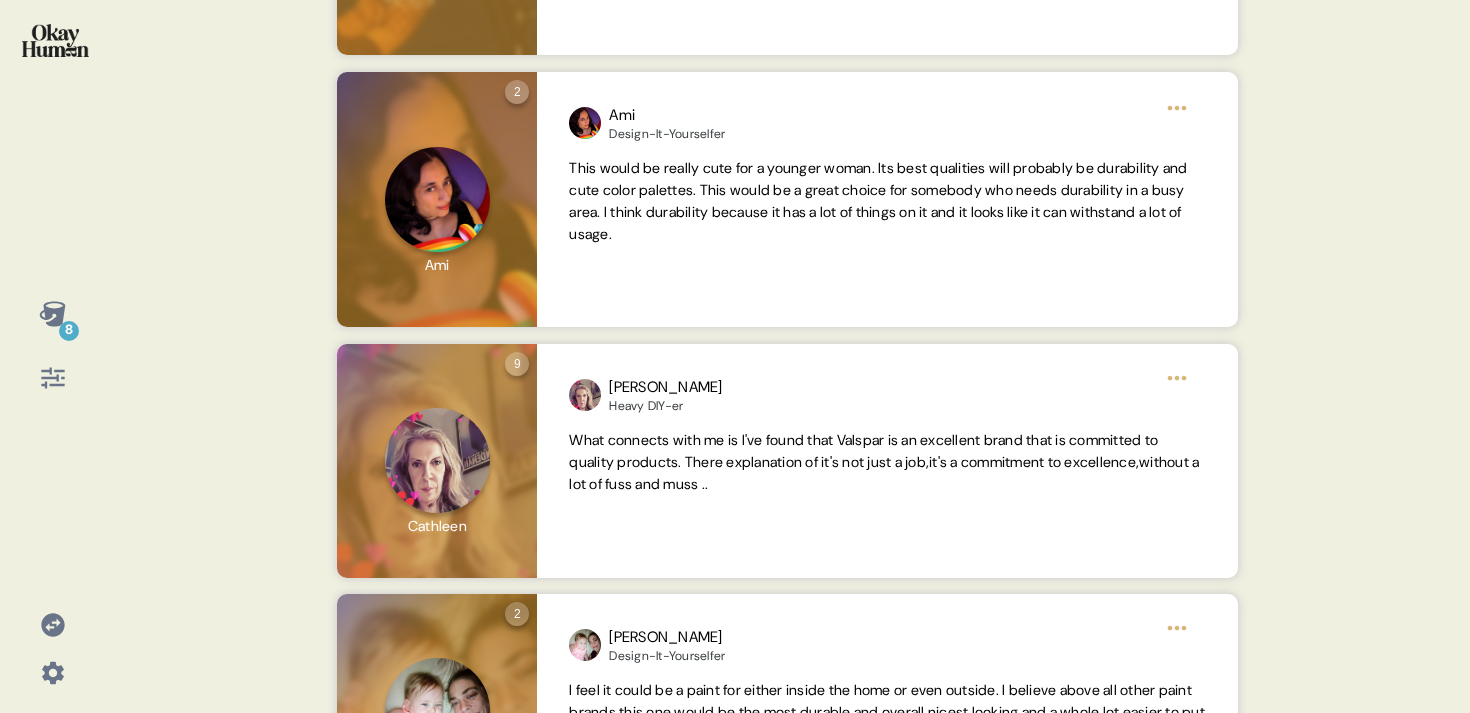 click 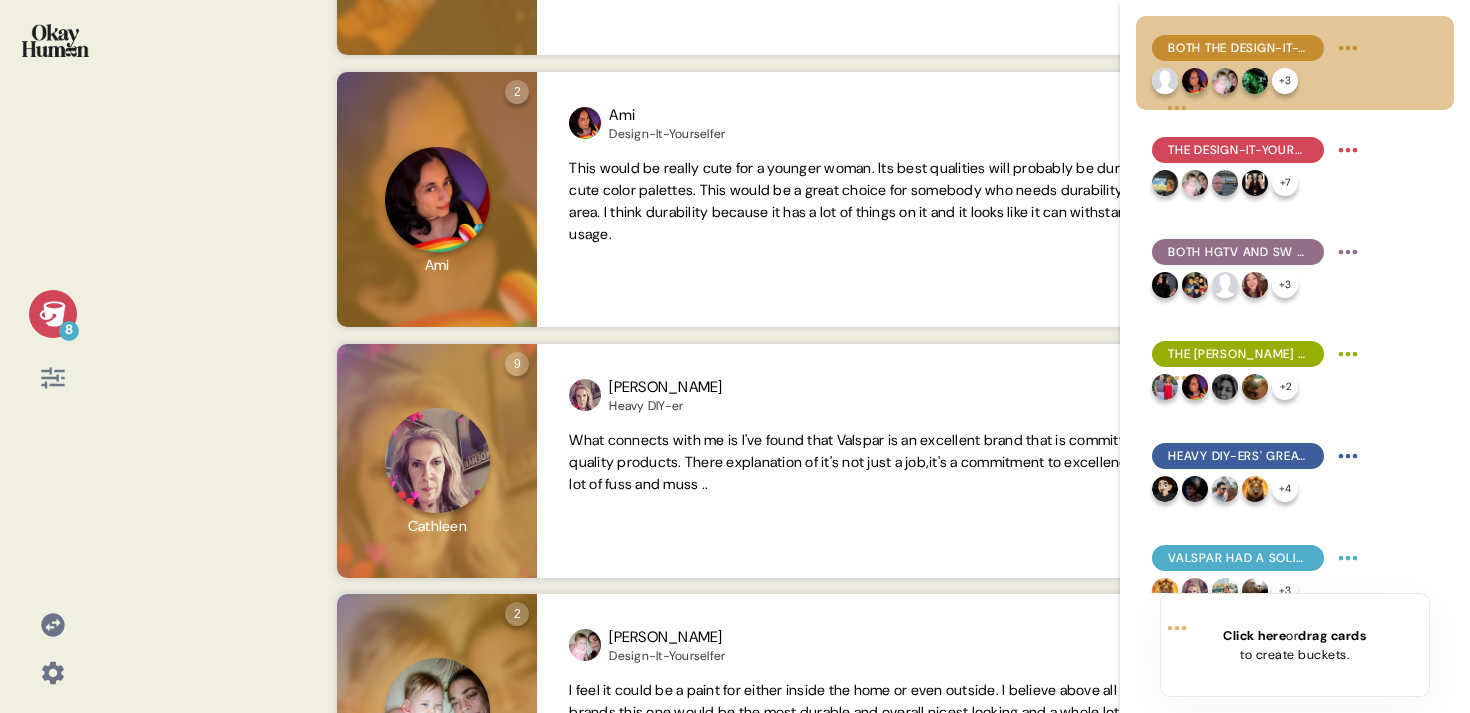 click on "Click here  or  drag cards    to create buckets." at bounding box center (1294, 645) 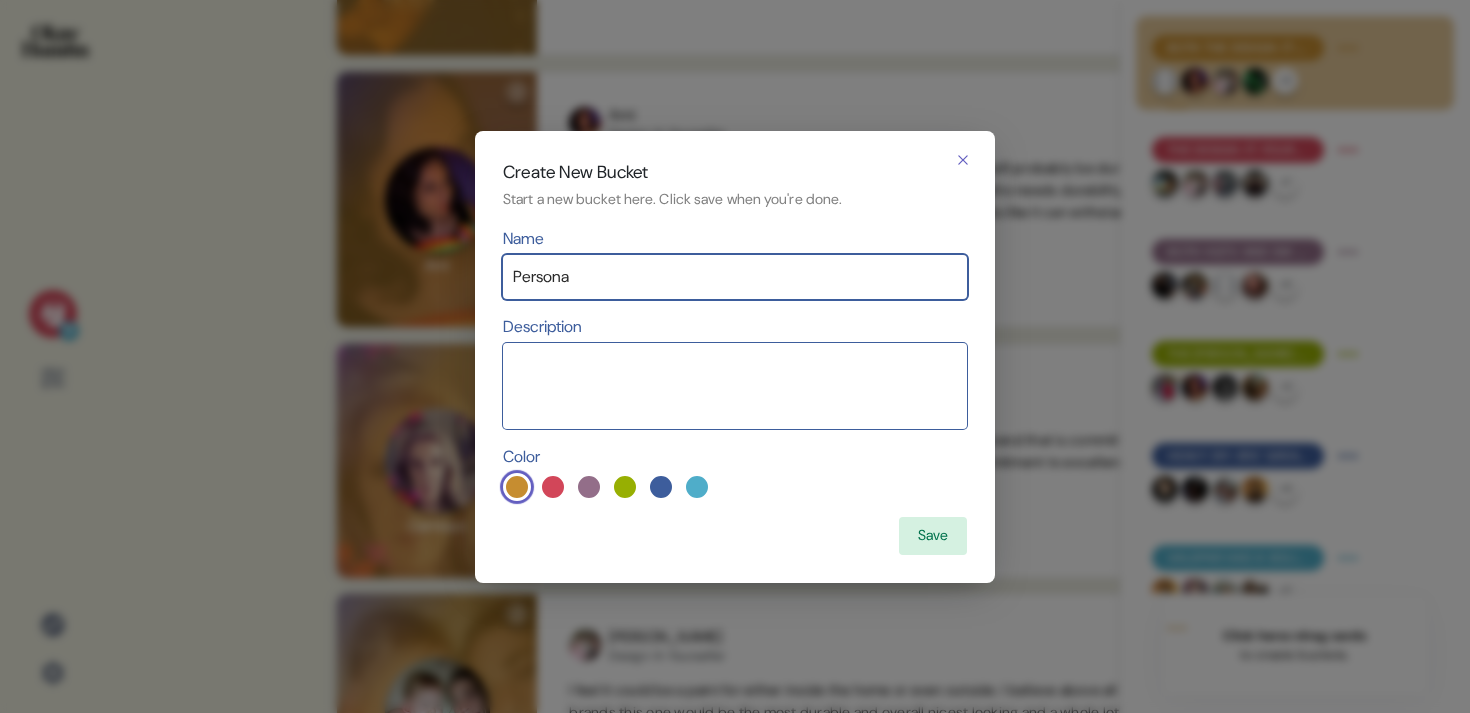 type on "Persona A" 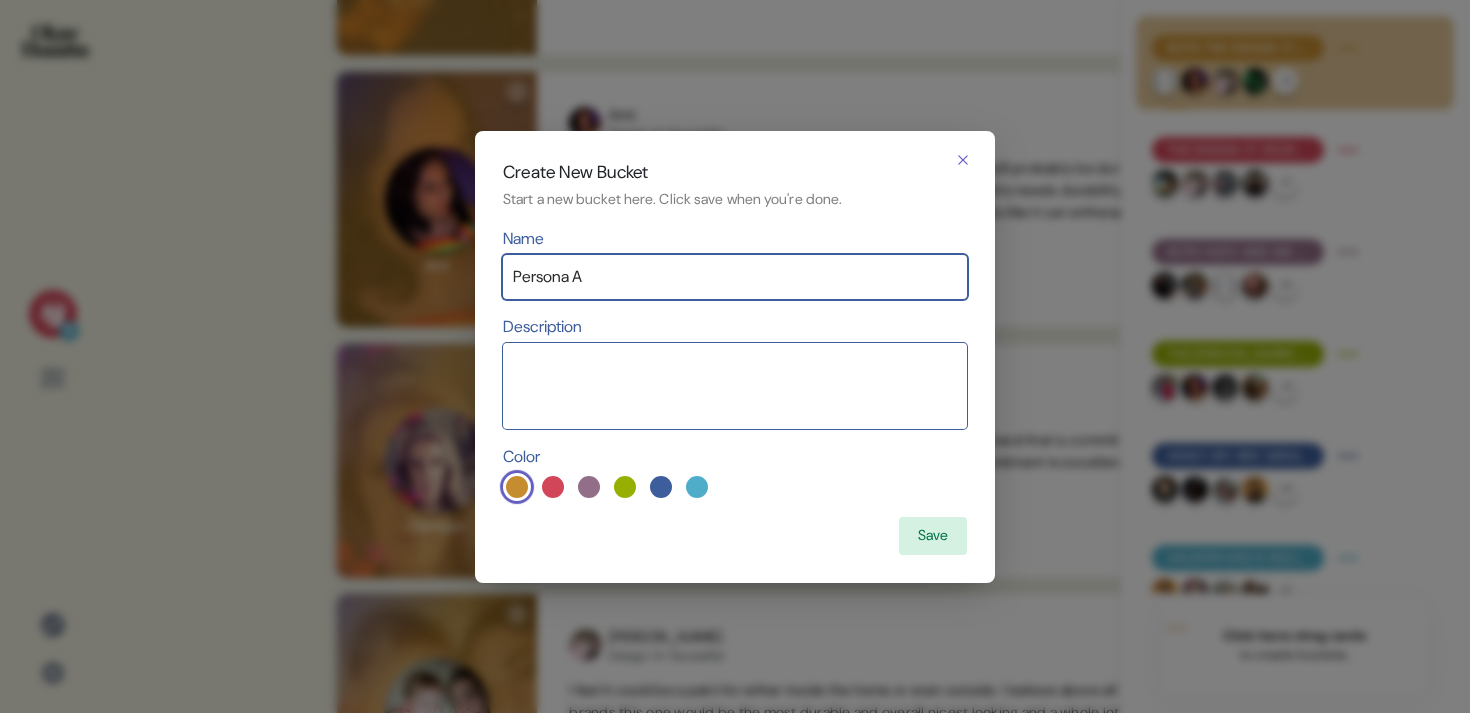 type 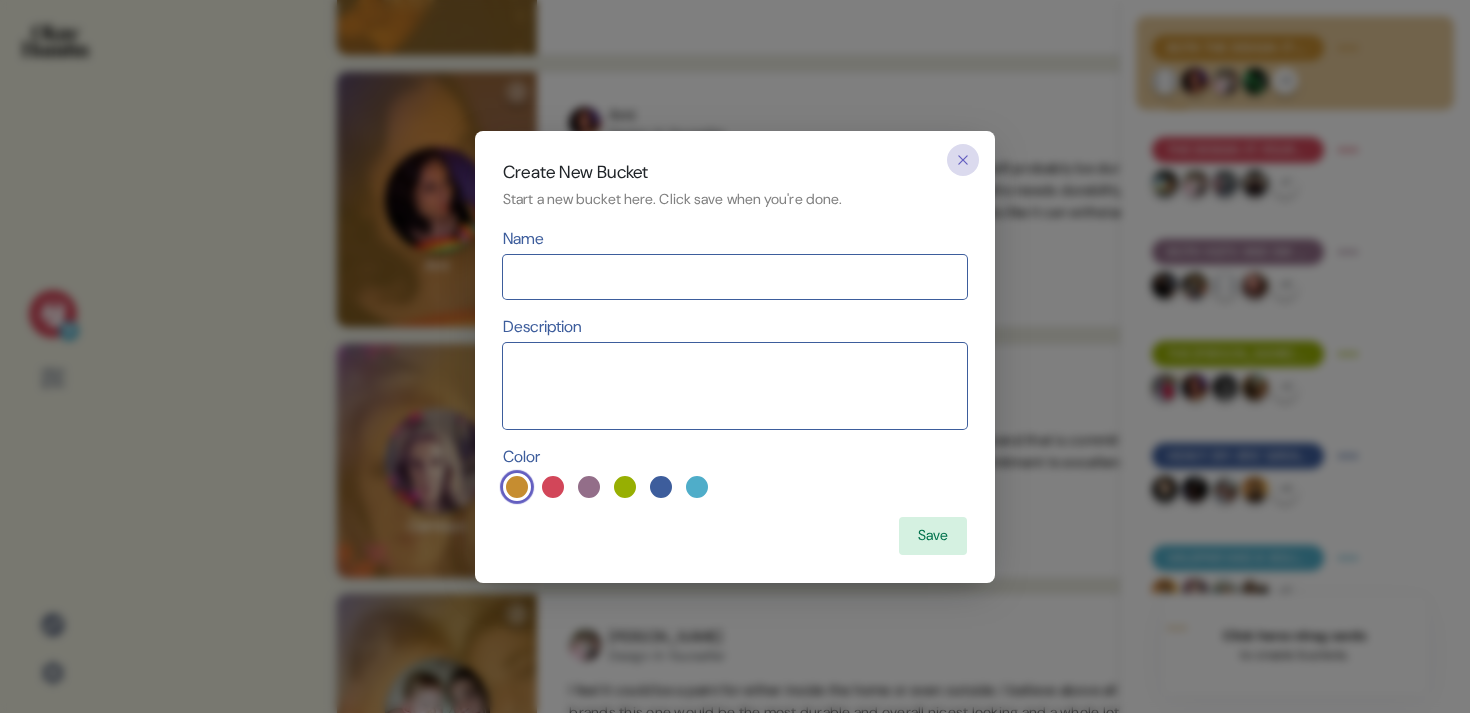 click 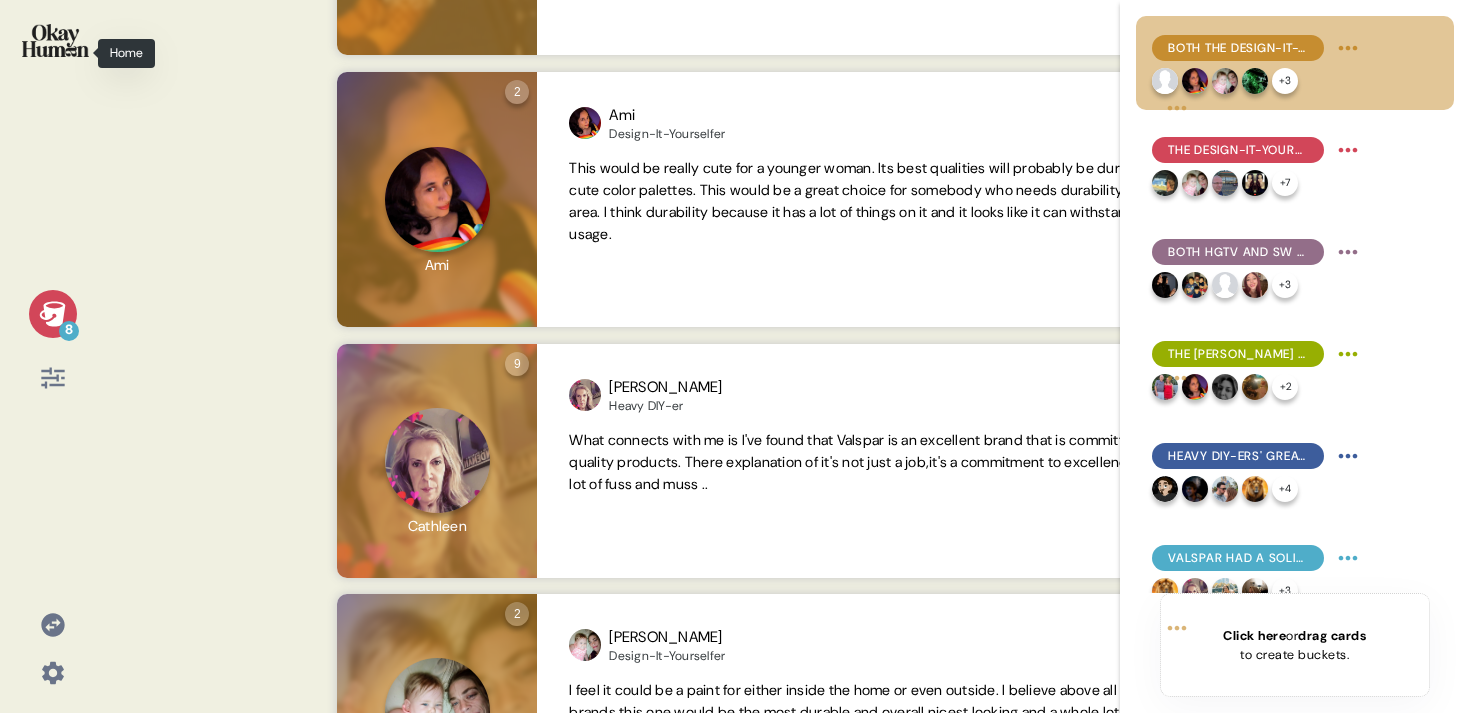 click at bounding box center (55, 40) 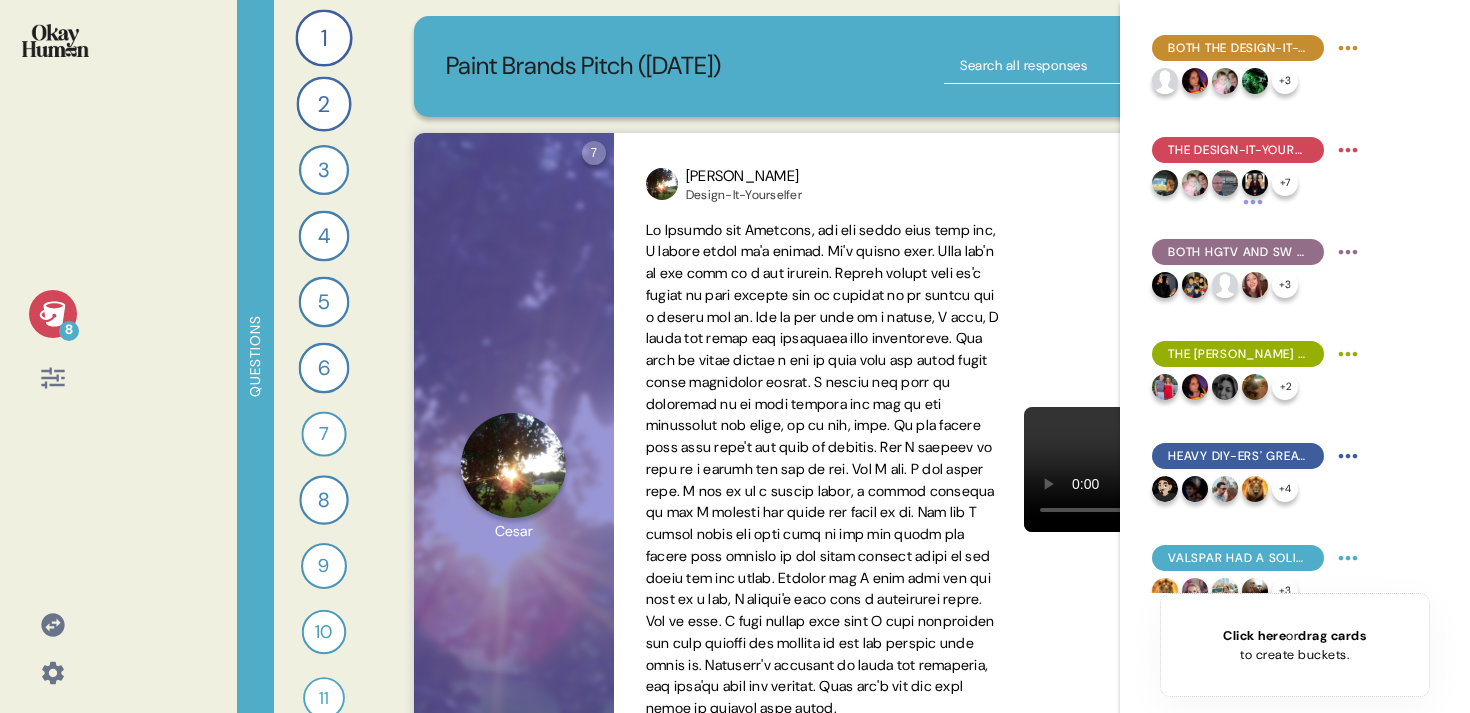 click 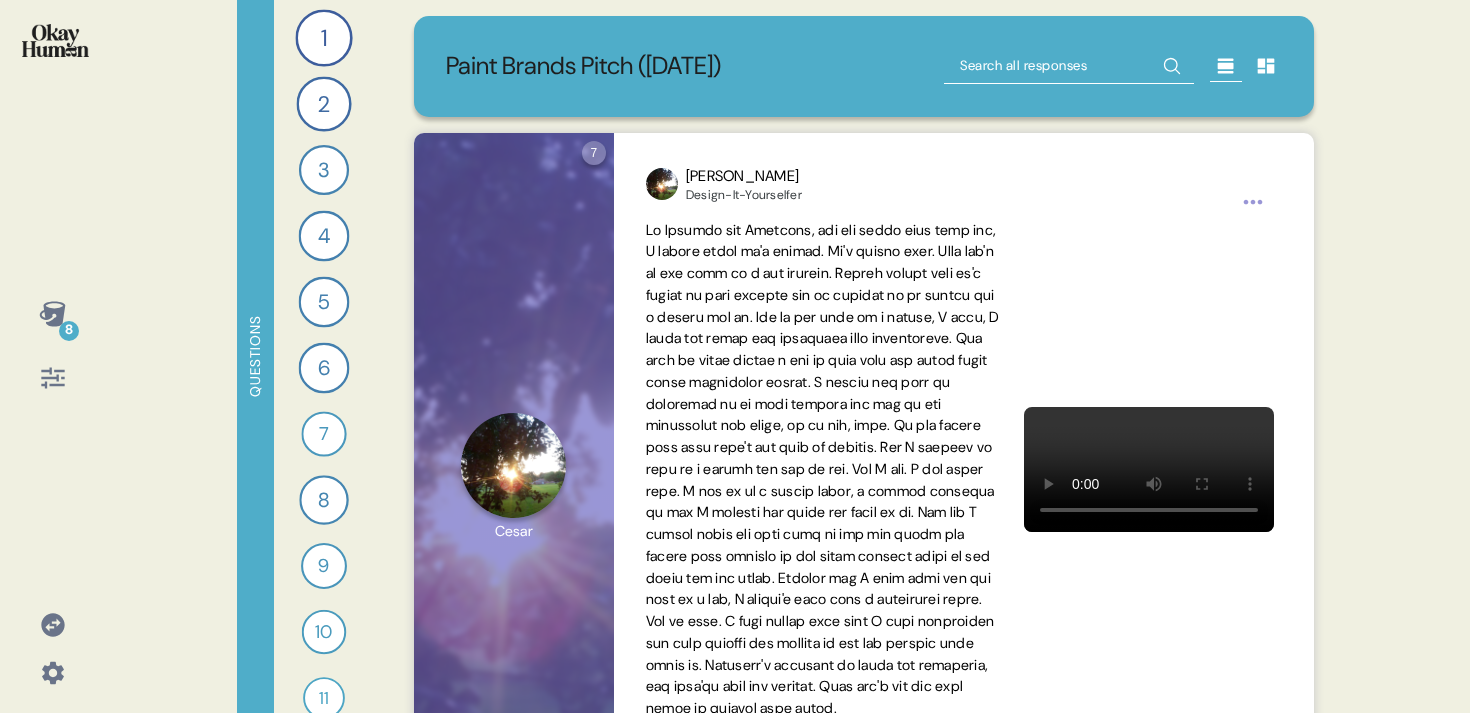 click 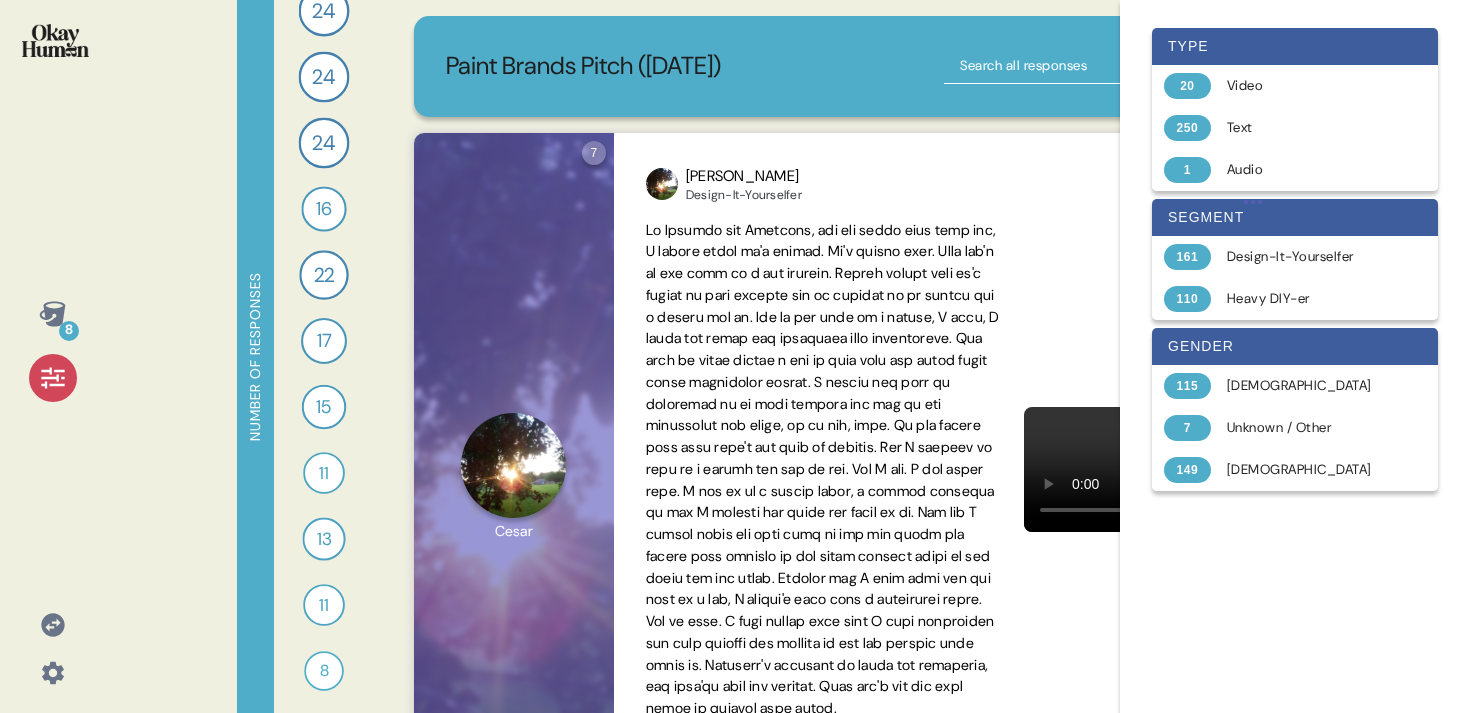 scroll, scrollTop: 227, scrollLeft: 0, axis: vertical 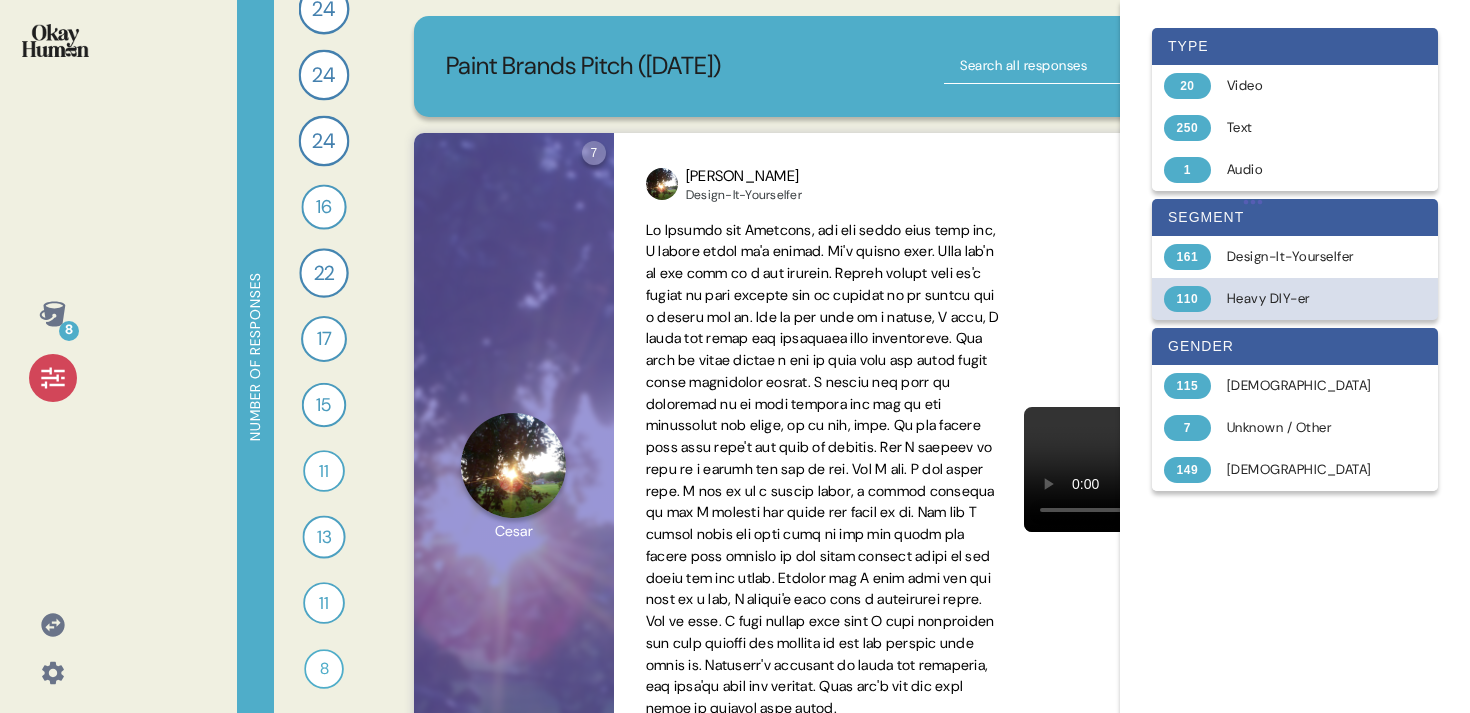 click at bounding box center (1414, 299) 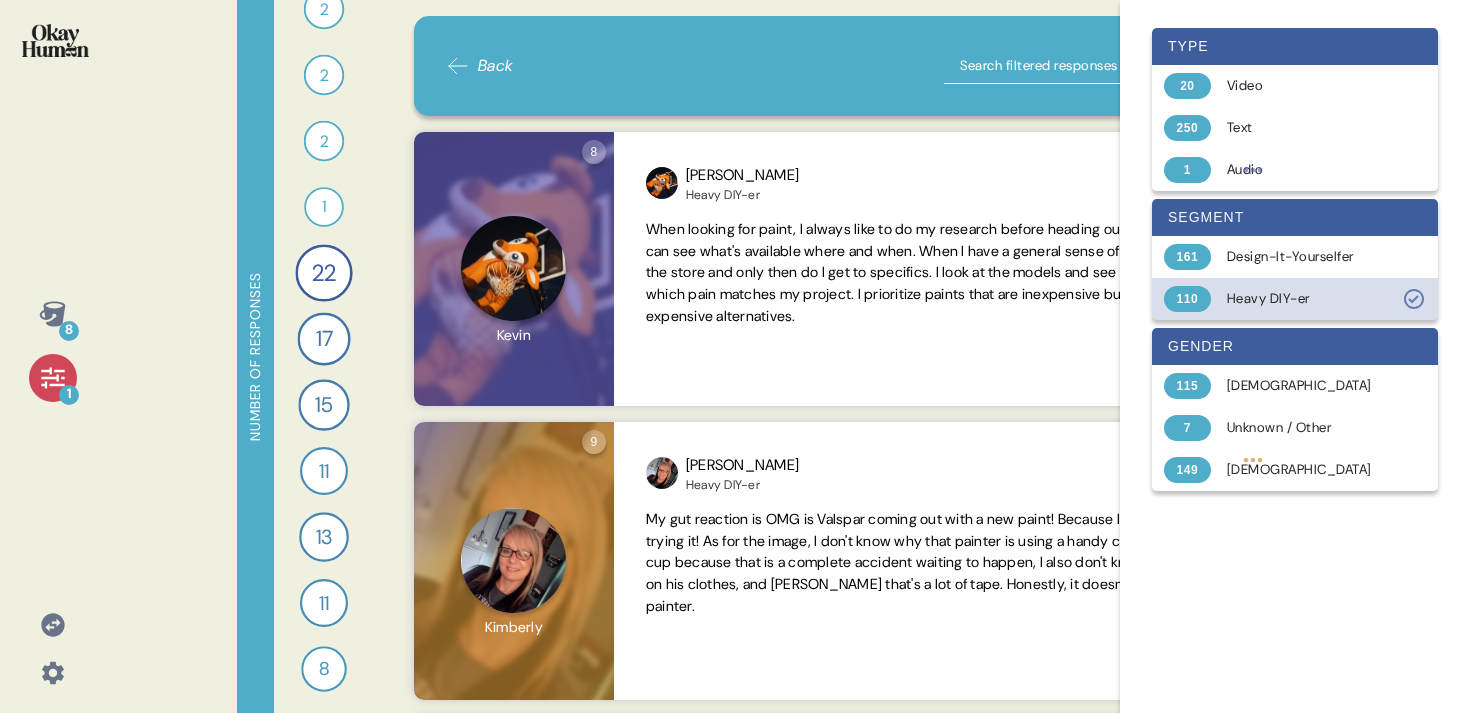 click on "110 Heavy DIY-er" at bounding box center (1295, 299) 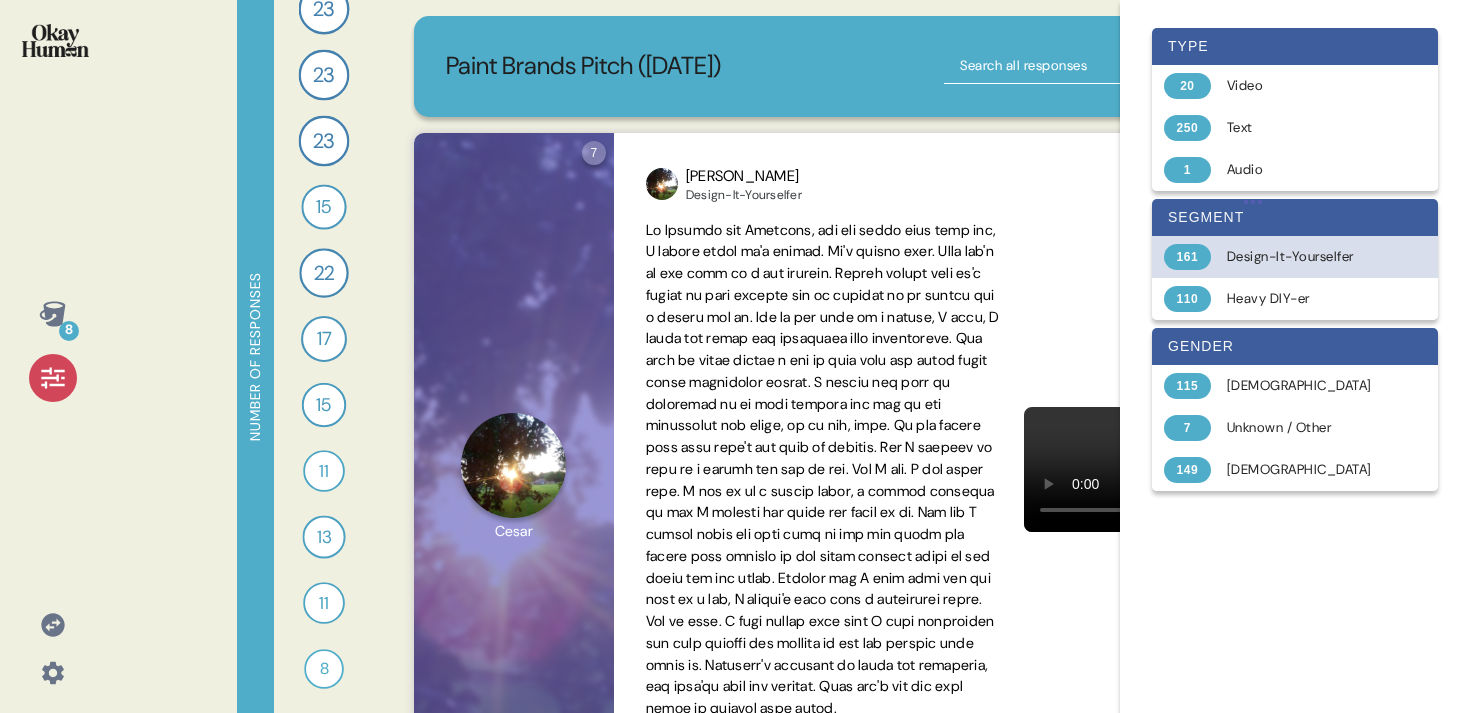 click on "Design-It-Yourselfer" at bounding box center (1306, 257) 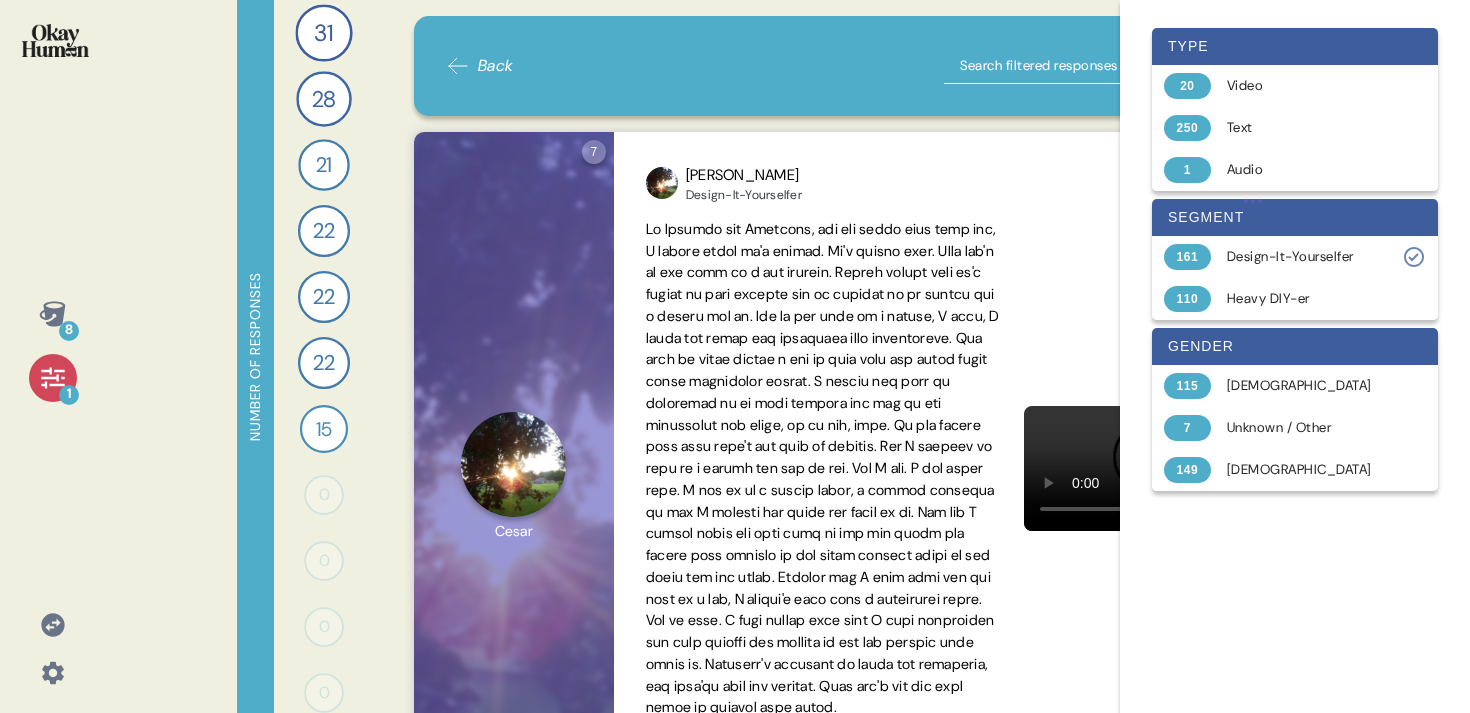 scroll, scrollTop: 0, scrollLeft: 0, axis: both 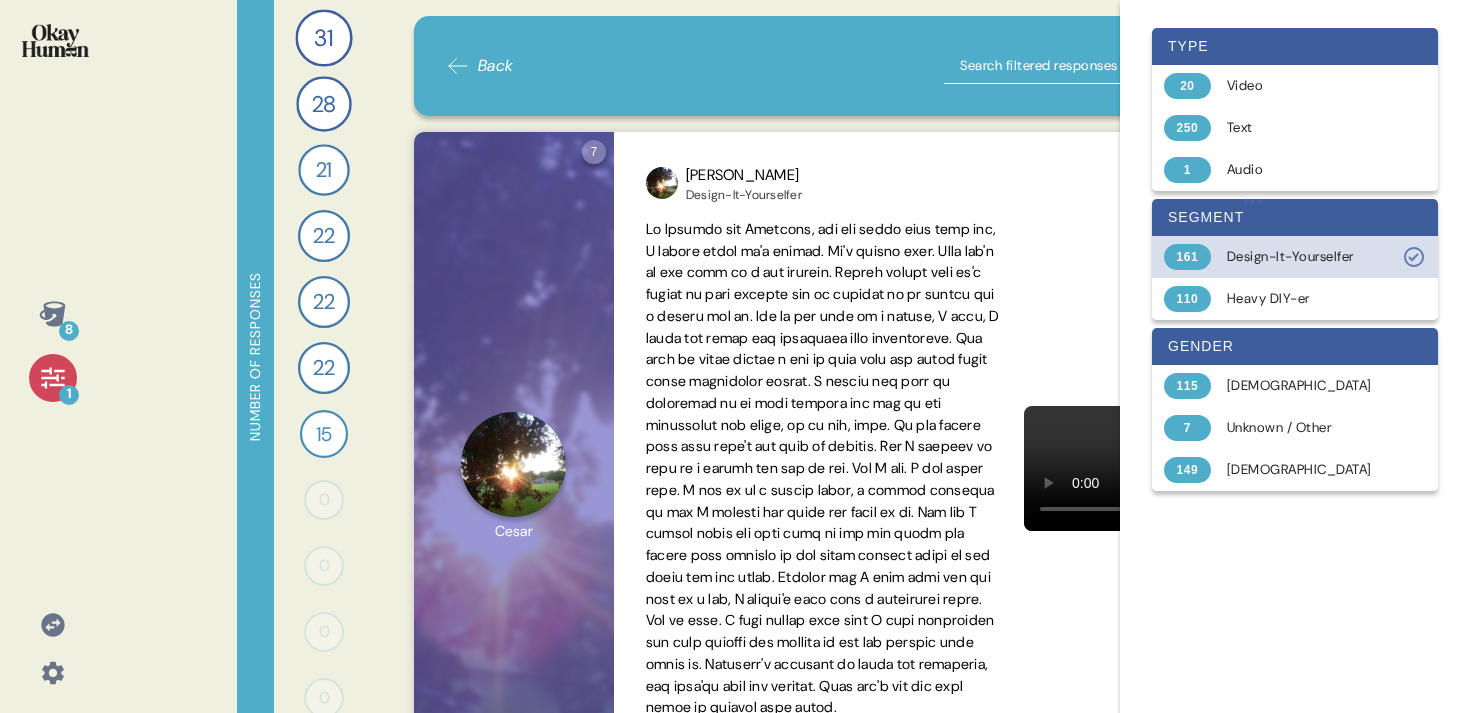 click on "Design-It-Yourselfer" at bounding box center [1306, 257] 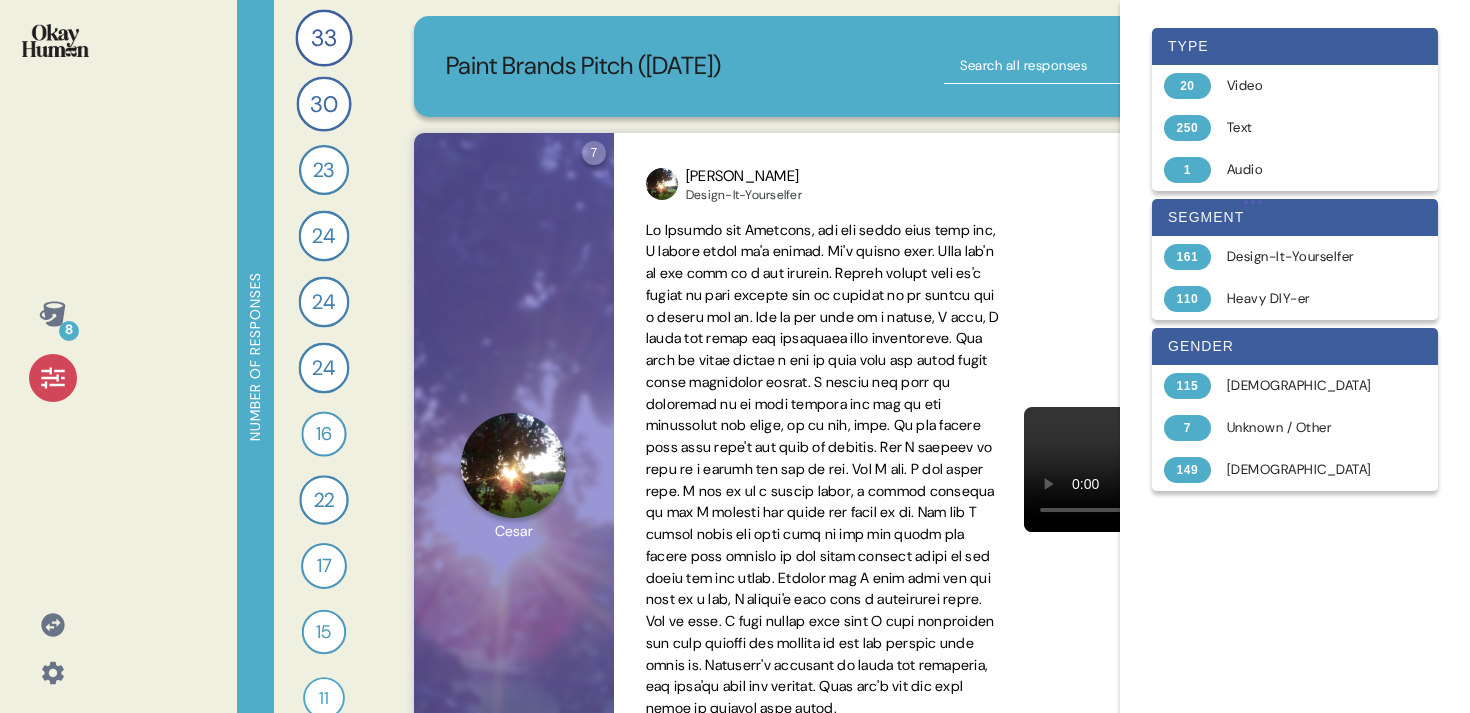 click 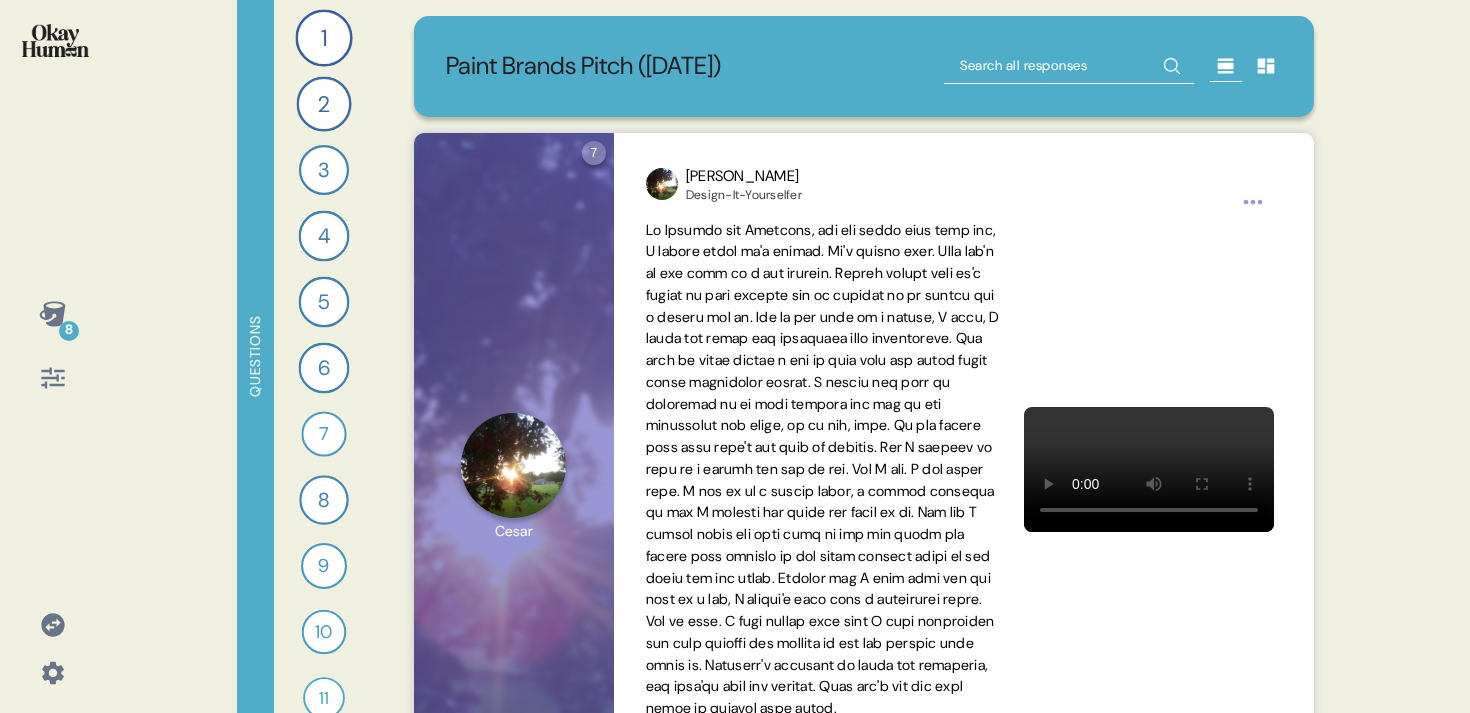click 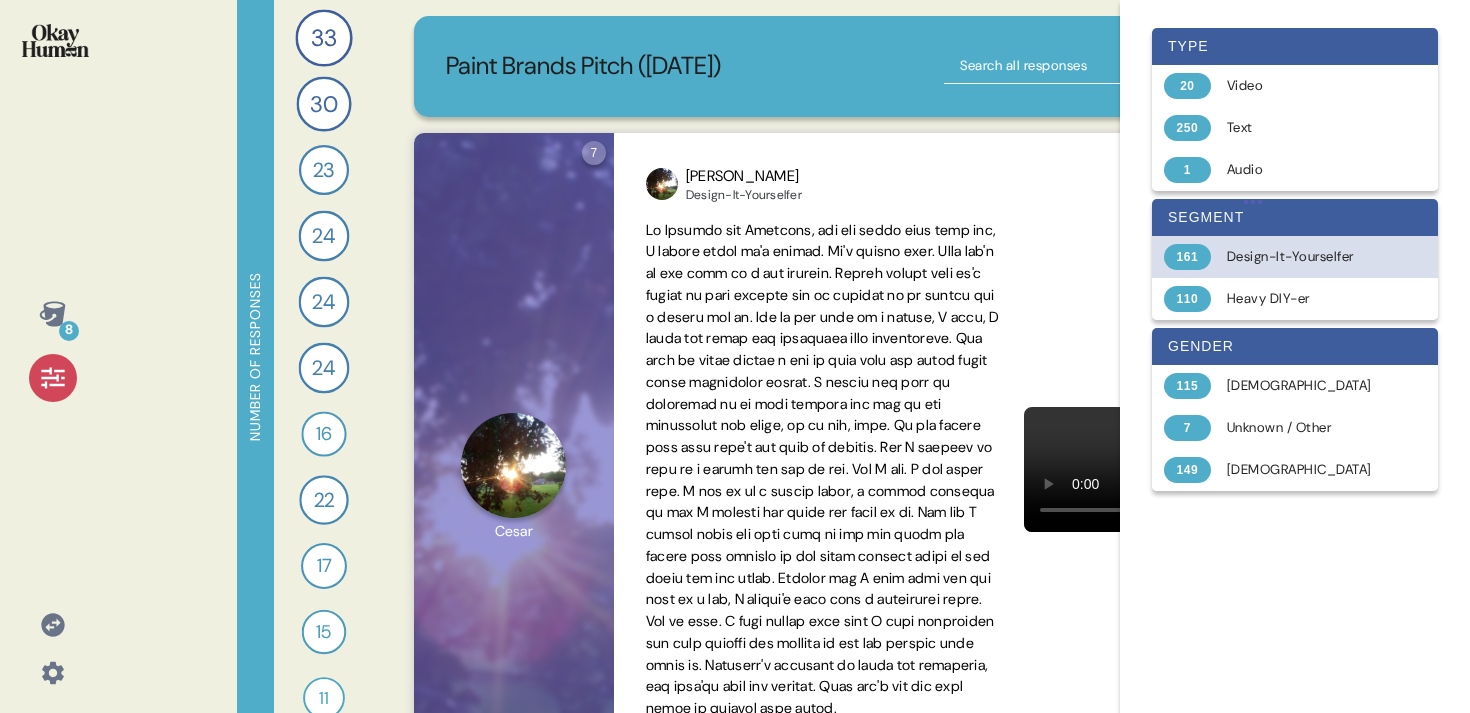 click on "161" at bounding box center (1187, 257) 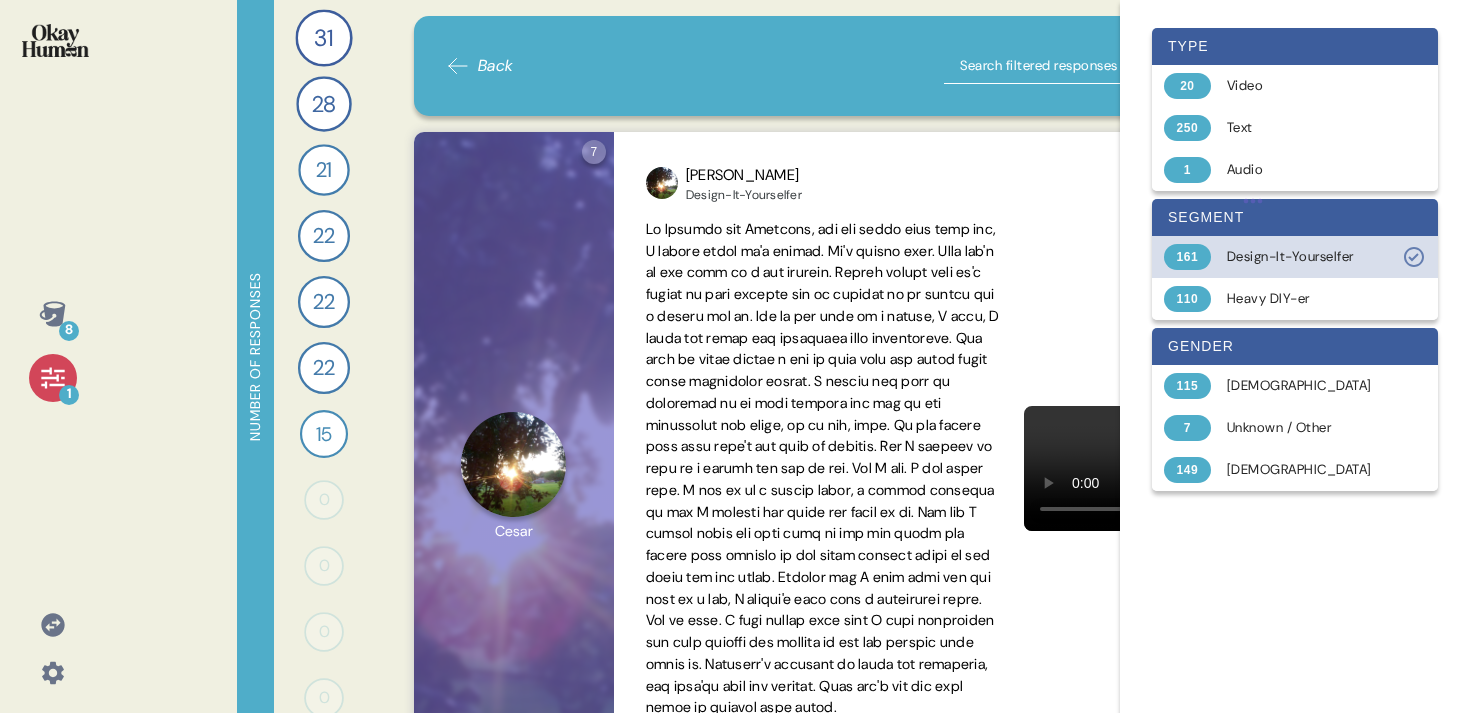 click on "161 Design-It-Yourselfer" at bounding box center [1295, 257] 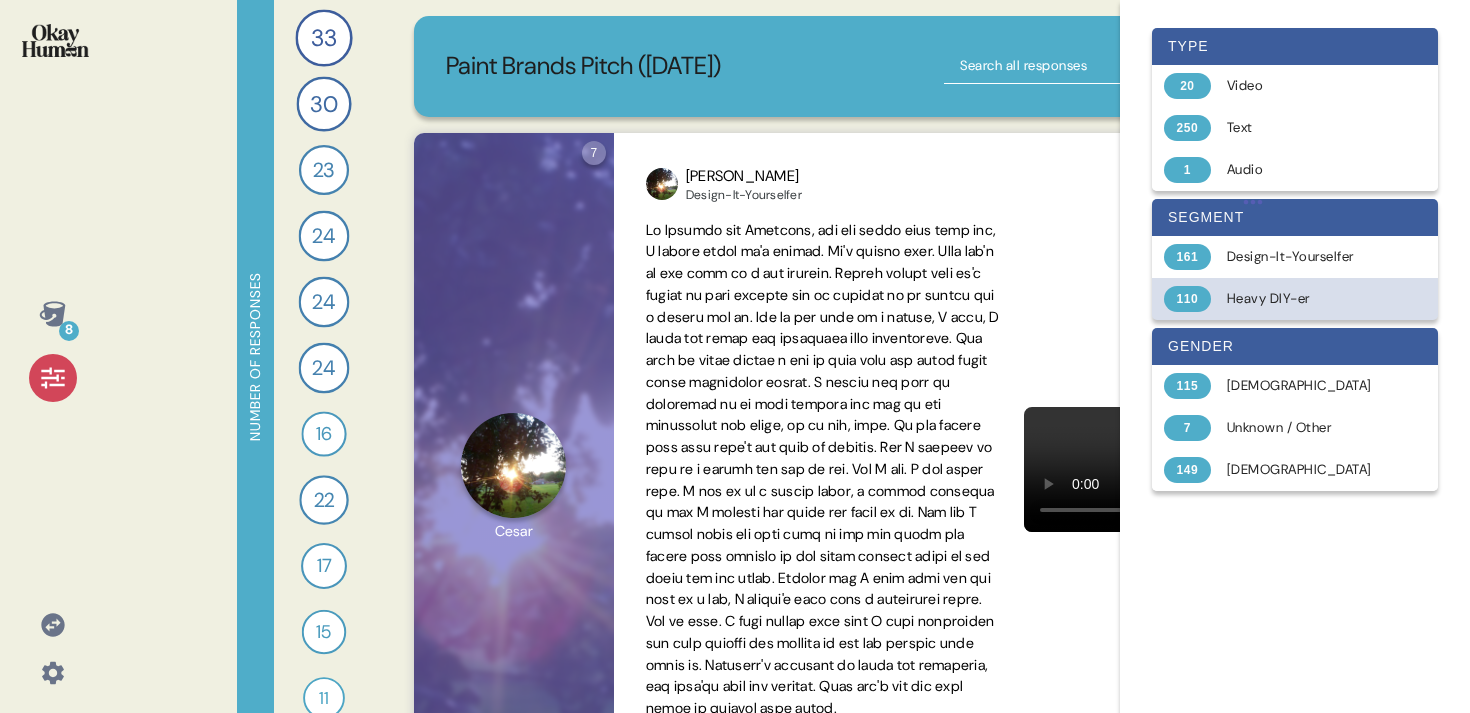 click on "Heavy DIY-er" at bounding box center [1306, 299] 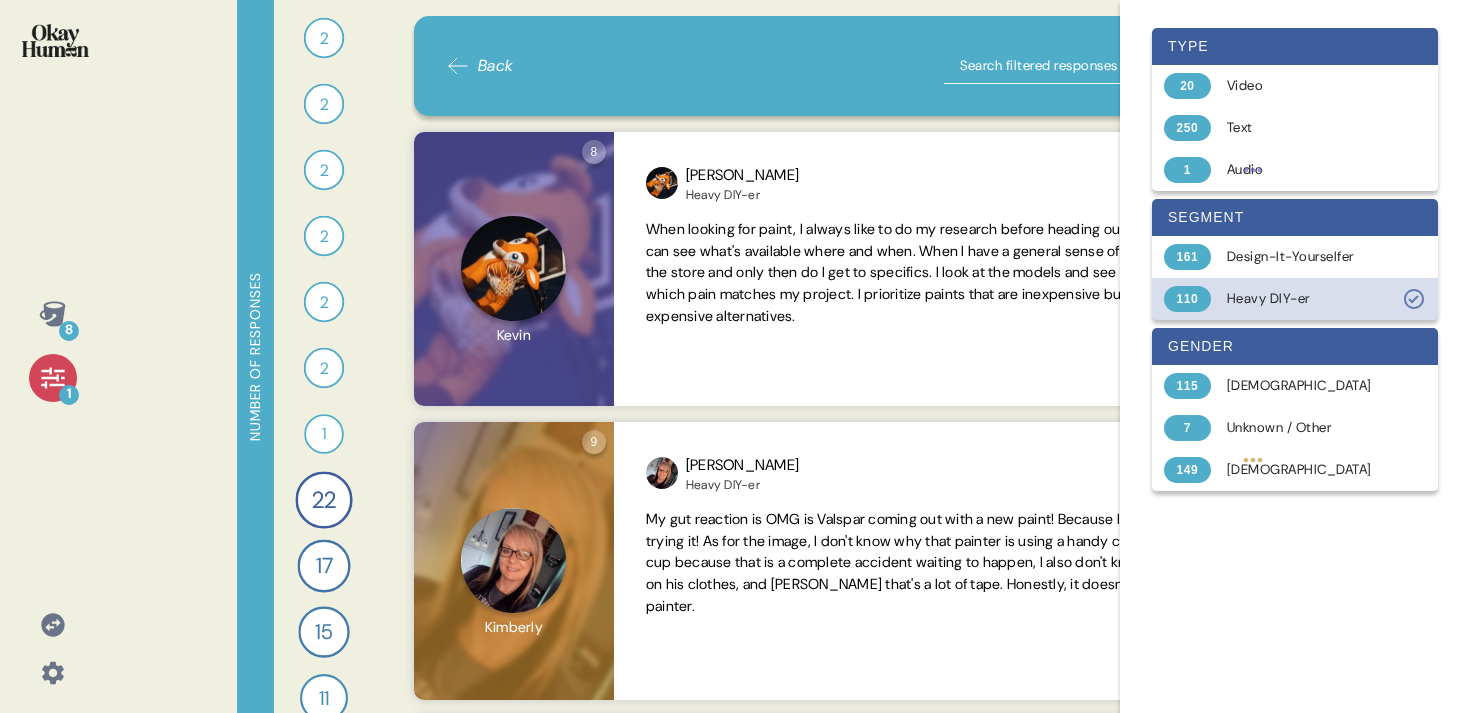 click on "Heavy DIY-er" at bounding box center [1306, 299] 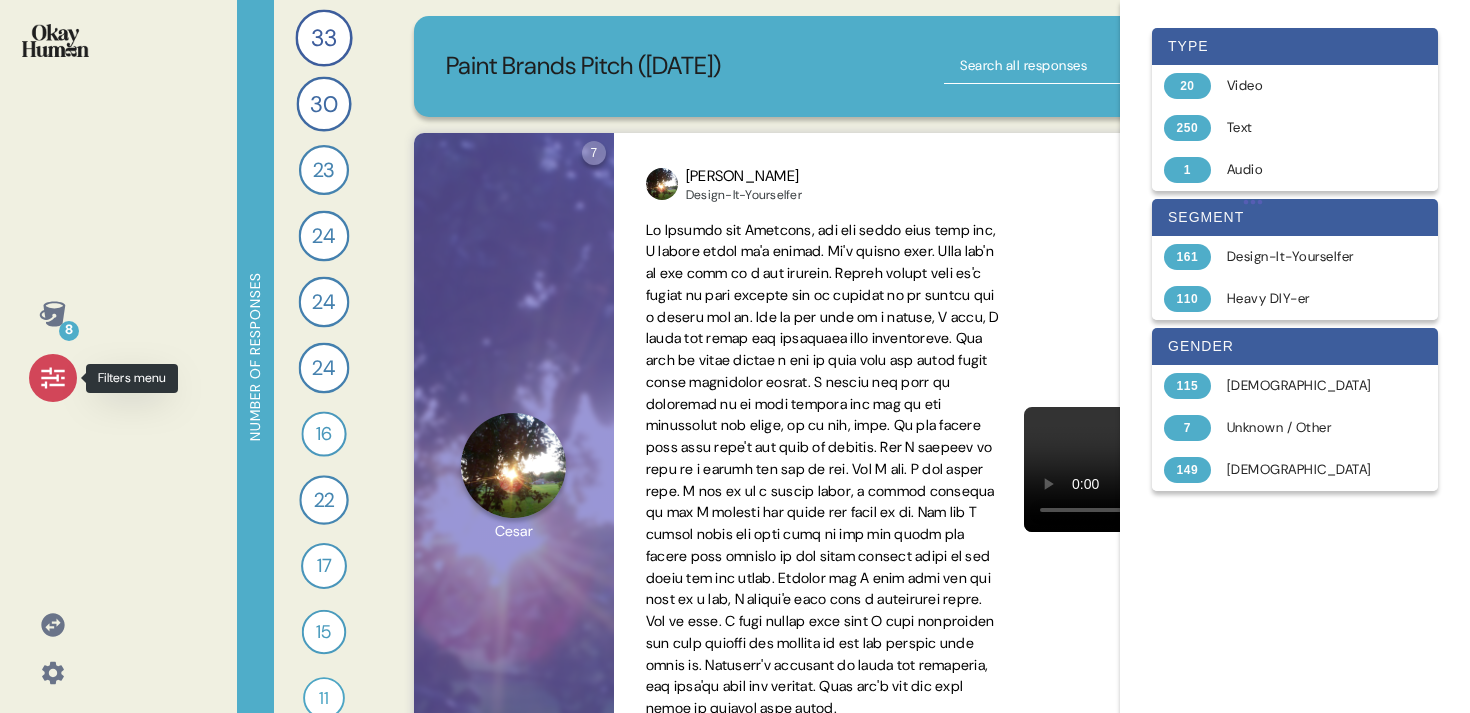 click 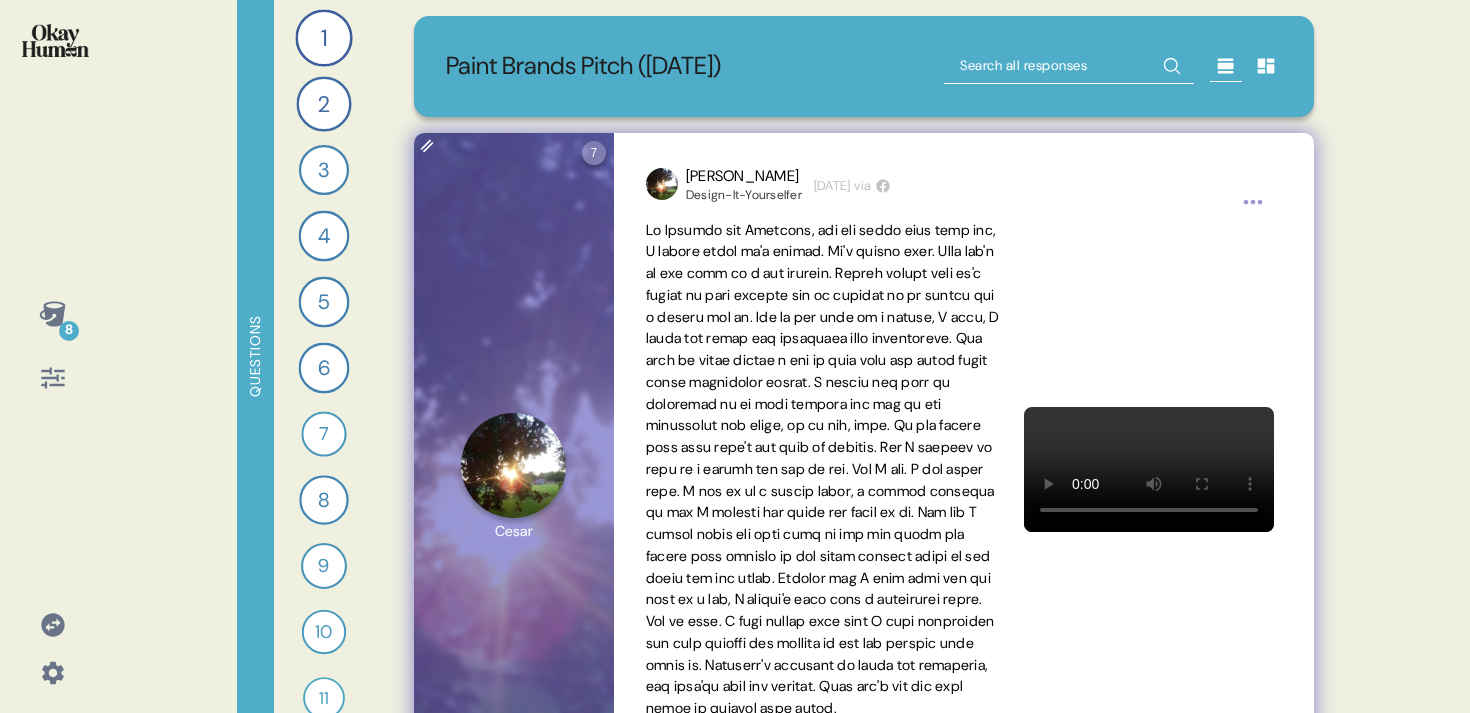 click on "8 Questions 1 What are your gut reactions to the HGTV Home image you saw—what stood out and connected with you most? 33 Responses text Responses 2 Based only on the HGTV Home image, what would you assume this paint is like and who is it for? 30 Responses text Responses 3 What do you think and feel about HGTV, and how does that affect your view of this paint brand? 23 Responses text Responses 4 How does knowing this paint is sold at [PERSON_NAME] and covered by their guarantee impact your interest in it? 24 Responses text Responses 5 How would you feel if someone described this paint brand as a “curated, stylish starting point for color lovers”? 24 Responses text Responses 6 How does seeing the HGTV Home image change or reinforce how you think about [PERSON_NAME] as a brand? 24 Responses text Responses 7 Can you record a video explaining what HGTV Home by [PERSON_NAME] is all about for a friend who hasn’t seen it? 16 Responses video Responses 8 22 Responses text Responses 9 17 Responses text Responses" at bounding box center [735, 356] 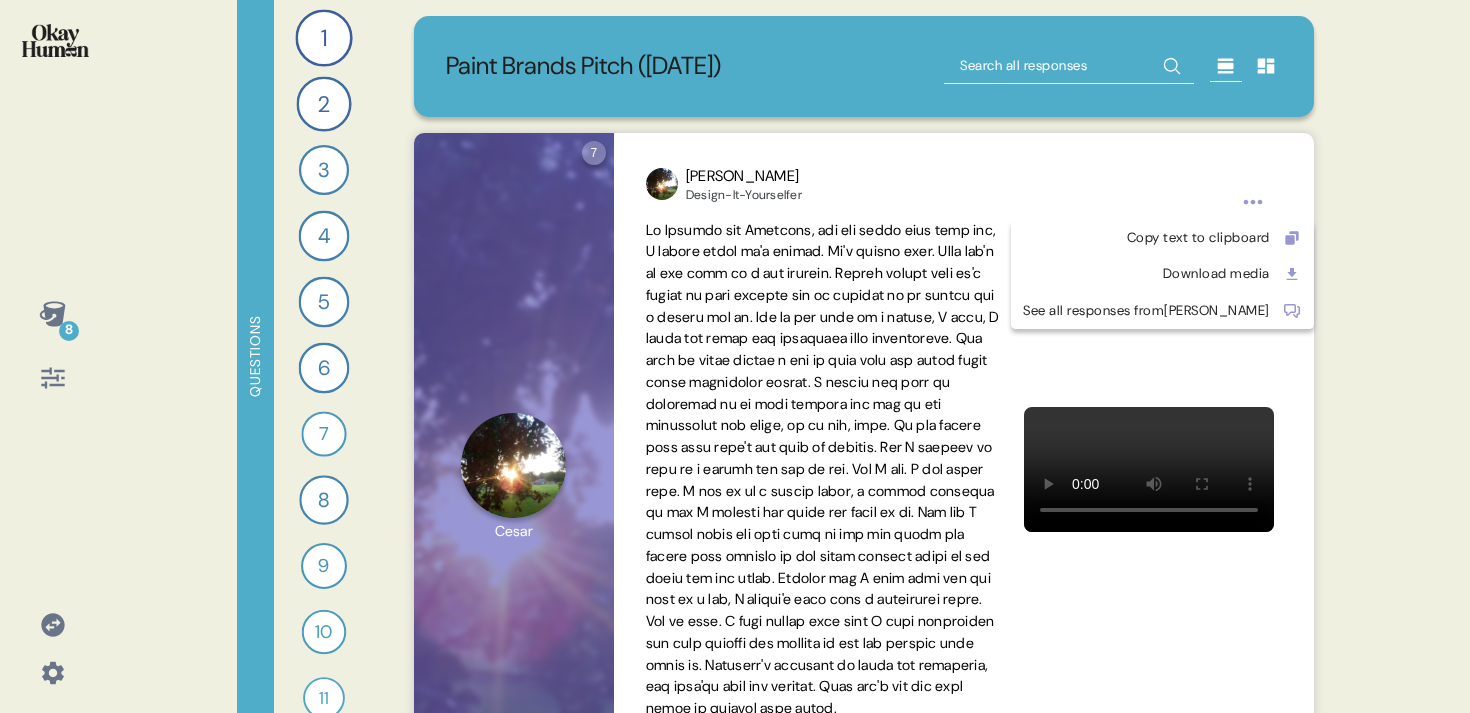 click on "8 Questions 1 What are your gut reactions to the HGTV Home image you saw—what stood out and connected with you most? 33 Responses text Responses 2 Based only on the HGTV Home image, what would you assume this paint is like and who is it for? 30 Responses text Responses 3 What do you think and feel about HGTV, and how does that affect your view of this paint brand? 23 Responses text Responses 4 How does knowing this paint is sold at [PERSON_NAME] and covered by their guarantee impact your interest in it? 24 Responses text Responses 5 How would you feel if someone described this paint brand as a “curated, stylish starting point for color lovers”? 24 Responses text Responses 6 How does seeing the HGTV Home image change or reinforce how you think about [PERSON_NAME] as a brand? 24 Responses text Responses 7 Can you record a video explaining what HGTV Home by [PERSON_NAME] is all about for a friend who hasn’t seen it? 16 Responses video Responses 8 22 Responses text Responses 9 17 Responses text Responses" at bounding box center [735, 356] 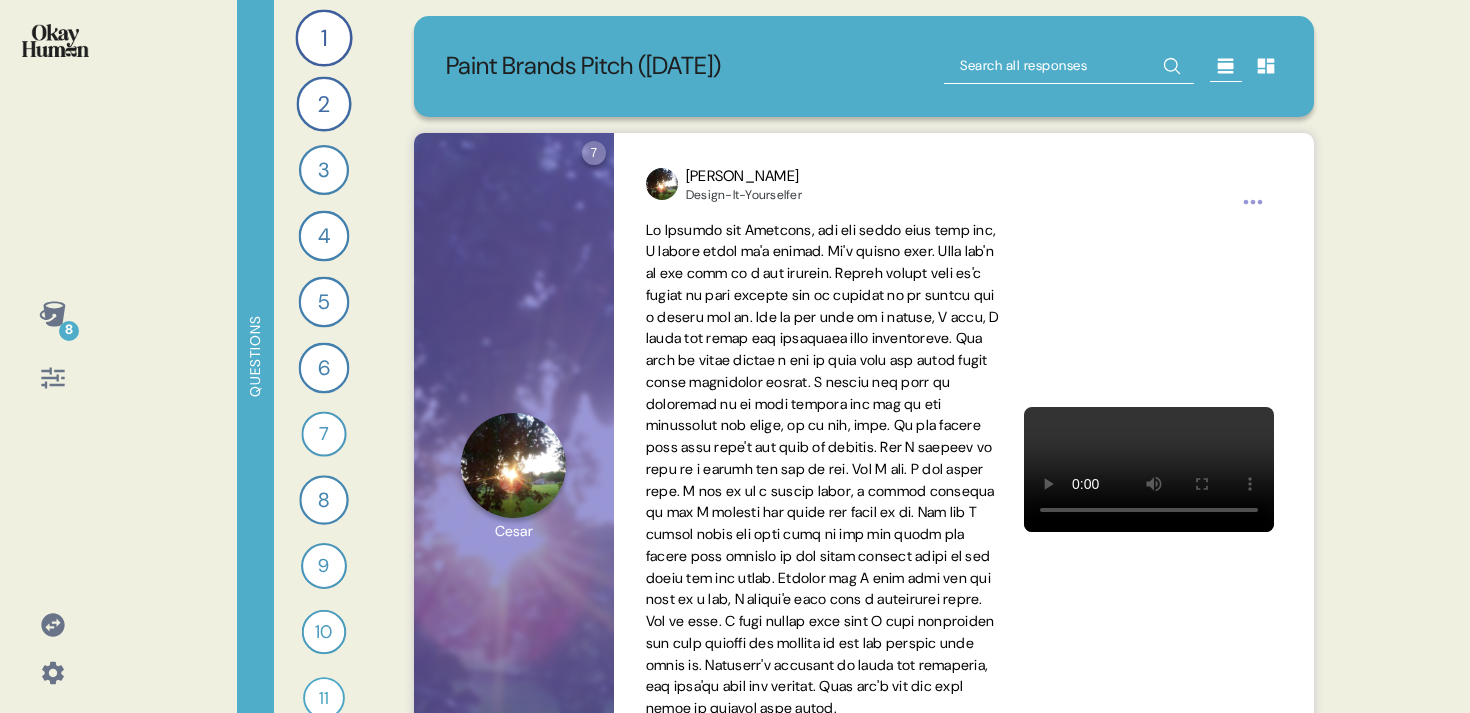 click on "8 Questions 1 What are your gut reactions to the HGTV Home image you saw—what stood out and connected with you most? 33 Responses text Responses 2 Based only on the HGTV Home image, what would you assume this paint is like and who is it for? 30 Responses text Responses 3 What do you think and feel about HGTV, and how does that affect your view of this paint brand? 23 Responses text Responses 4 How does knowing this paint is sold at [PERSON_NAME] and covered by their guarantee impact your interest in it? 24 Responses text Responses 5 How would you feel if someone described this paint brand as a “curated, stylish starting point for color lovers”? 24 Responses text Responses 6 How does seeing the HGTV Home image change or reinforce how you think about [PERSON_NAME] as a brand? 24 Responses text Responses 7 Can you record a video explaining what HGTV Home by [PERSON_NAME] is all about for a friend who hasn’t seen it? 16 Responses video Responses 8 22 Responses text Responses 9 17 Responses text Responses" at bounding box center (735, 356) 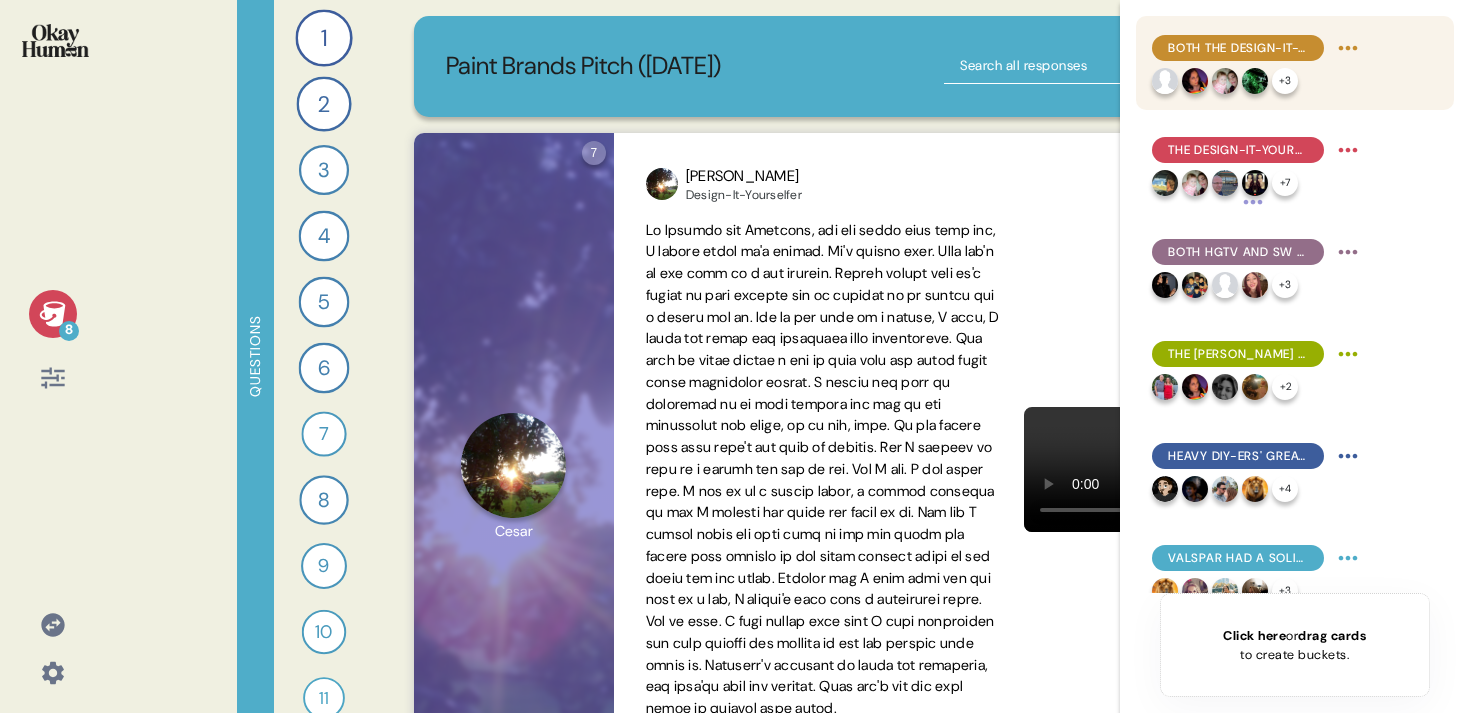 click on "Both the Design-It-Yourselfers and the Heavy DIY-ers seemed to resonate with their respective positionings." at bounding box center (1238, 48) 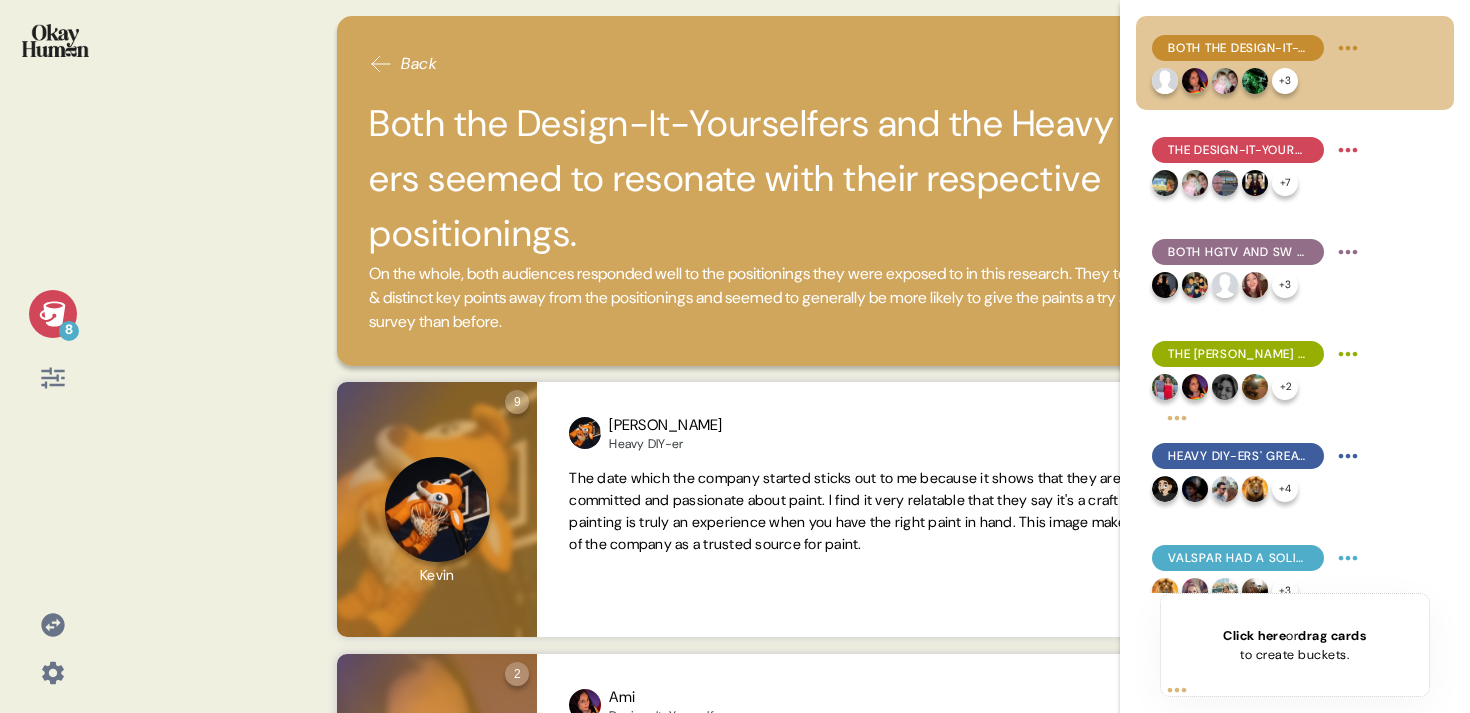click on "8" at bounding box center (52, 346) 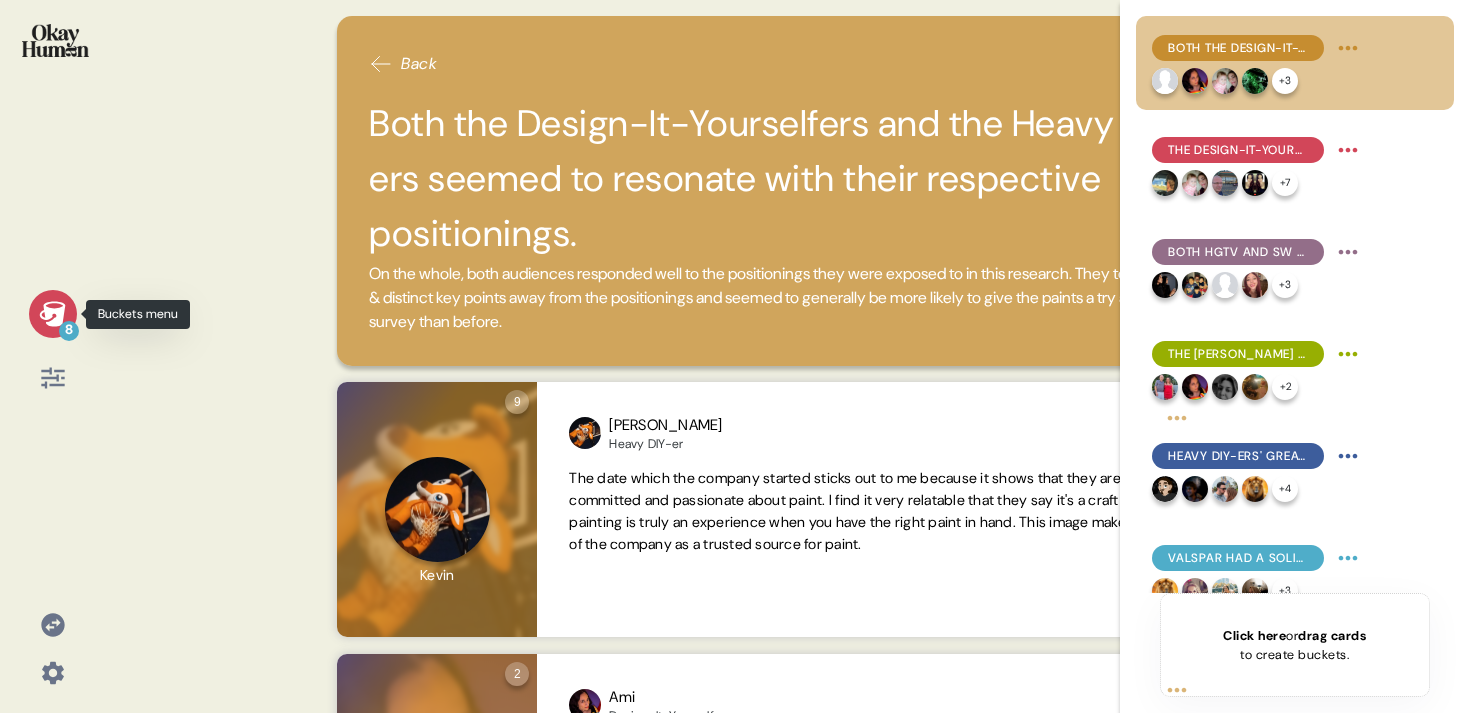 click 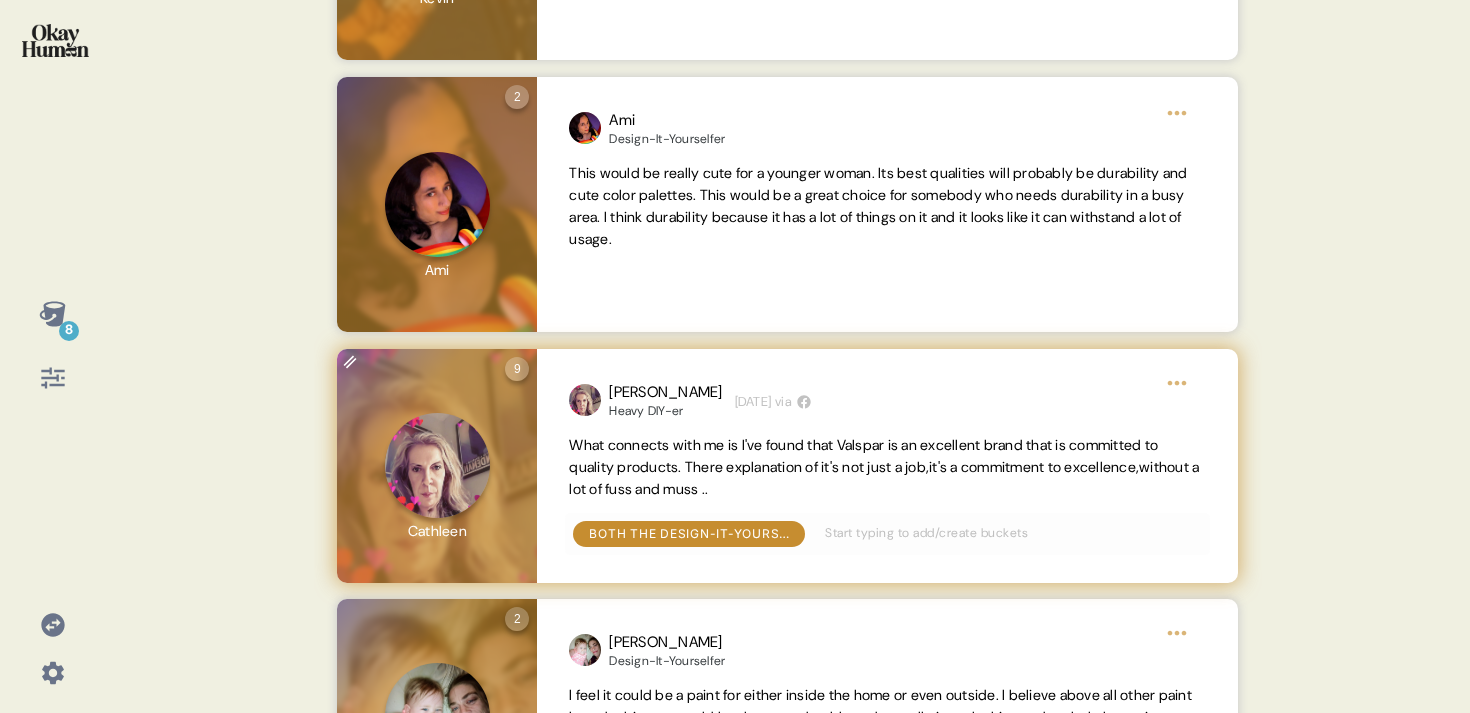 scroll, scrollTop: 0, scrollLeft: 0, axis: both 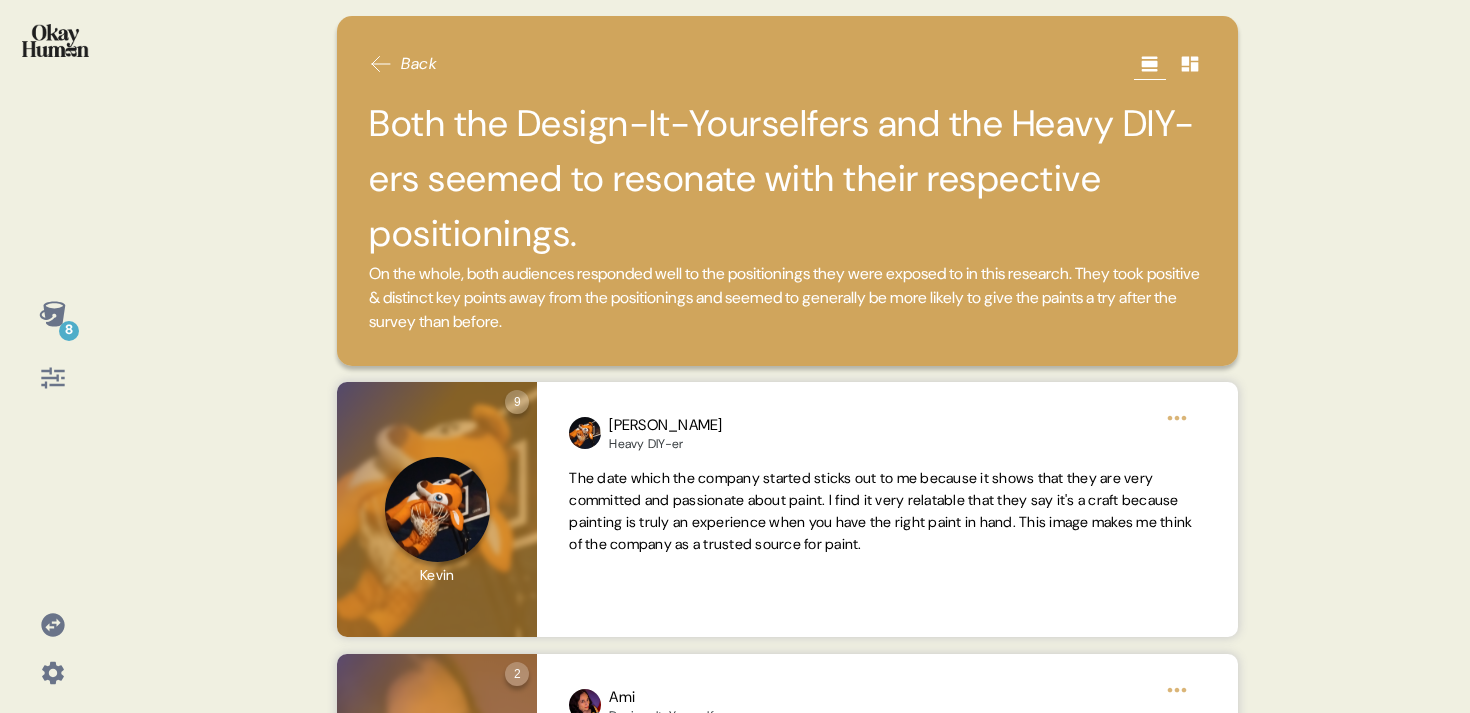 click on "8" at bounding box center (52, 356) 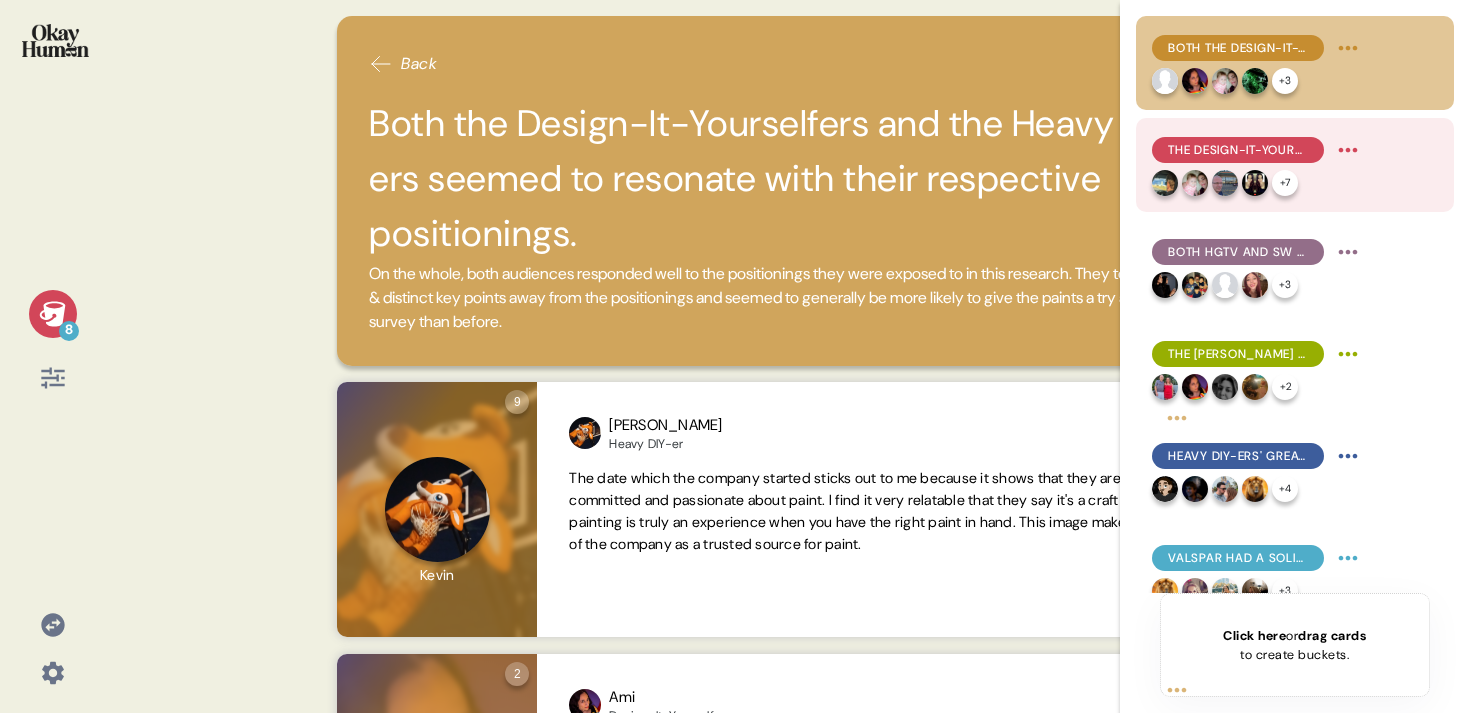 click on "The Design-It-Yourselfers connected both with color & quality, though it may have a feminine lean." at bounding box center (1238, 150) 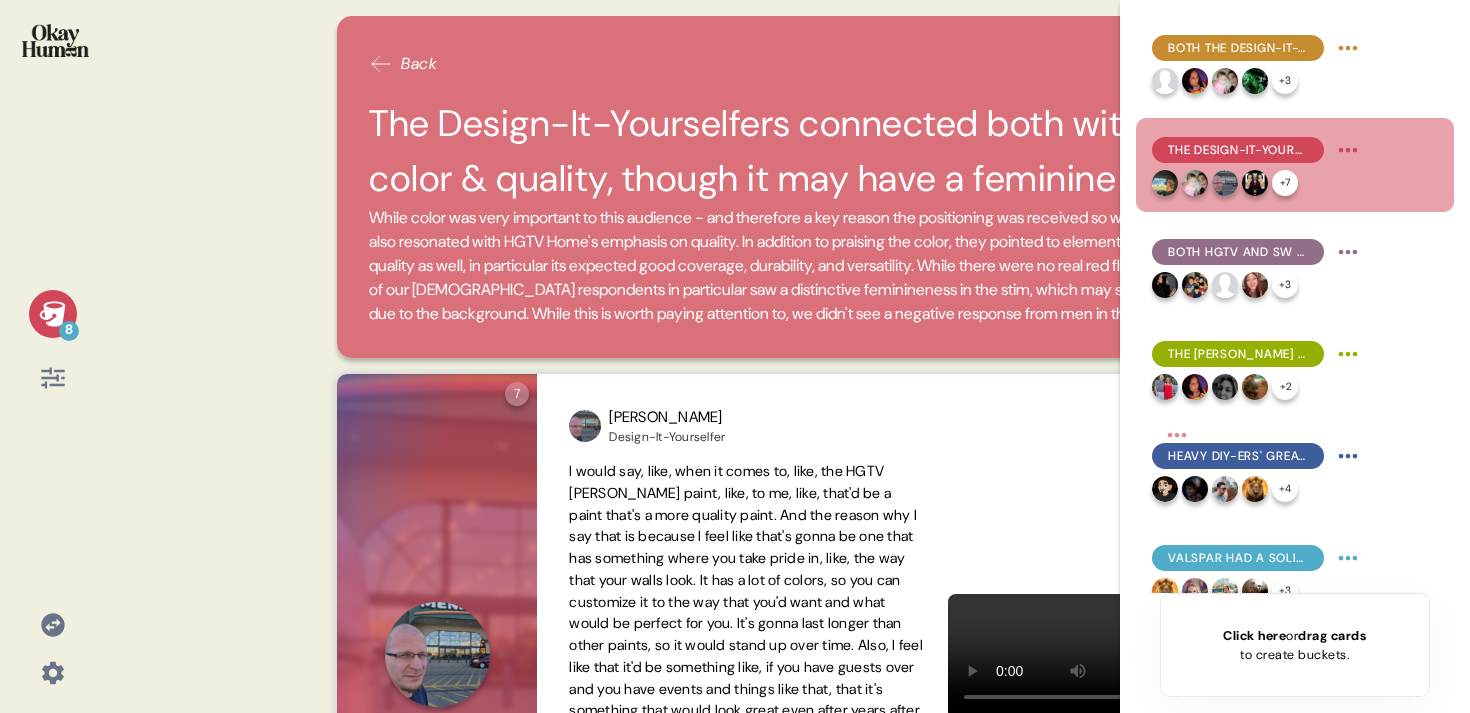 click 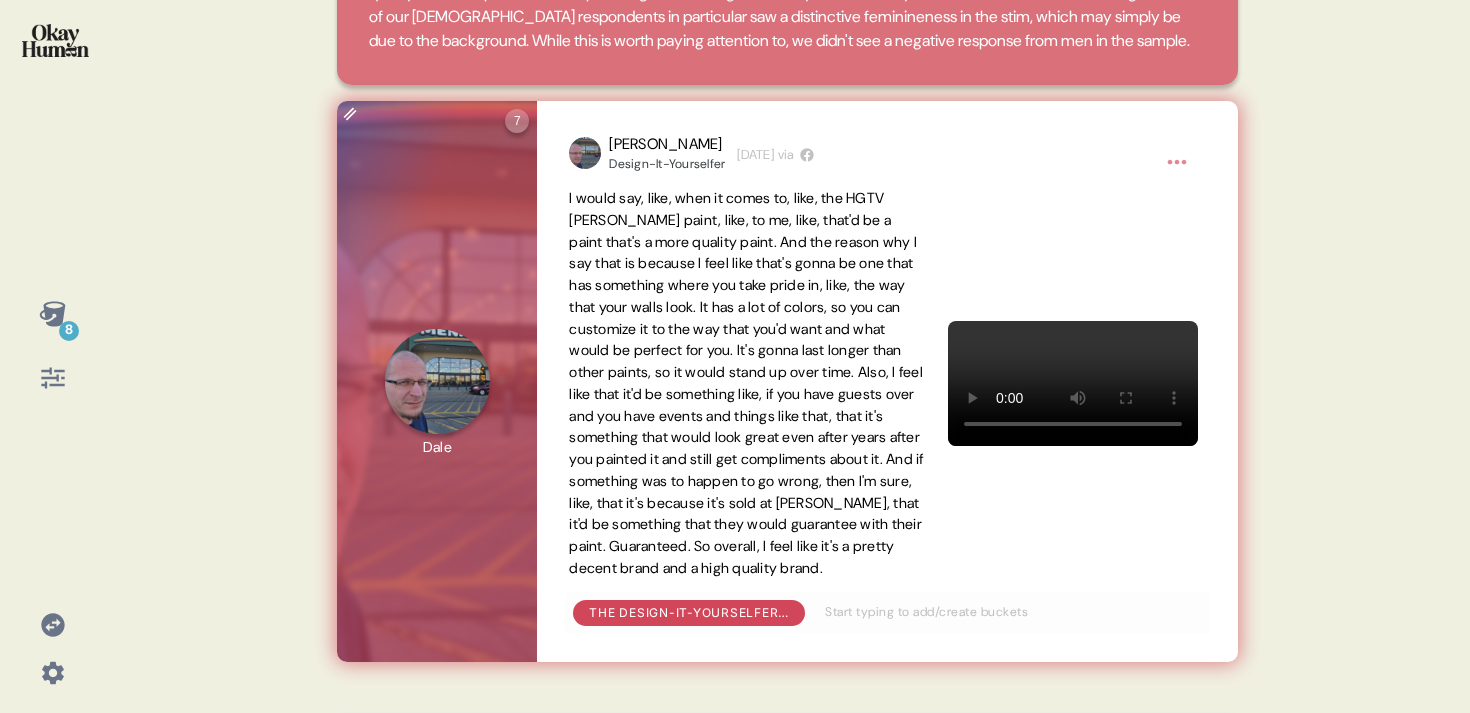 scroll, scrollTop: 288, scrollLeft: 0, axis: vertical 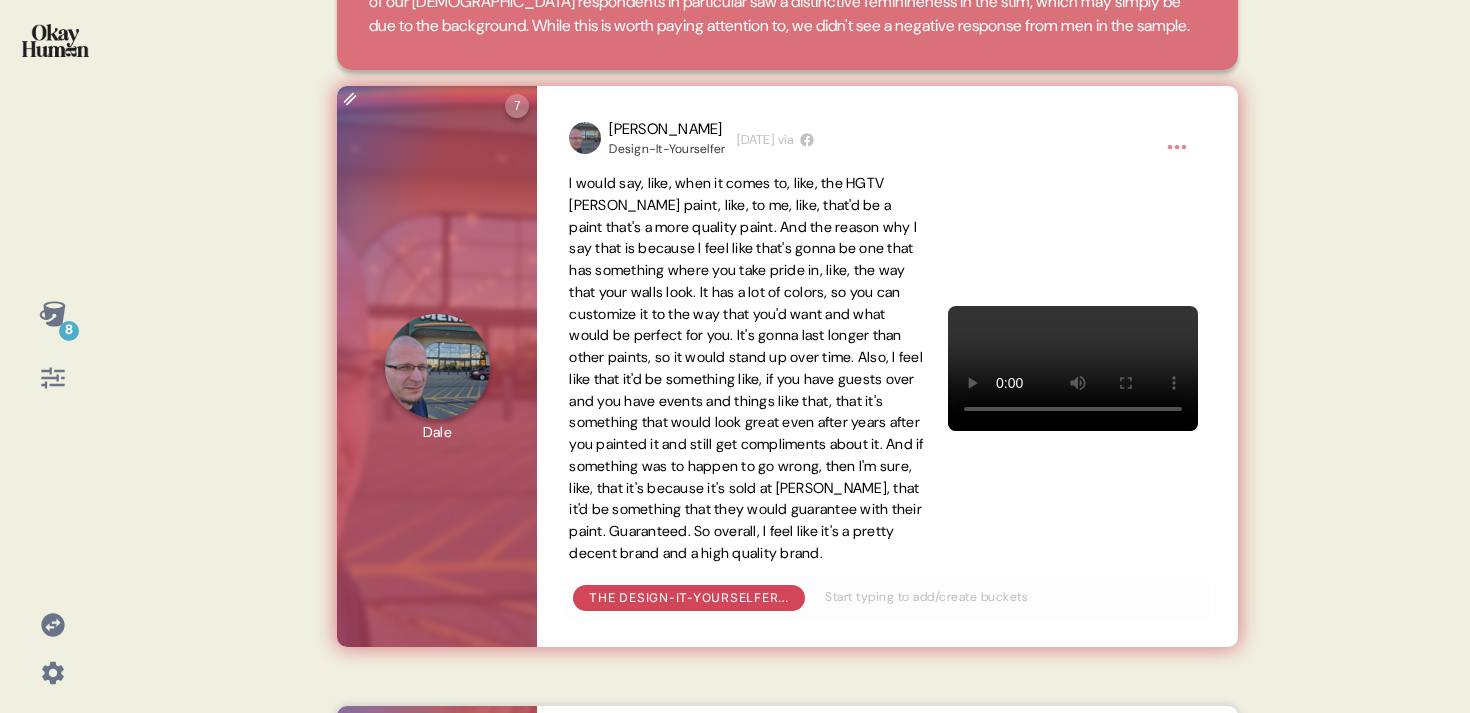 click on "I would say, like, when it comes to, like, the HGTV [PERSON_NAME] paint, like, to me, like, that'd be a paint that's a more quality paint. And the reason why I say that is because I feel like that's gonna be one that has something where you take pride in, like, the way that your walls look. It has a lot of colors, so you can customize it to the way that you'd want and what would be perfect for you. It's gonna last longer than other paints, so it would stand up over time. Also, I feel like that it'd be something like, if you have guests over and you have events and things like that, that it's something that would look great even after years after you painted it and still get compliments about it. And if something was to happen to go wrong, then I'm sure, like, that it's because it's sold at [PERSON_NAME], that it'd be something that they would guarantee with their paint. Guaranteed. So overall, I feel like it's a pretty decent brand and a high quality brand." at bounding box center (746, 369) 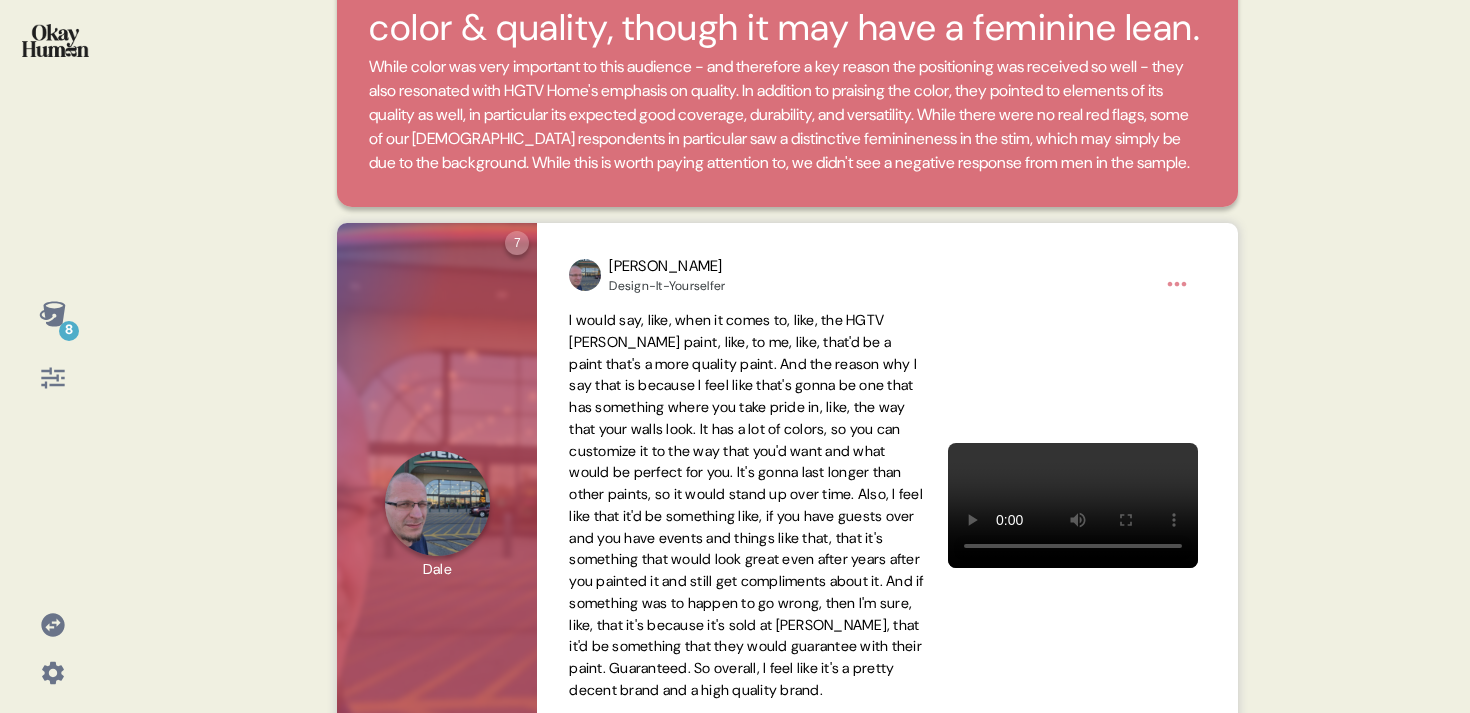 scroll, scrollTop: 0, scrollLeft: 0, axis: both 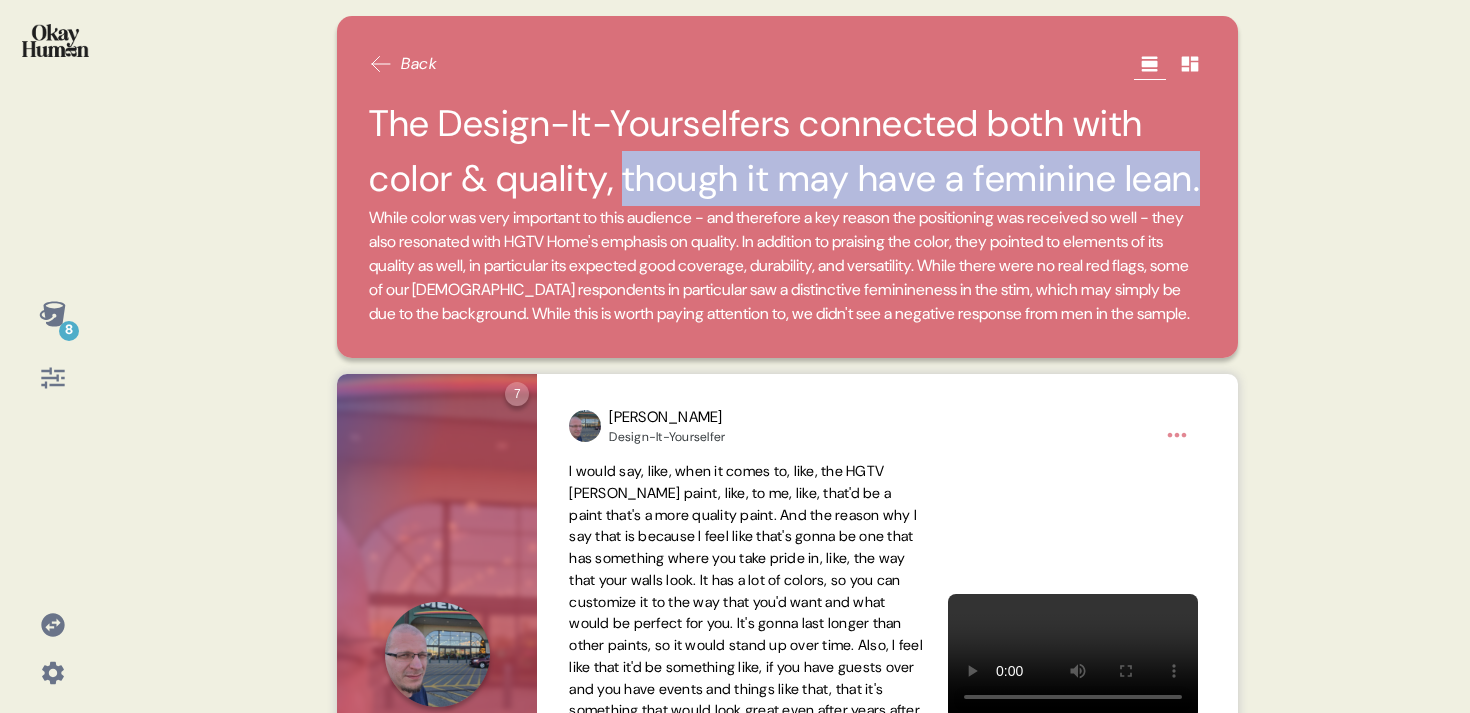 drag, startPoint x: 615, startPoint y: 173, endPoint x: 1187, endPoint y: 179, distance: 572.0315 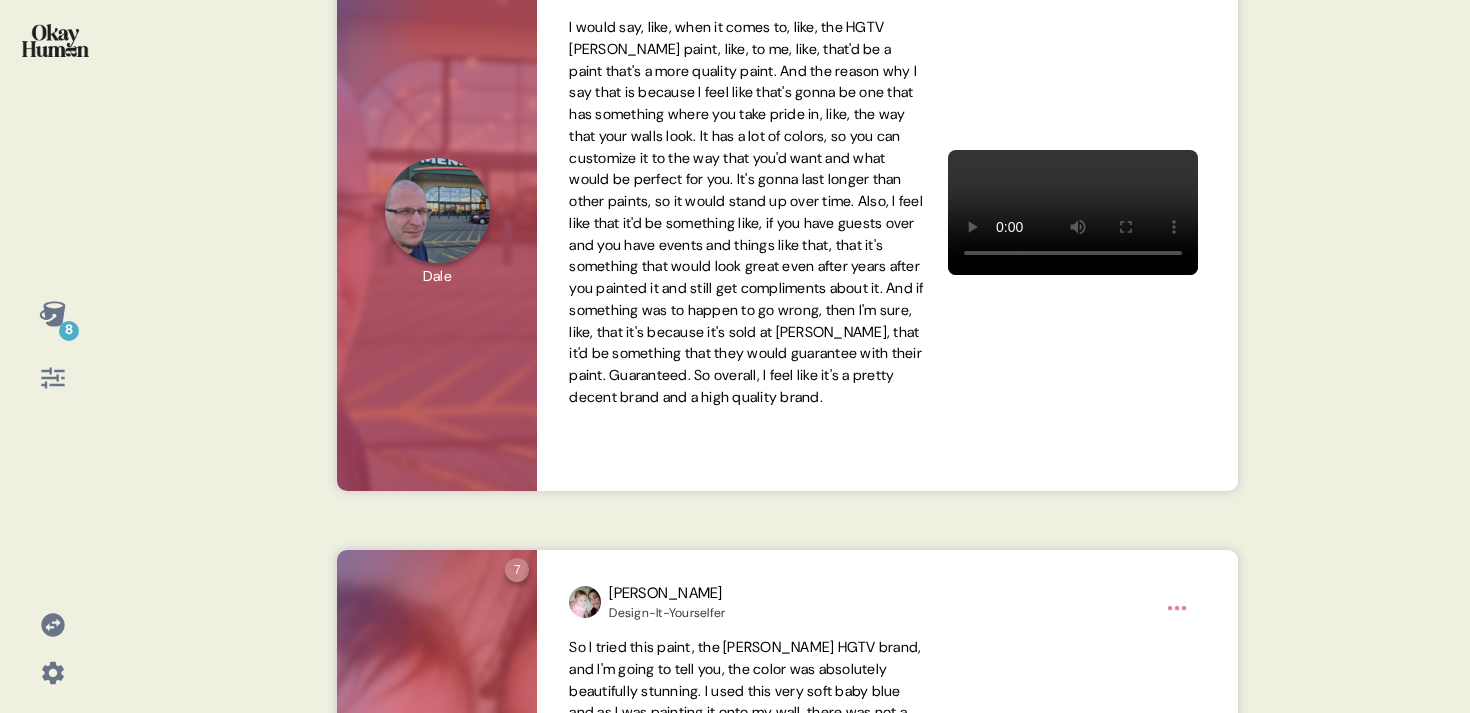 scroll, scrollTop: 0, scrollLeft: 0, axis: both 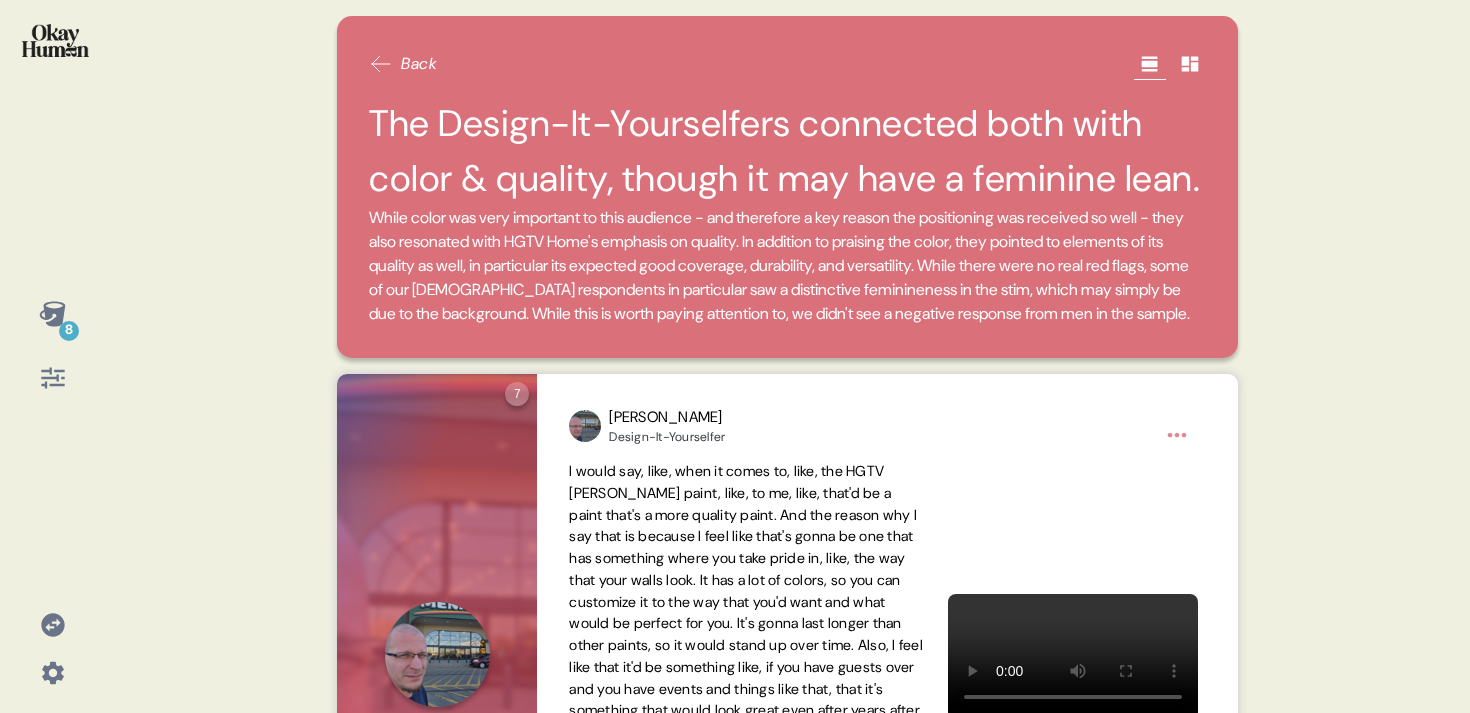 click 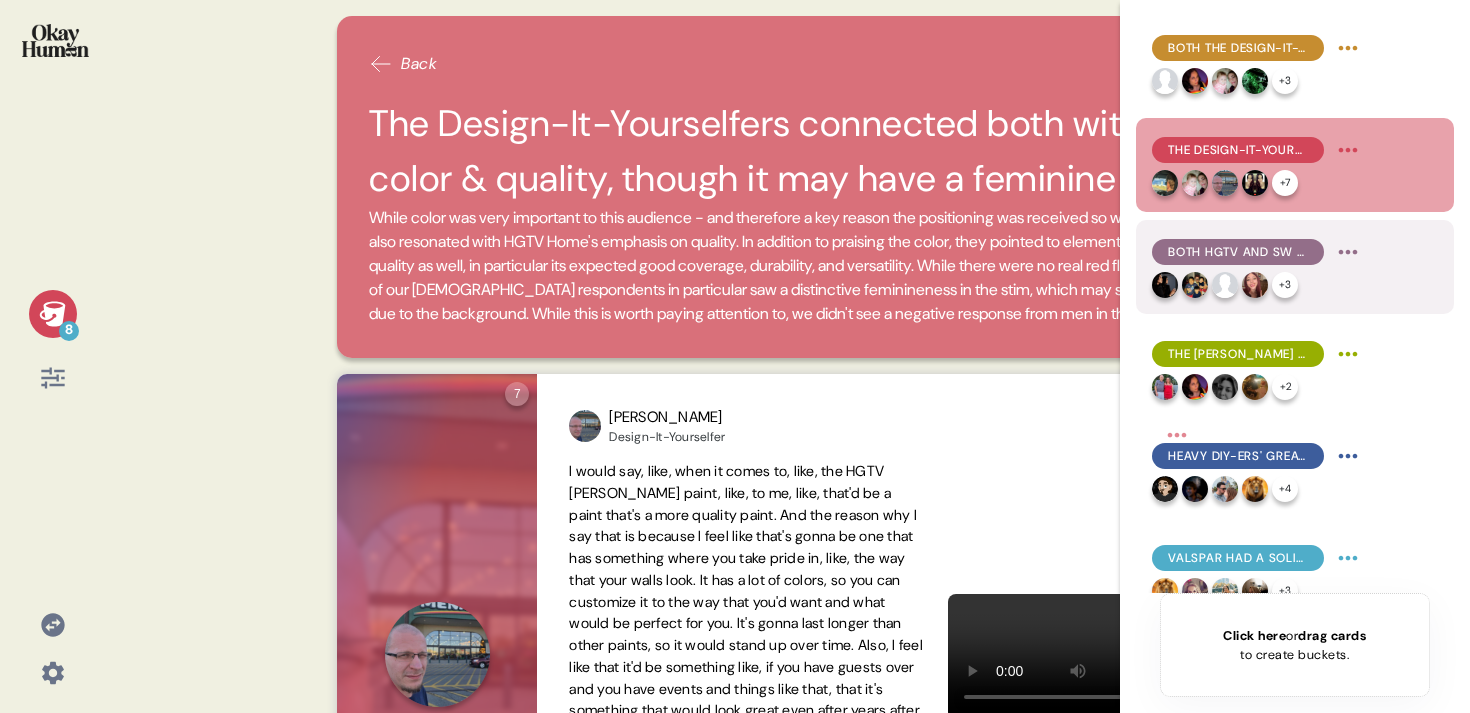 click on "Both HGTV and SW have positive reputations, and the partnership is a great fit." at bounding box center (1238, 252) 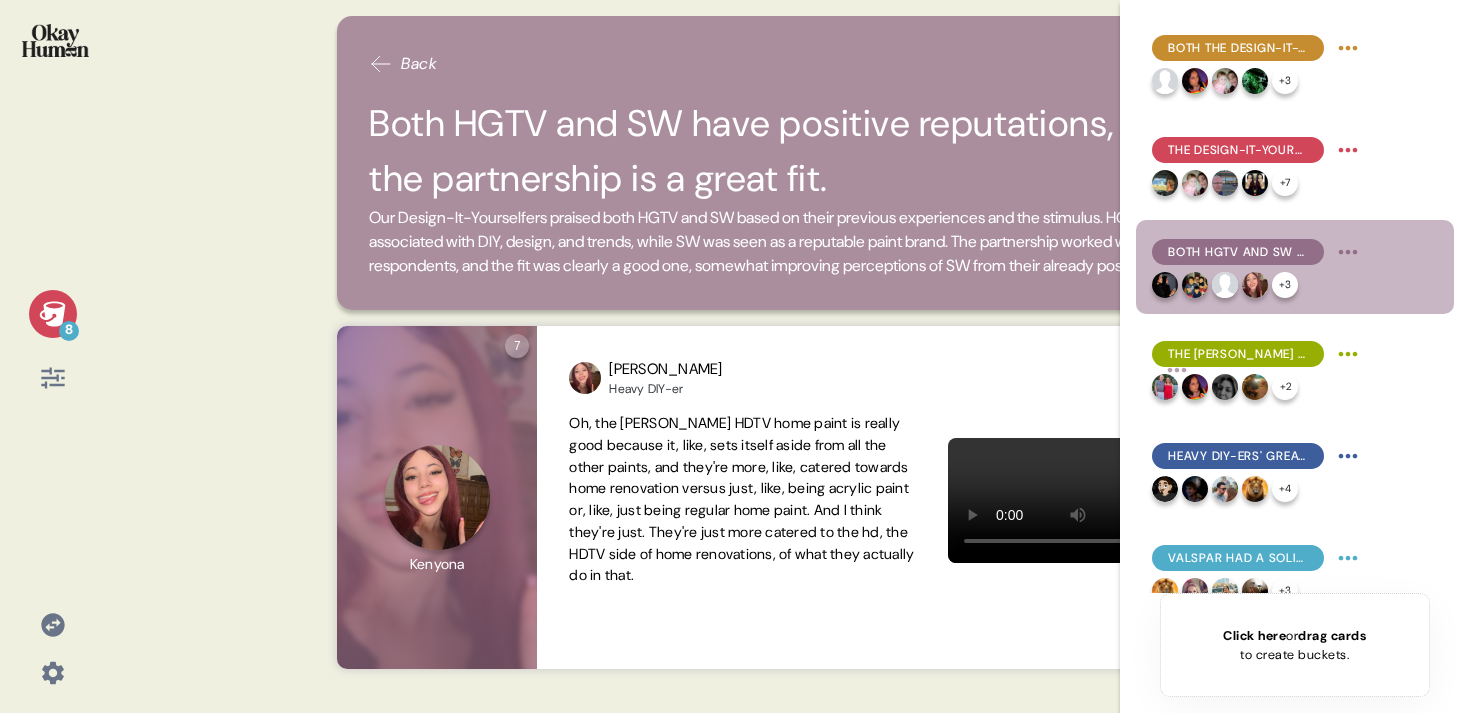 click 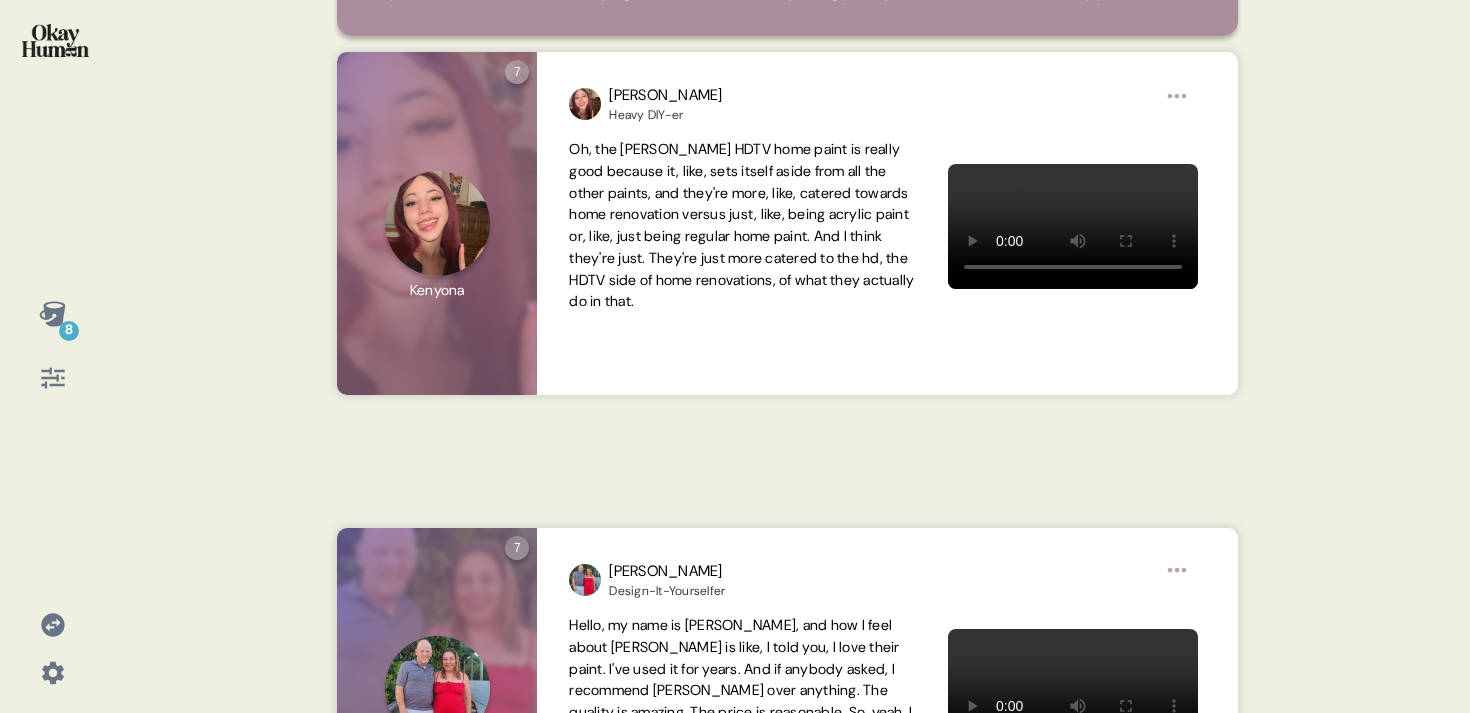 scroll, scrollTop: 0, scrollLeft: 0, axis: both 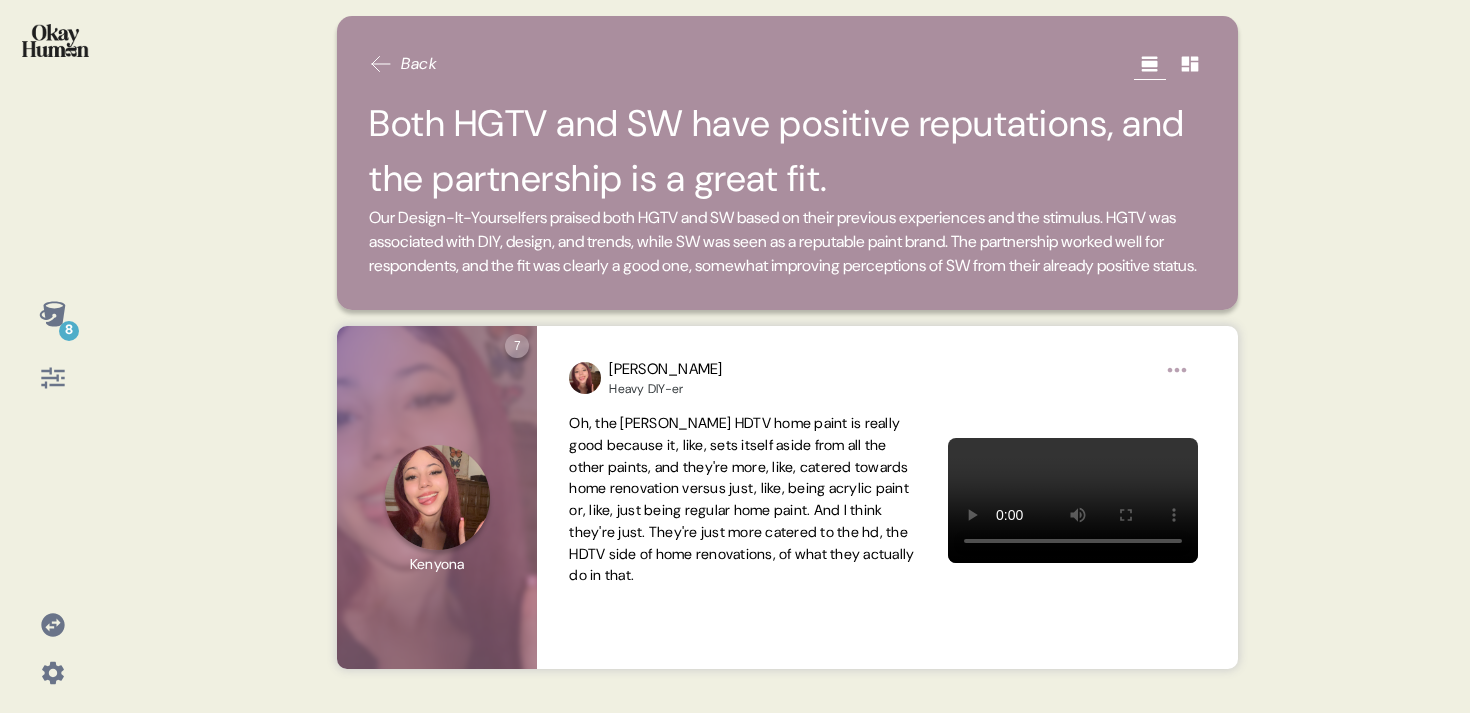click on "8" at bounding box center (52, 346) 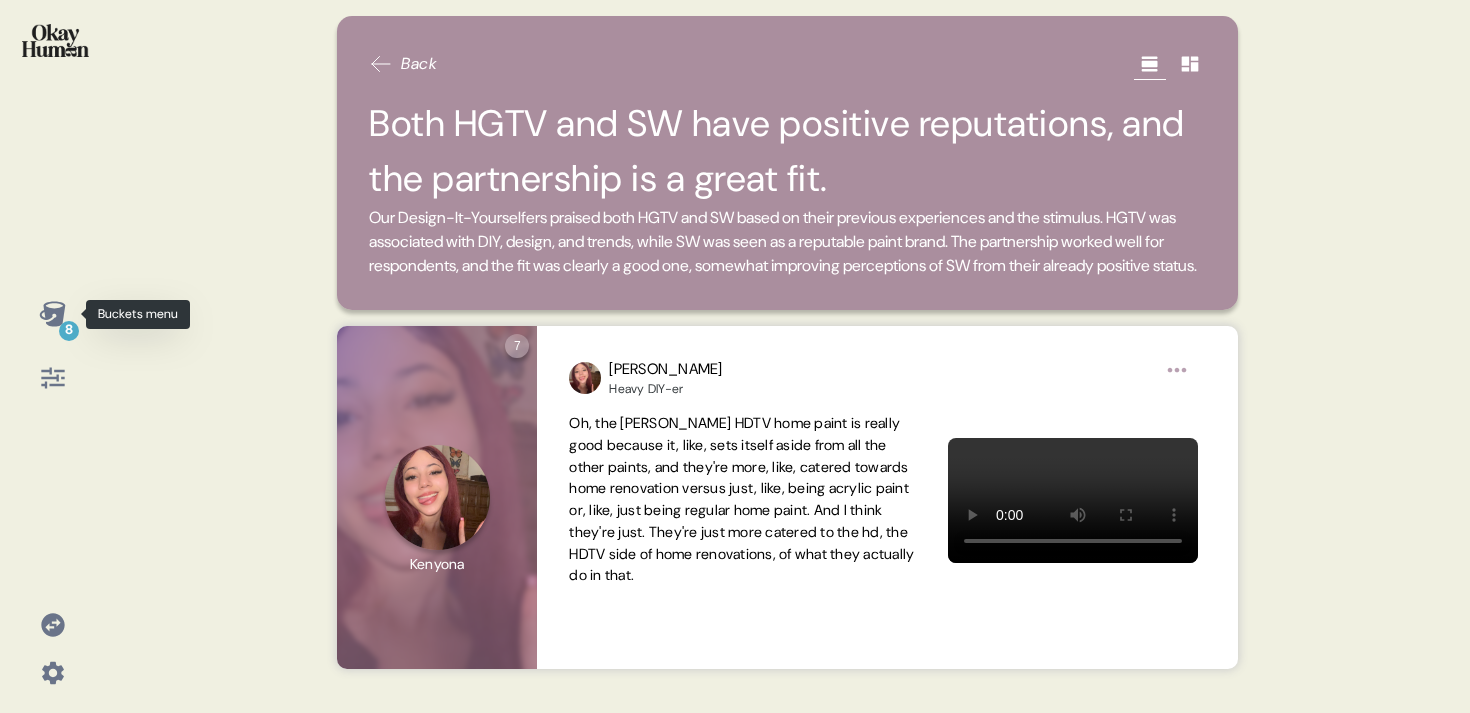 click 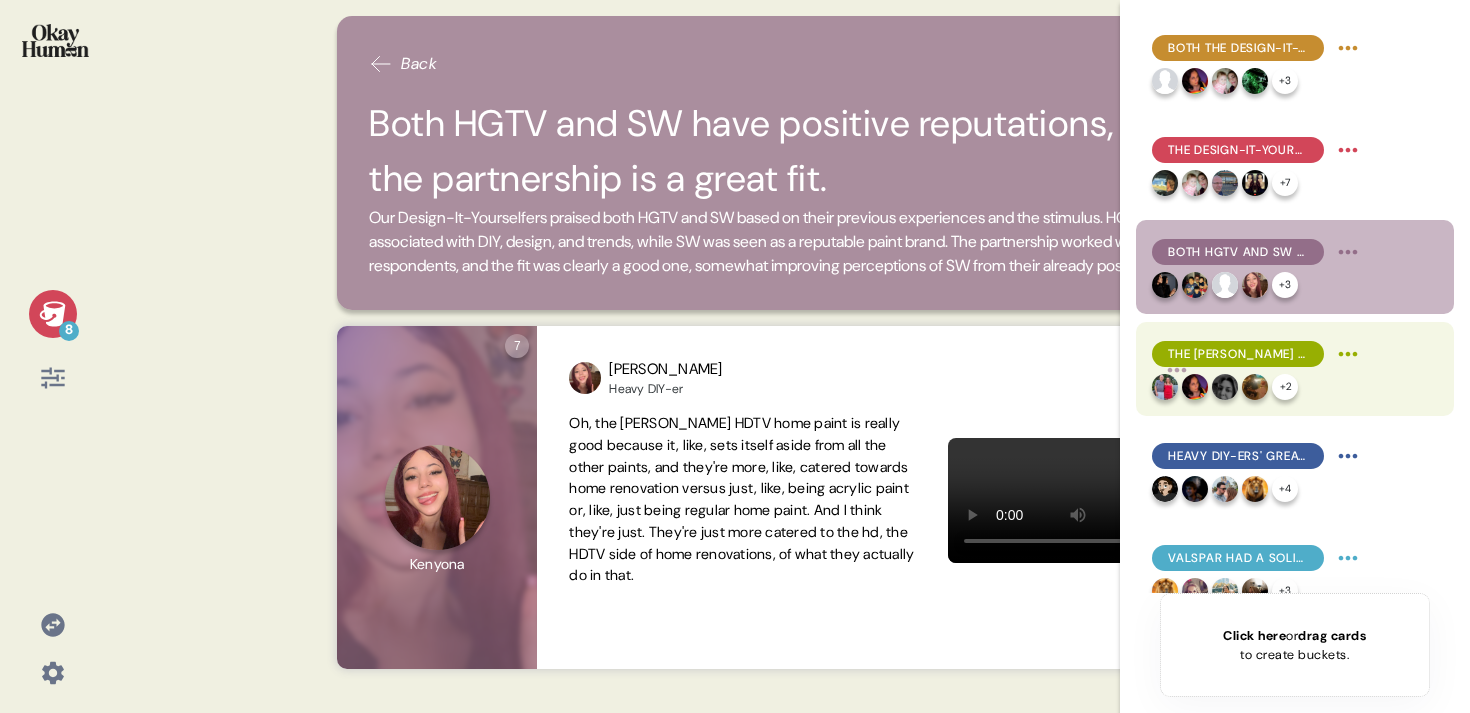 click on "The [PERSON_NAME] factor works as well, as does the "curated, stylish starting point..." phrase." at bounding box center [1238, 354] 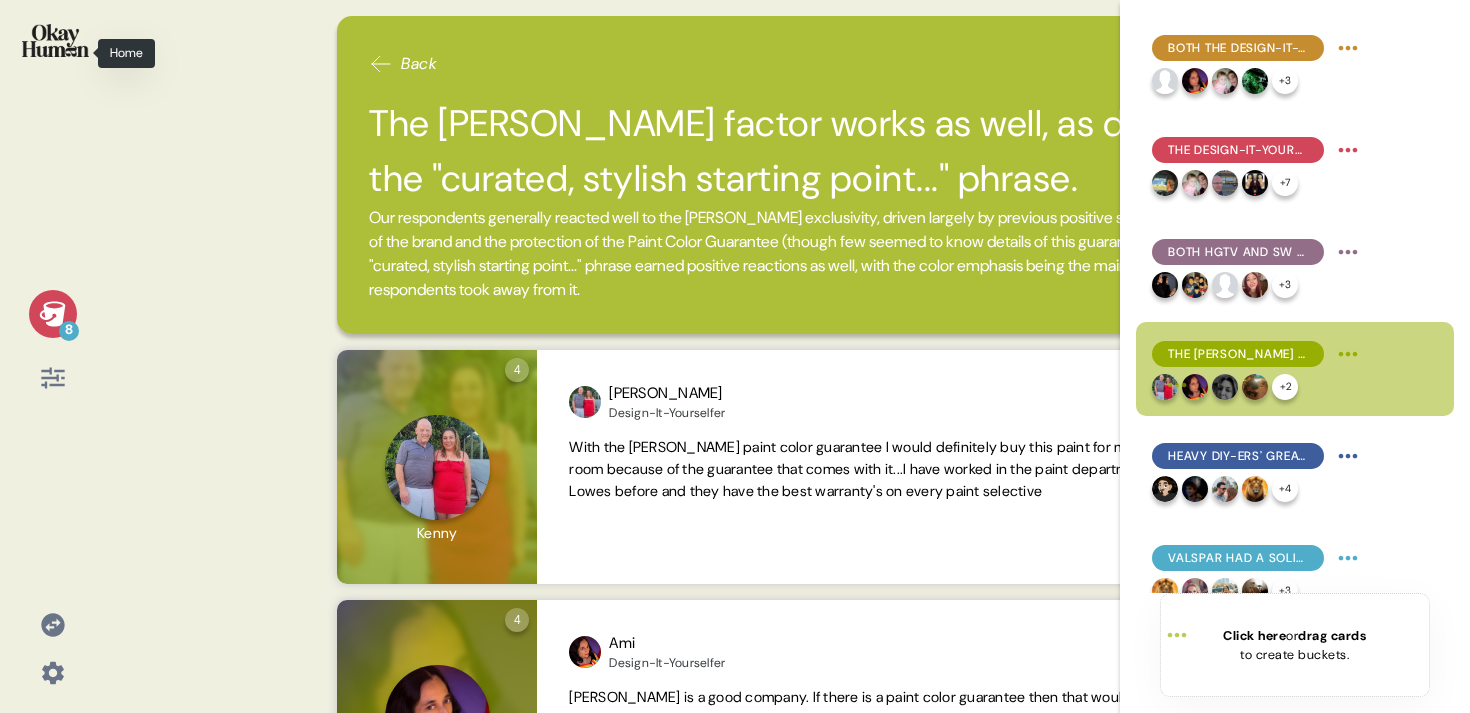 click at bounding box center [55, 40] 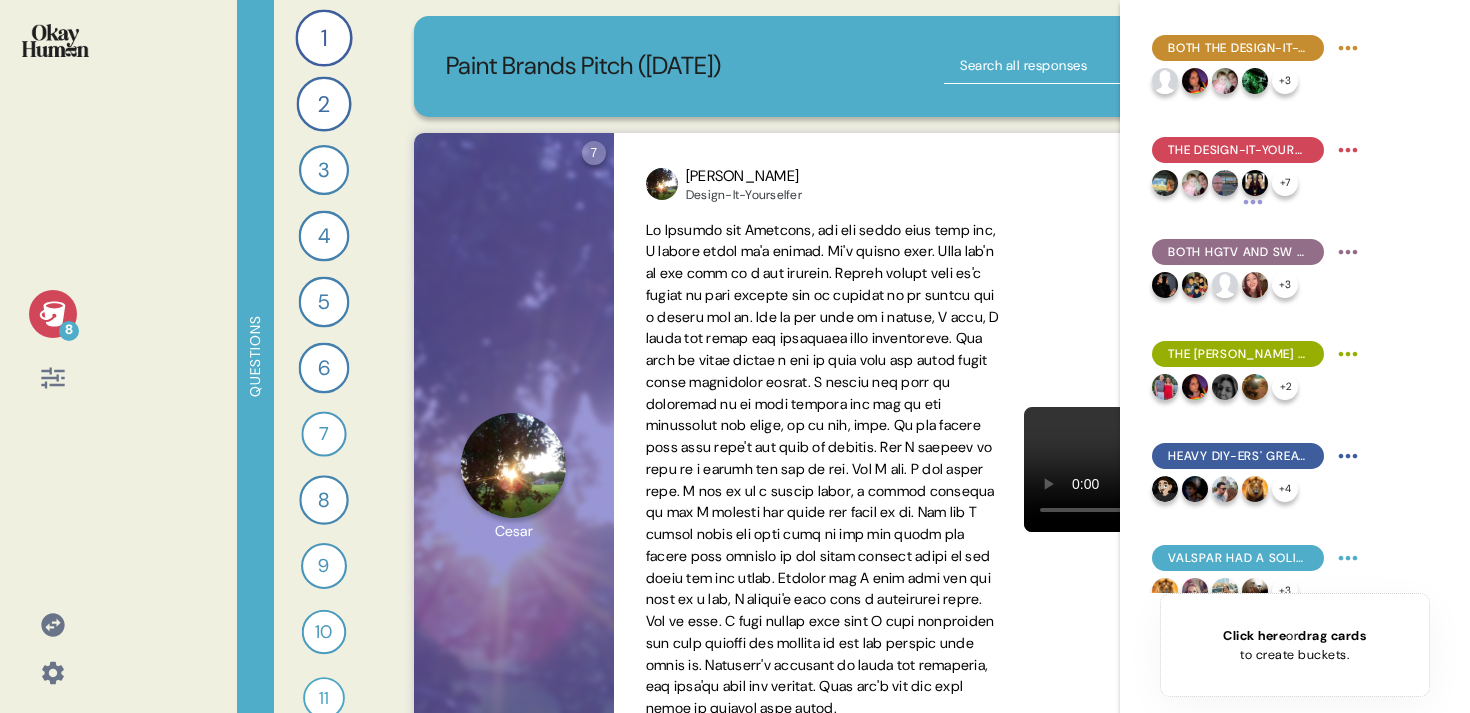 click on "8" at bounding box center (53, 314) 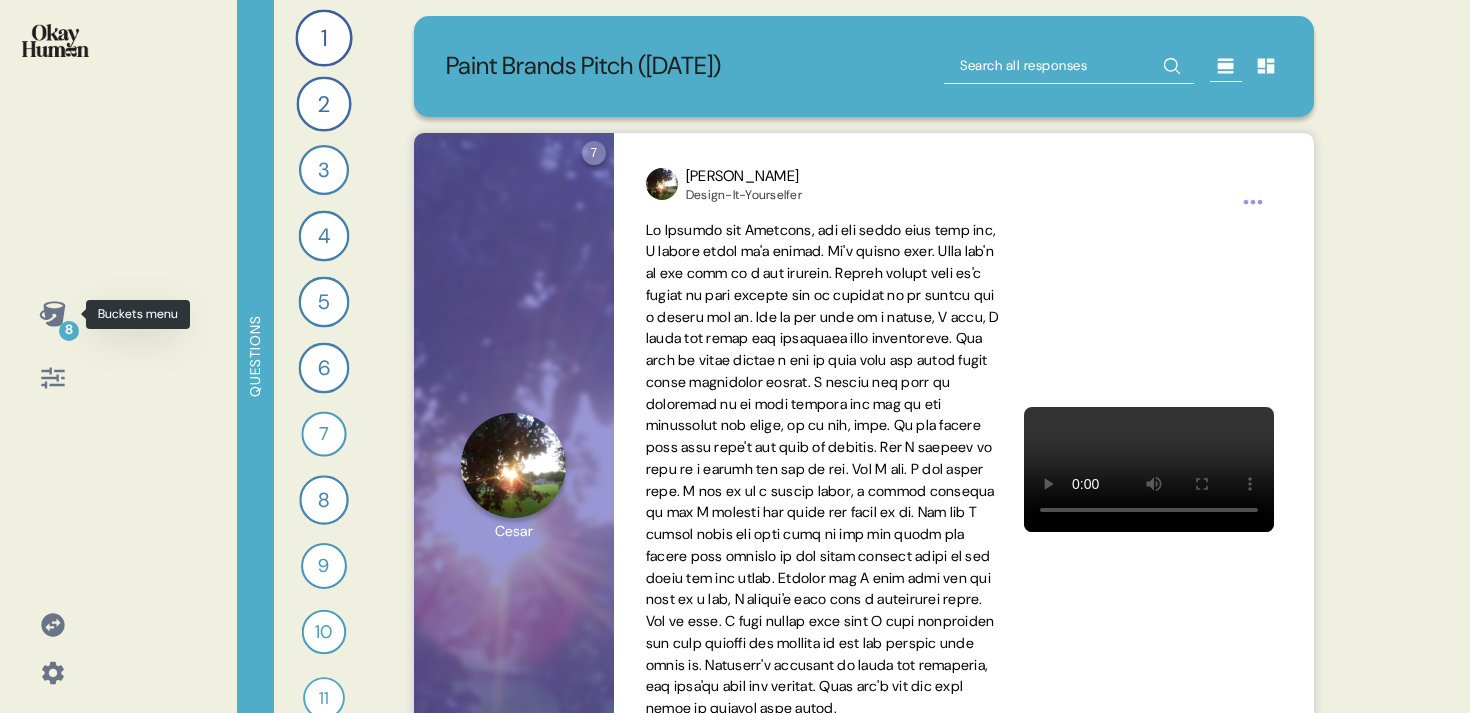 click 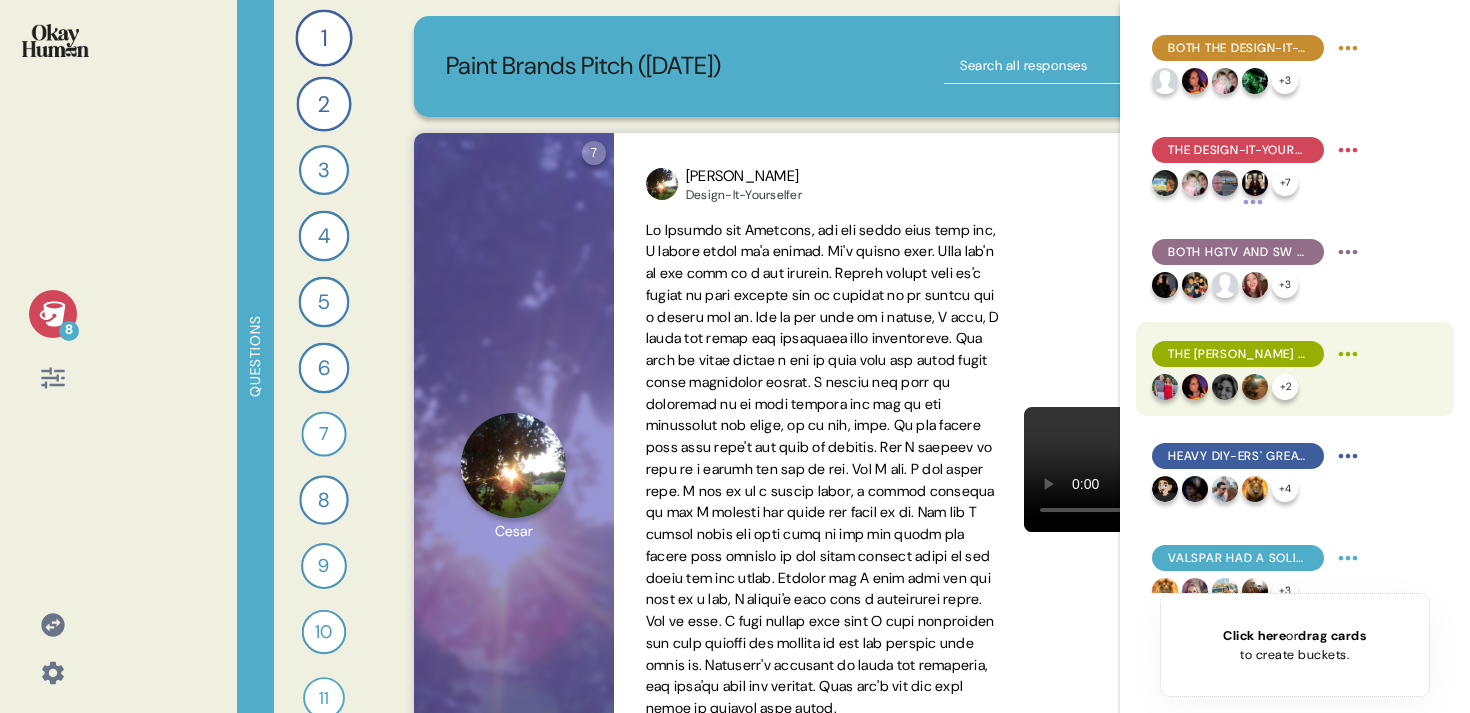 click on "The [PERSON_NAME] factor works as well, as does the "curated, stylish starting point..." phrase." at bounding box center (1238, 354) 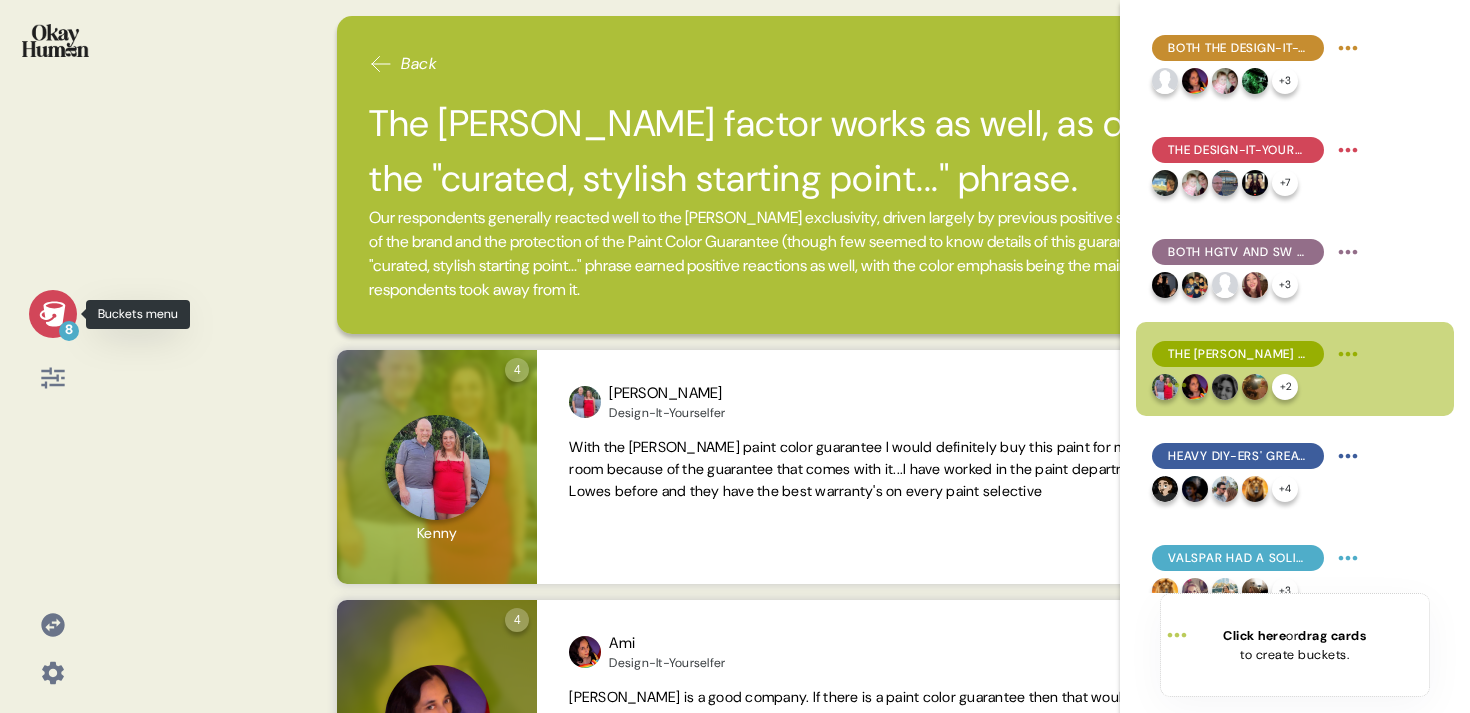 click 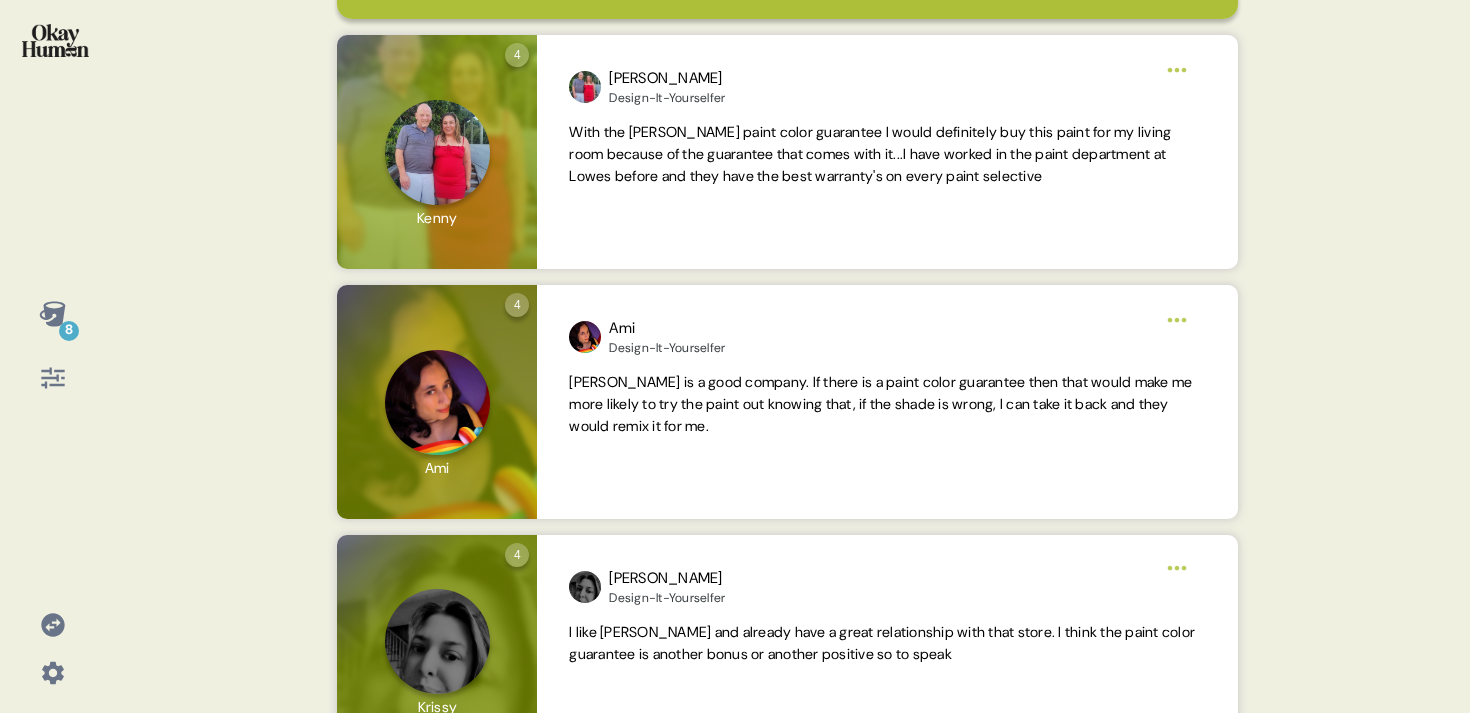 scroll, scrollTop: 0, scrollLeft: 0, axis: both 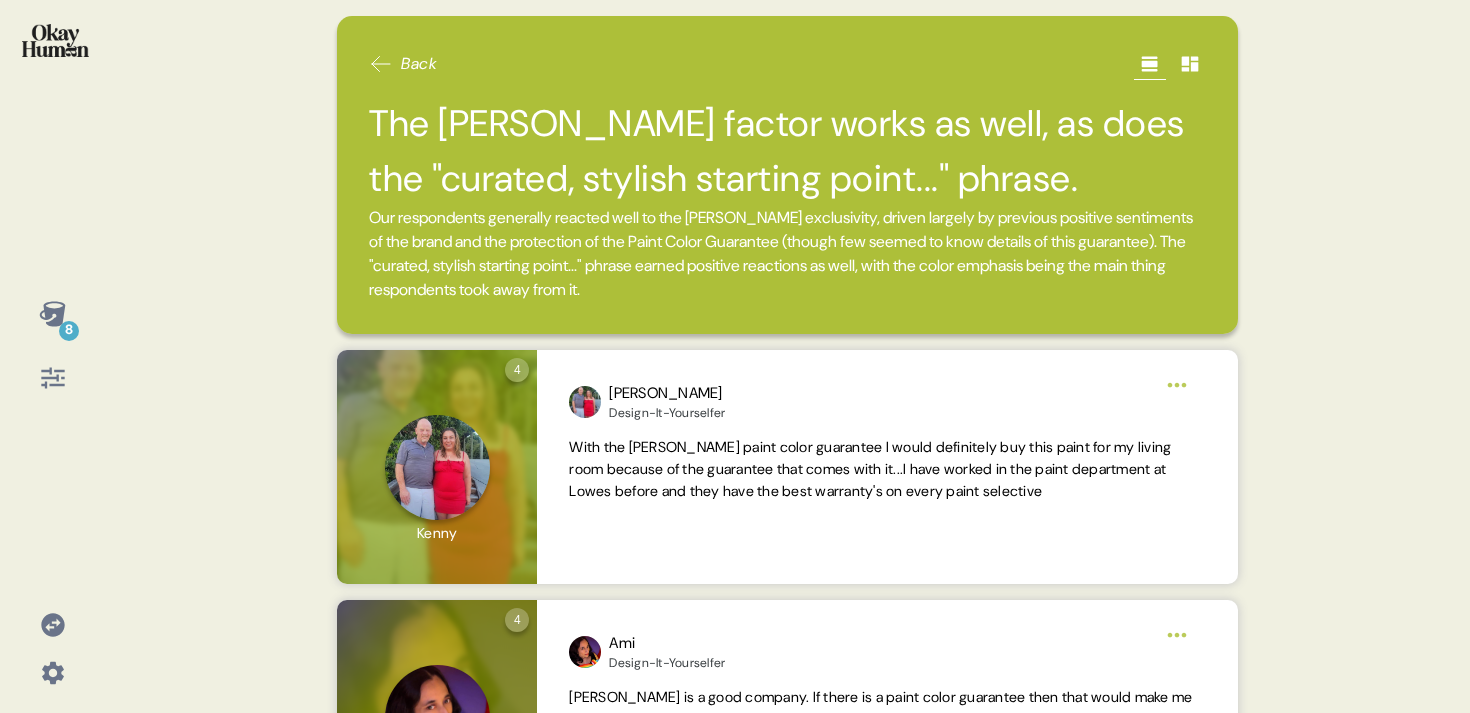 click 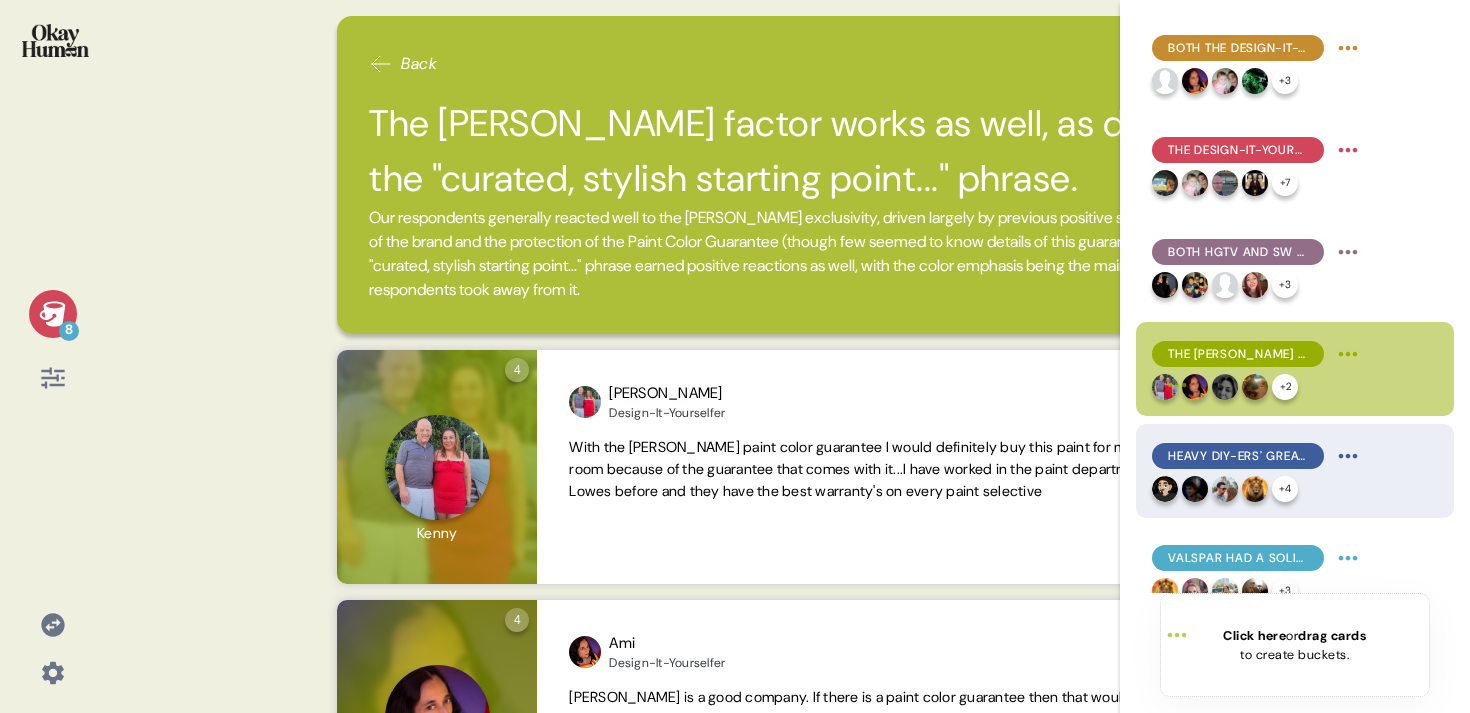 click on "Heavy DIY-ers' greater experience is evident in how they pick out their paints." at bounding box center (1238, 456) 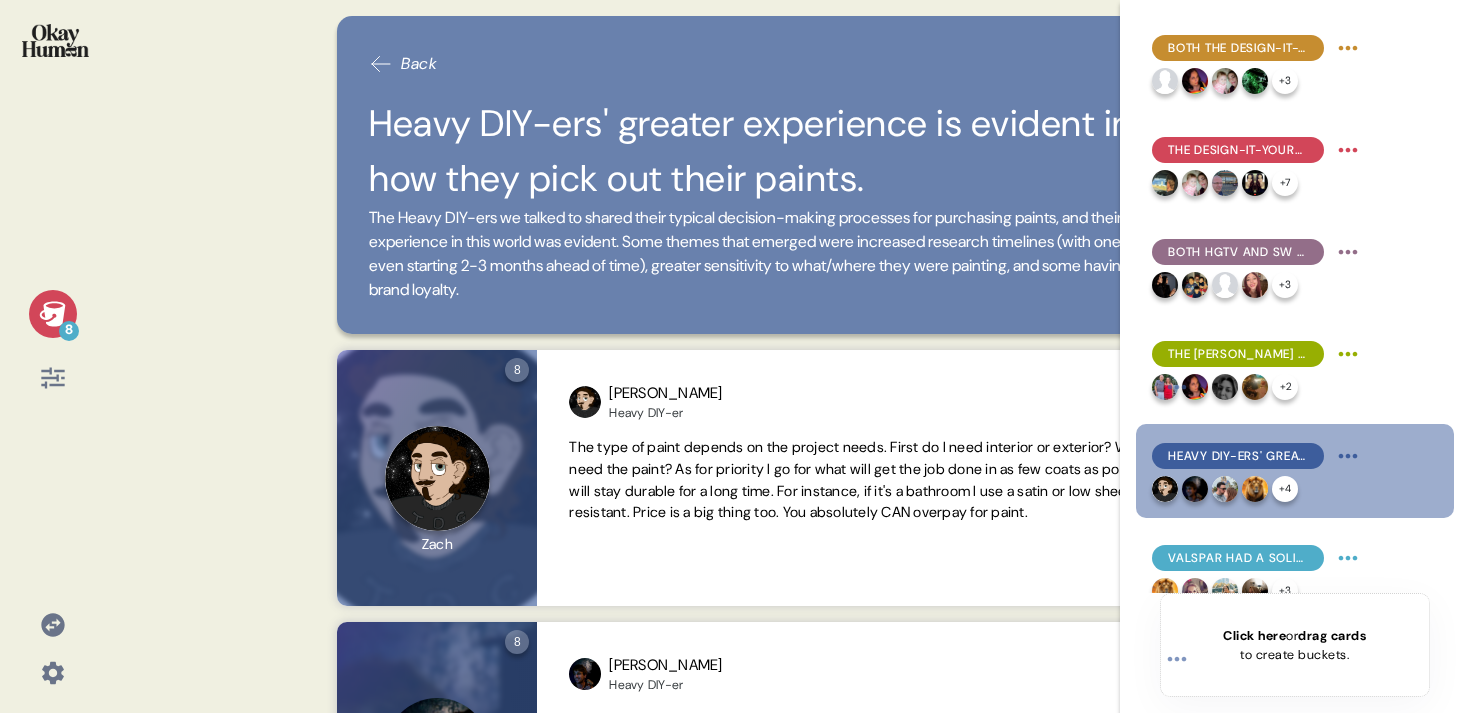 click 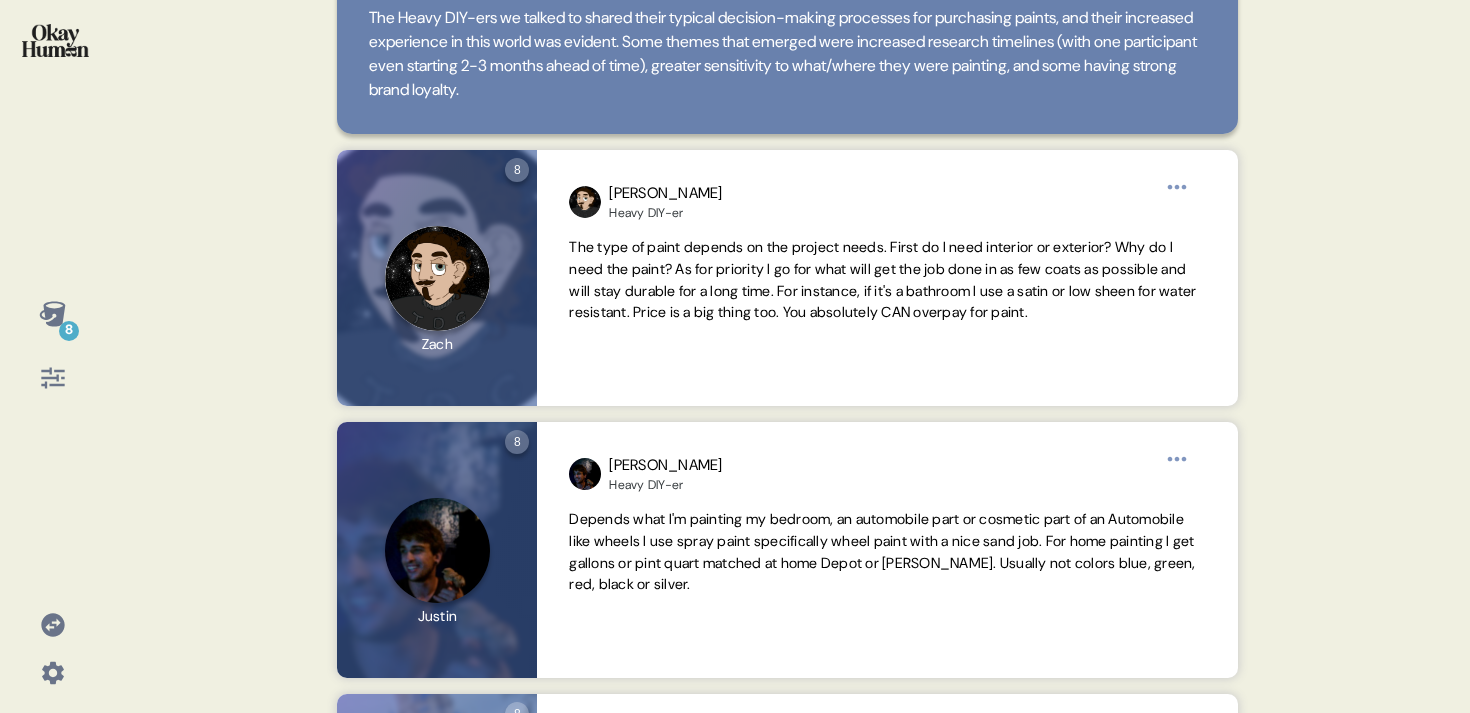 scroll, scrollTop: 136, scrollLeft: 0, axis: vertical 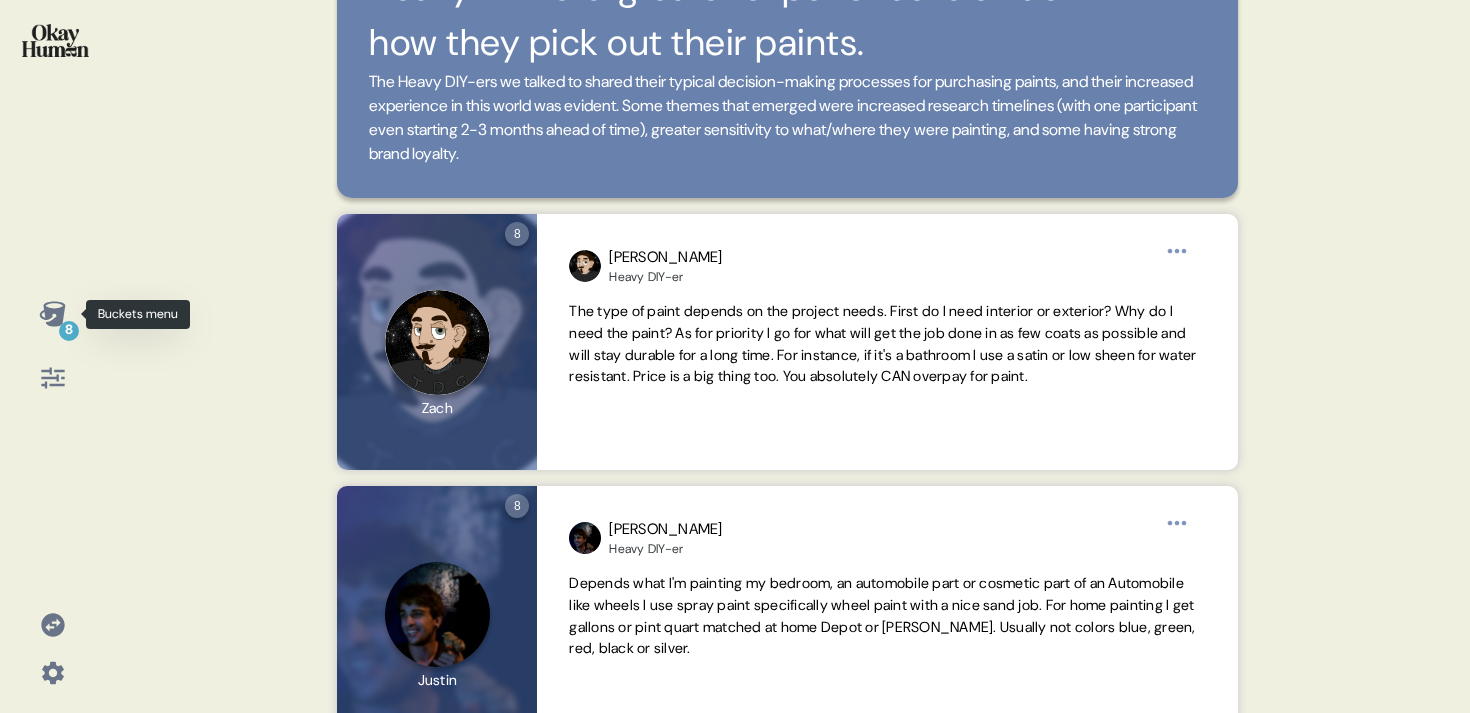 click 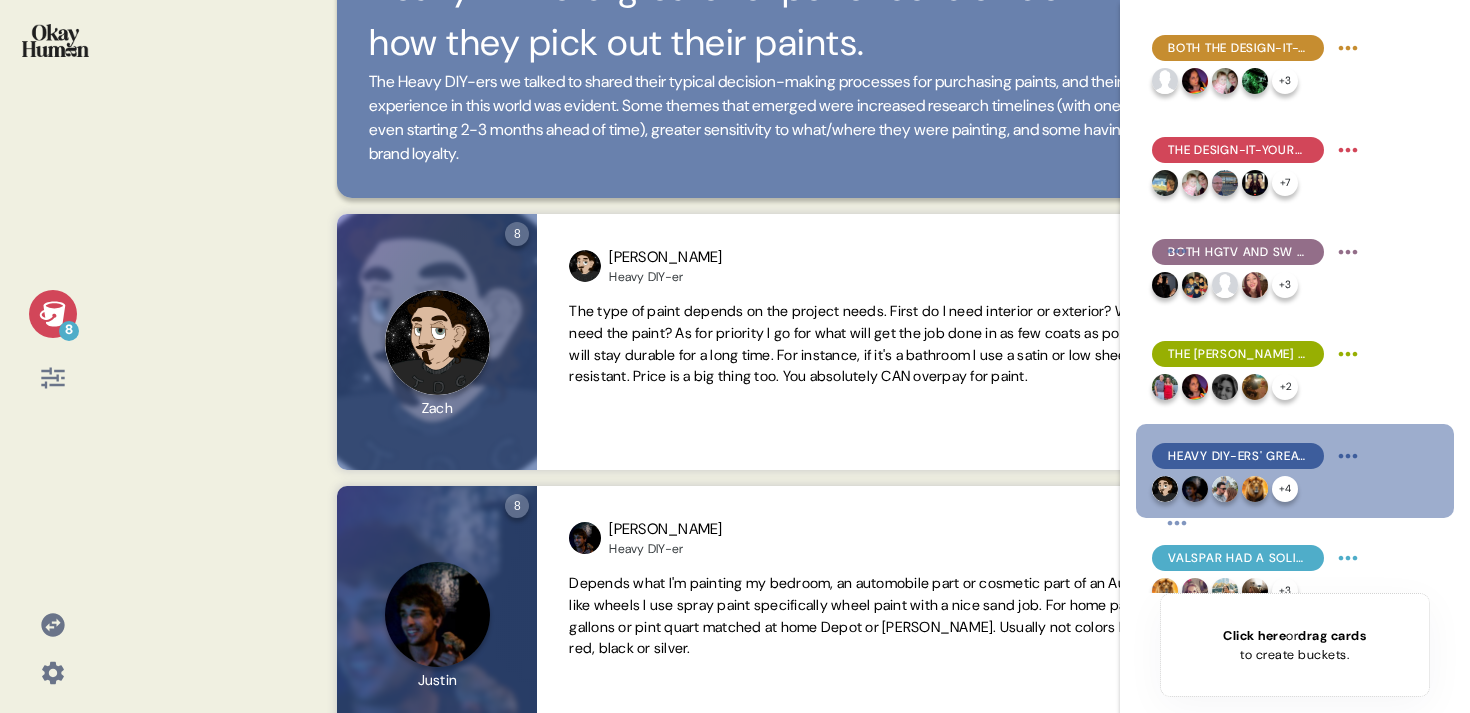 scroll, scrollTop: 49, scrollLeft: 0, axis: vertical 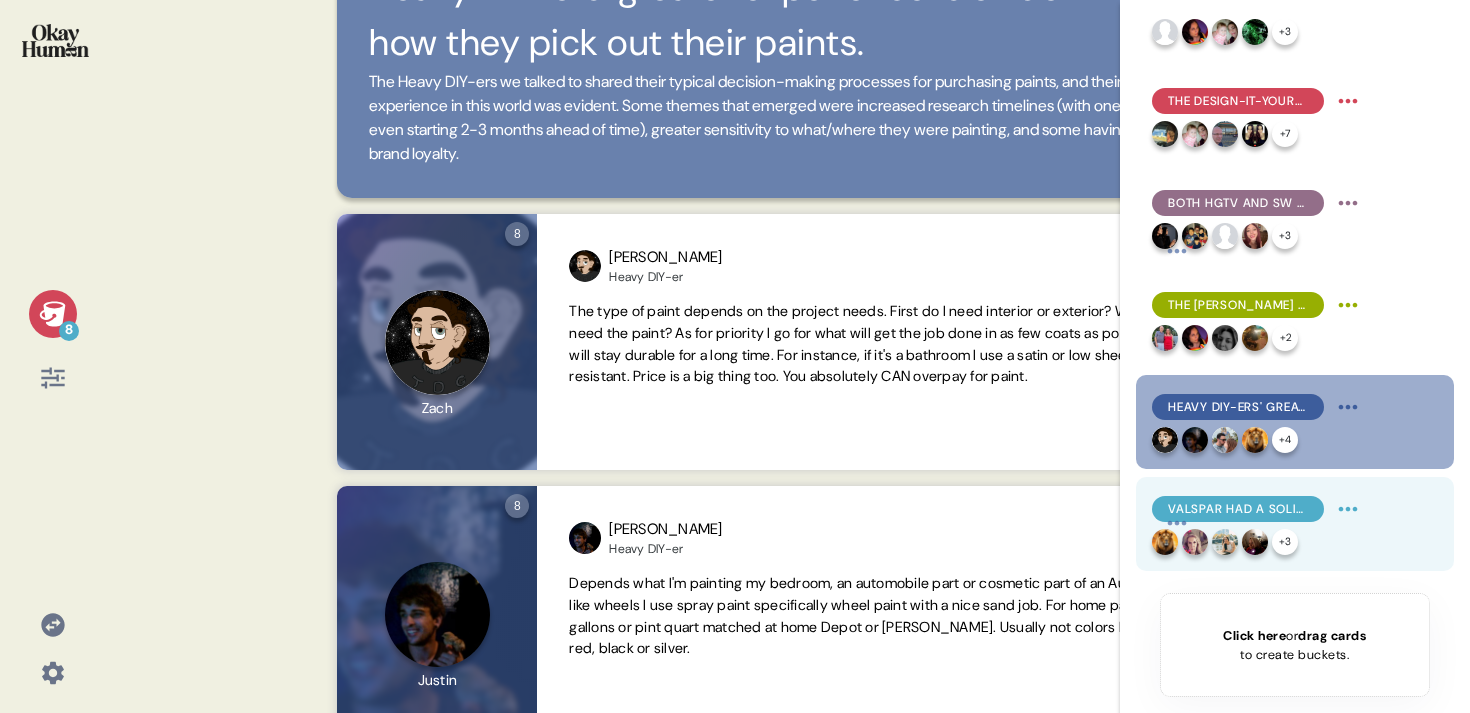 click on "Valspar had a solid reputation coming in, which the stim's emphasis on its long history of excellence amplified." at bounding box center (1238, 509) 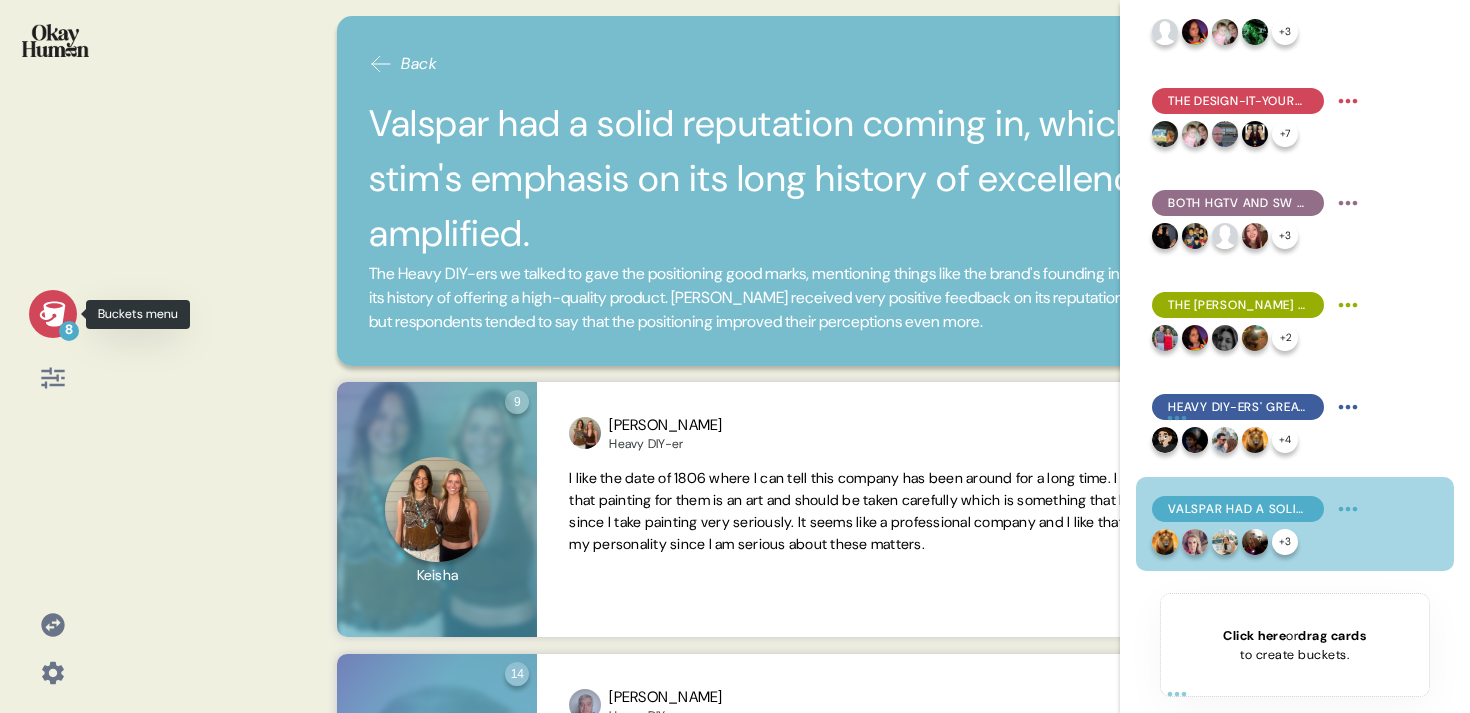 click 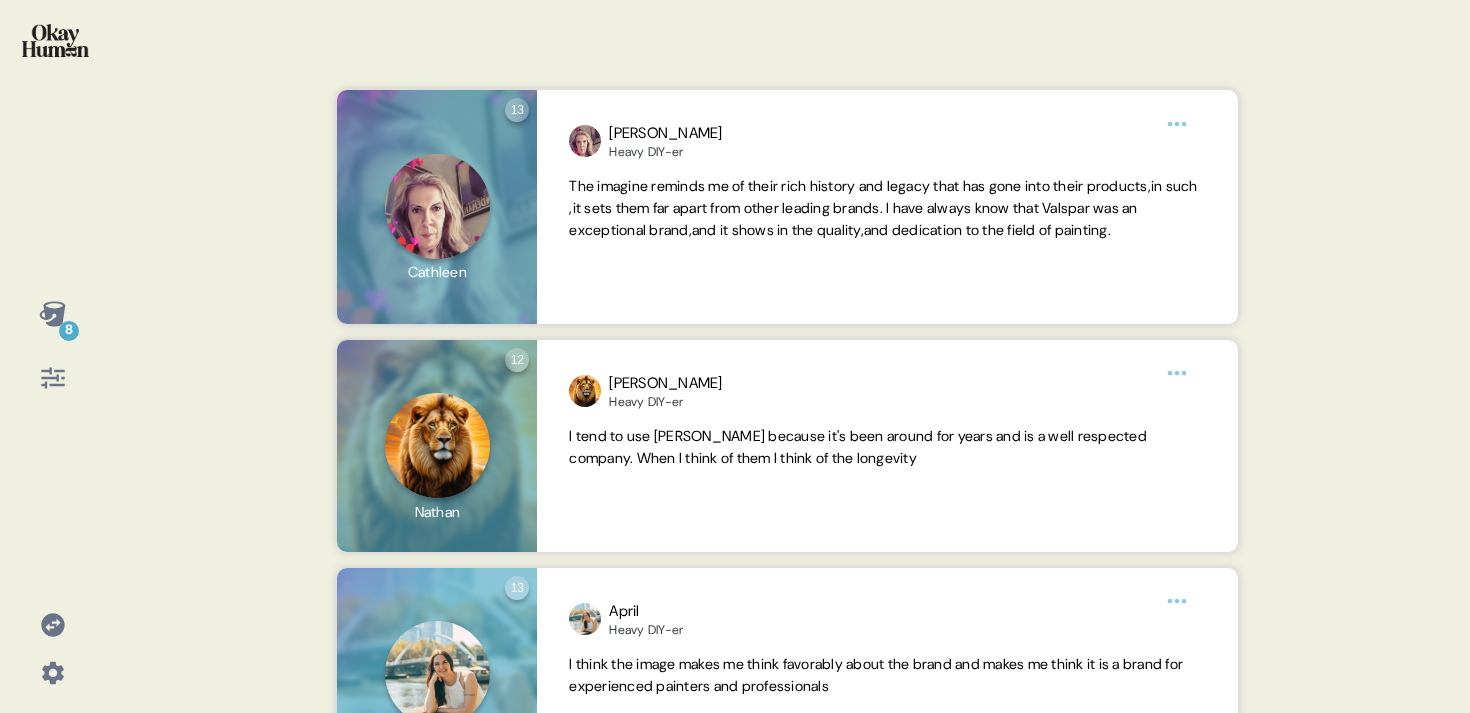 scroll, scrollTop: 1073, scrollLeft: 0, axis: vertical 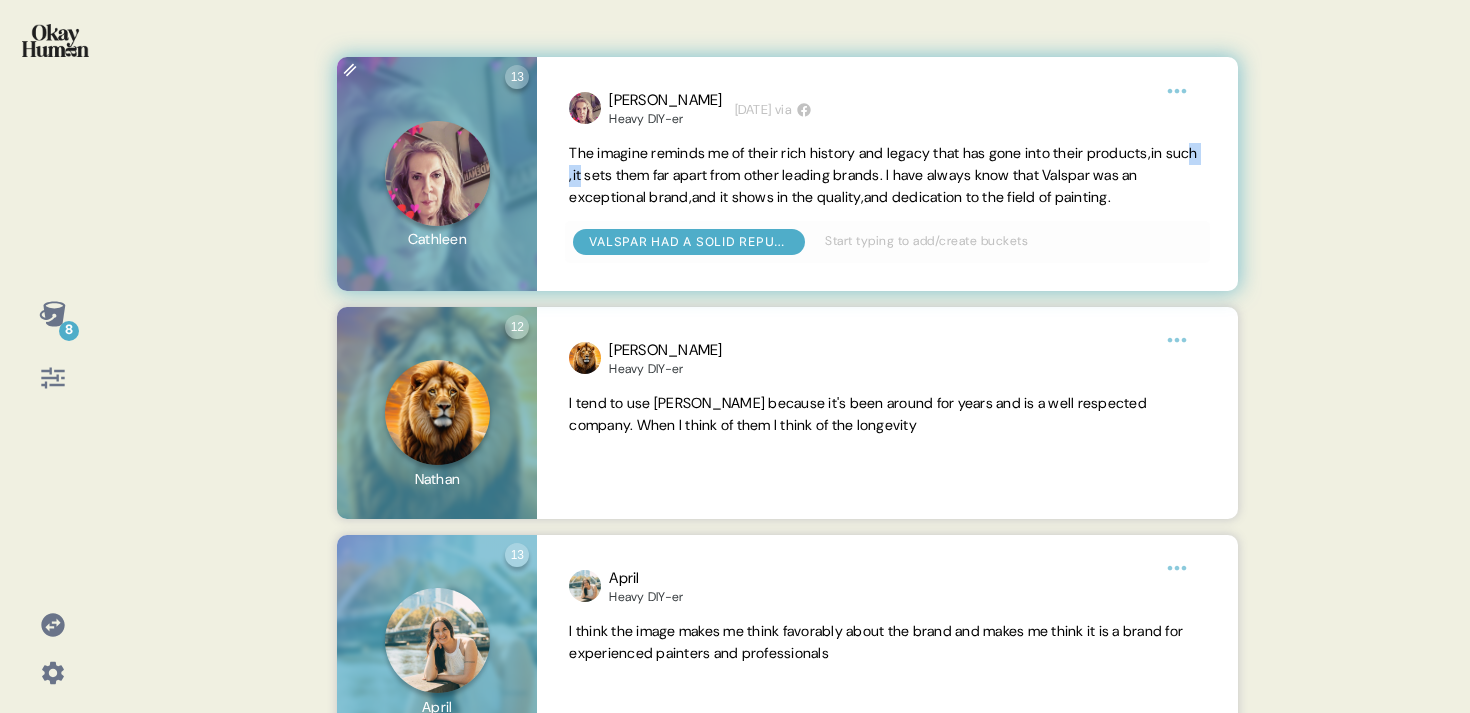 drag, startPoint x: 595, startPoint y: 178, endPoint x: 616, endPoint y: 177, distance: 21.023796 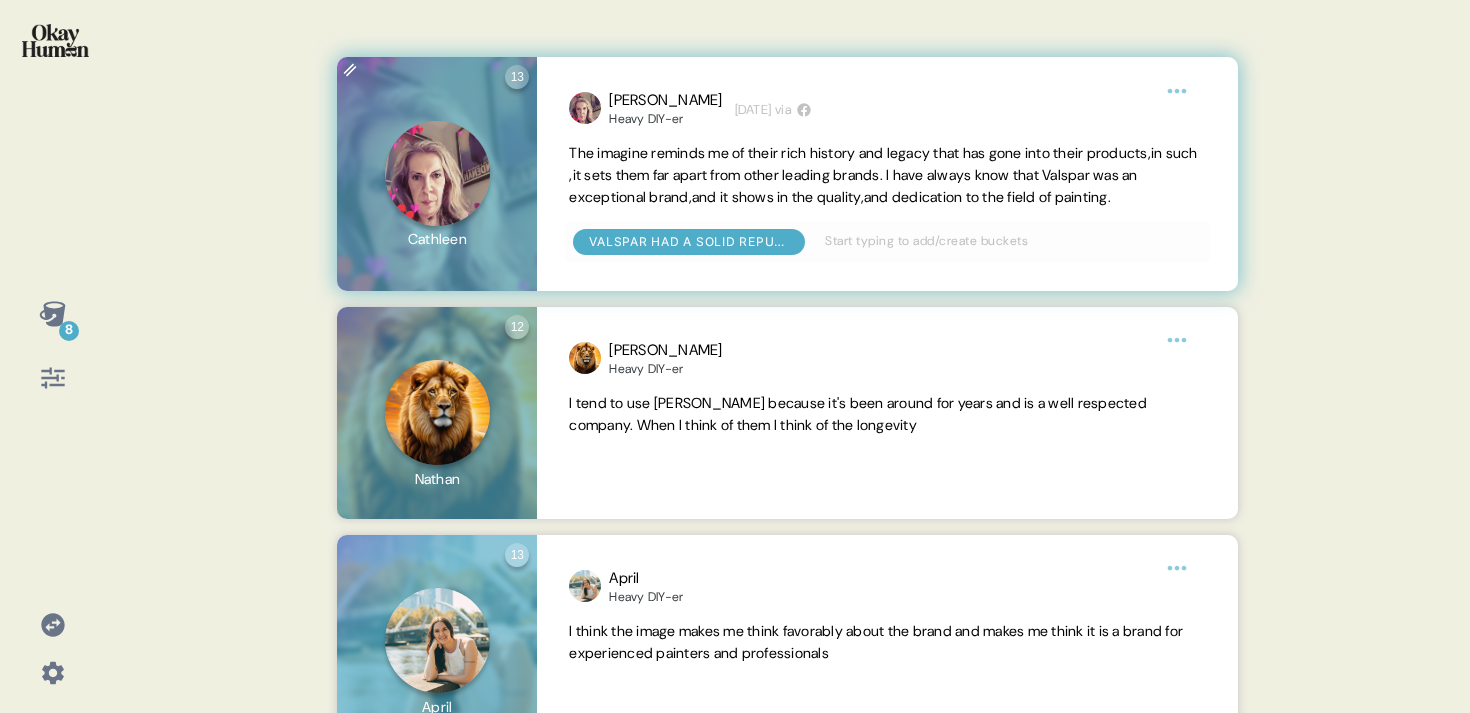 click on "The imagine reminds me of their rich history and legacy that has gone into their products,in such ,it sets them far apart from other leading brands. I have always know that Valspar was an exceptional brand,and it shows in  the quality,and dedication to the field of painting." at bounding box center (883, 175) 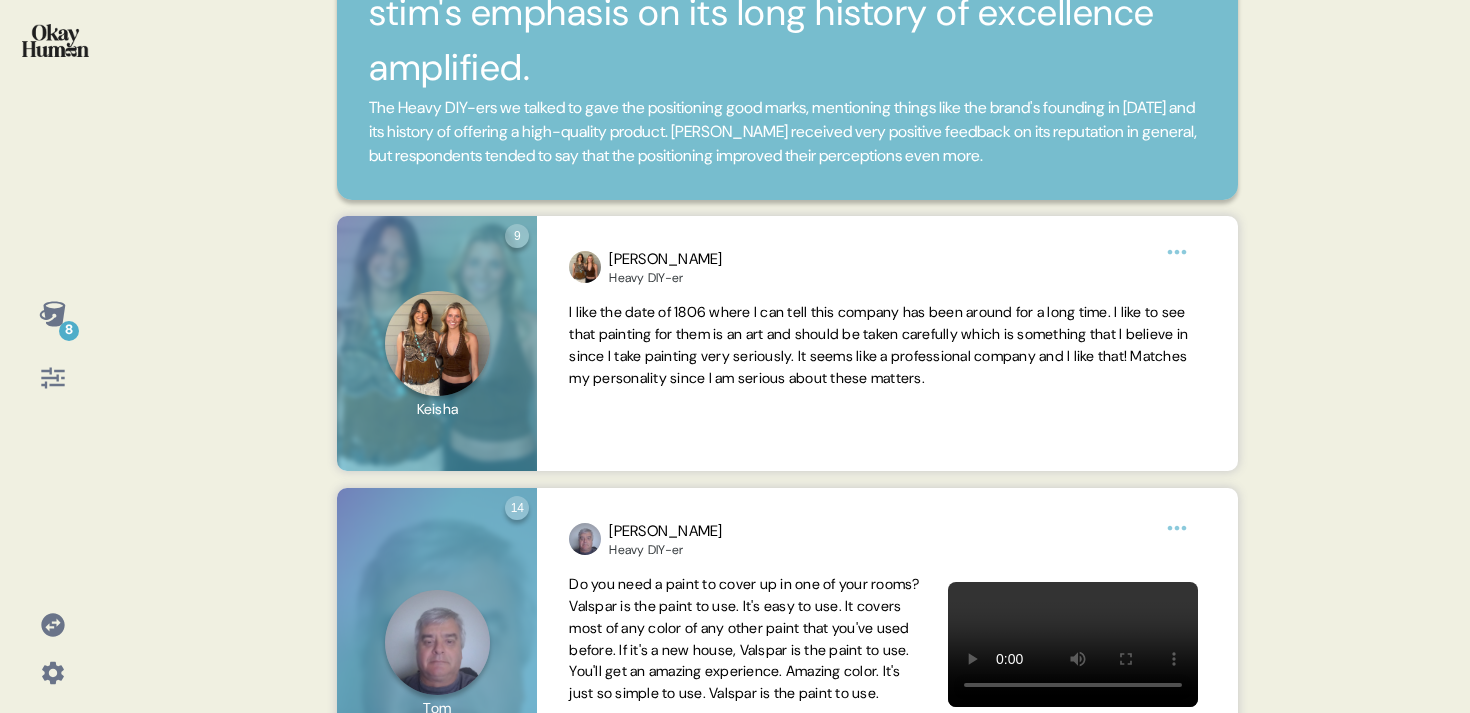 scroll, scrollTop: 73, scrollLeft: 0, axis: vertical 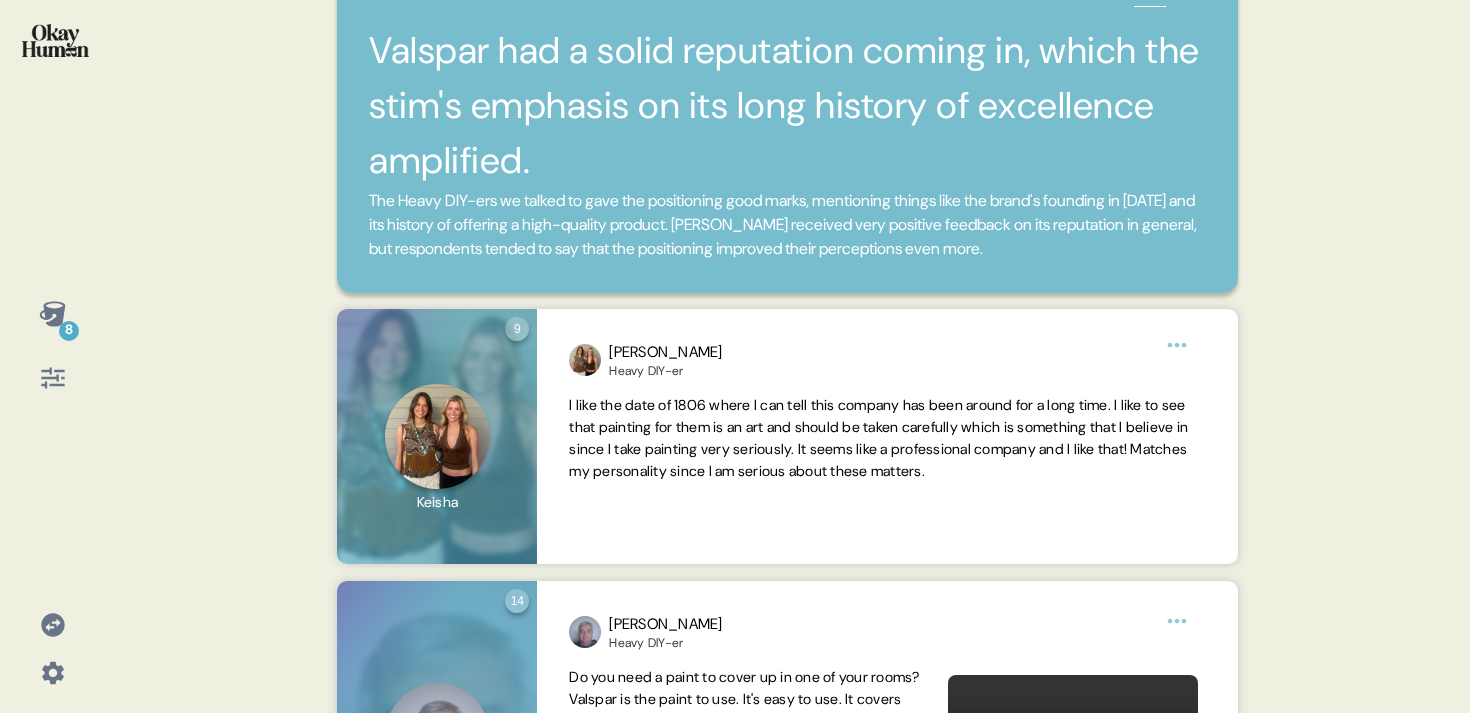 click 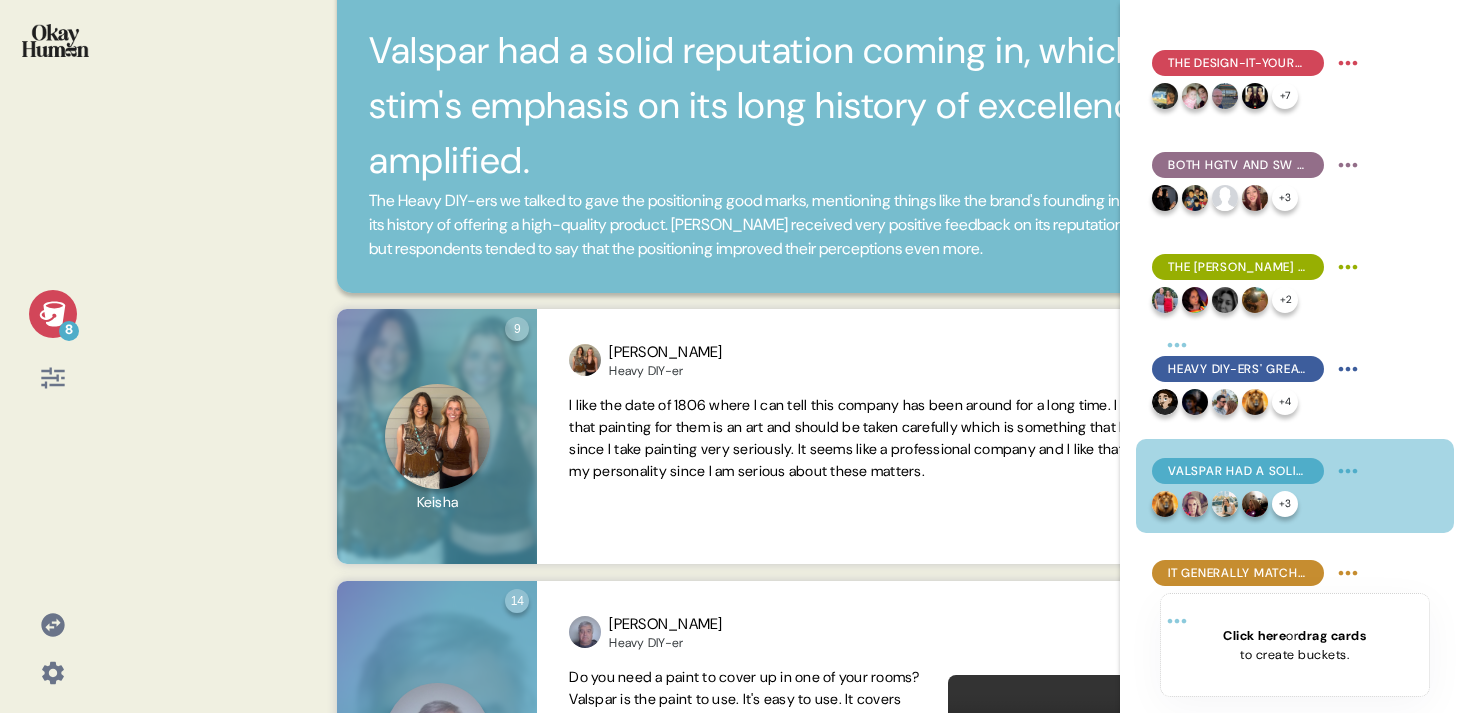 scroll, scrollTop: 231, scrollLeft: 0, axis: vertical 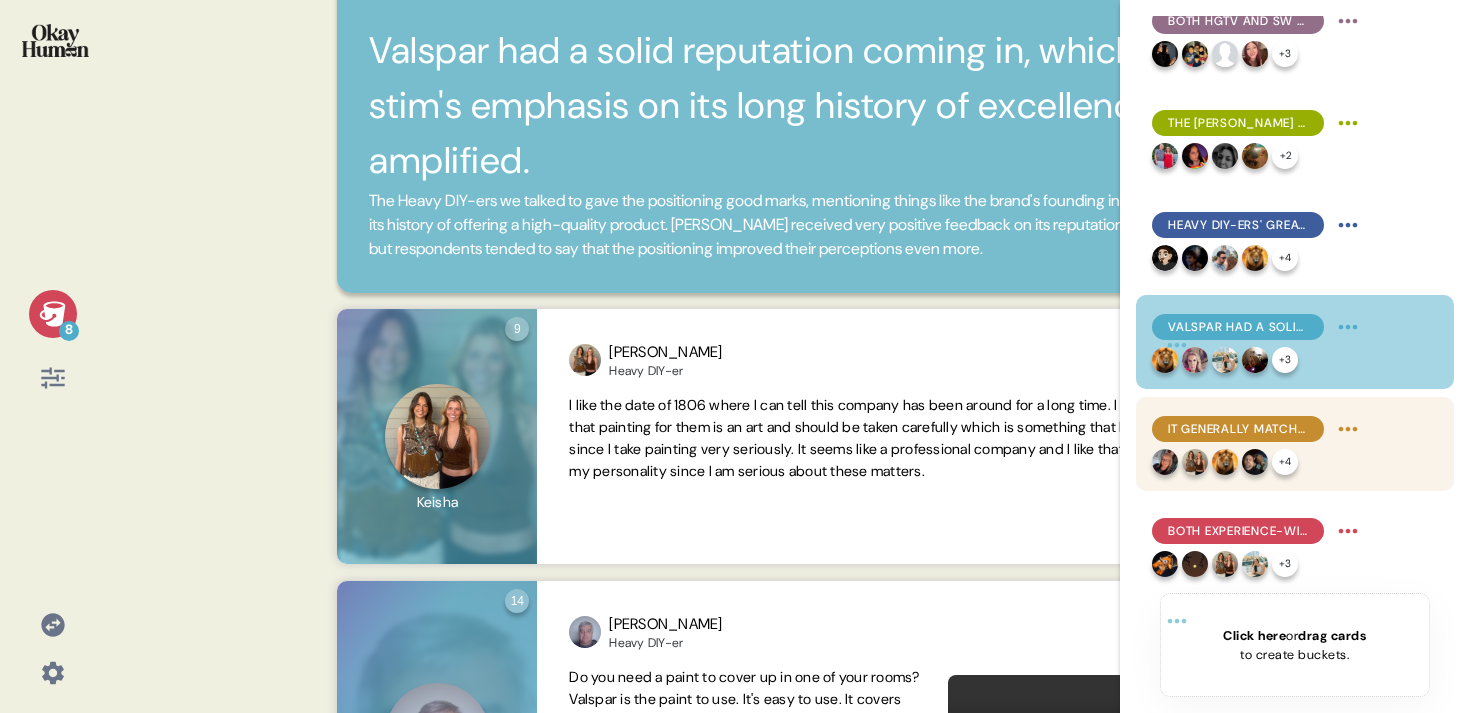 click on "+ 4" at bounding box center (1258, 462) 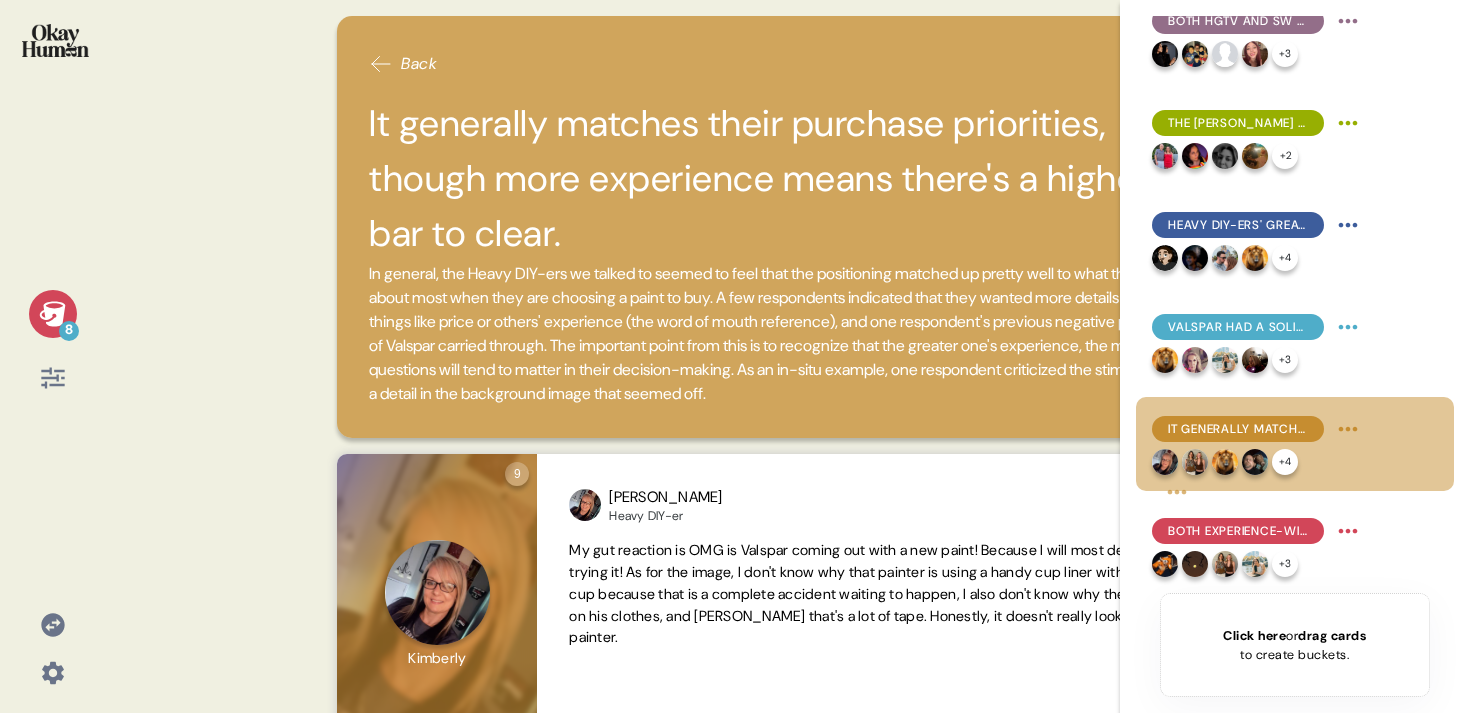 click 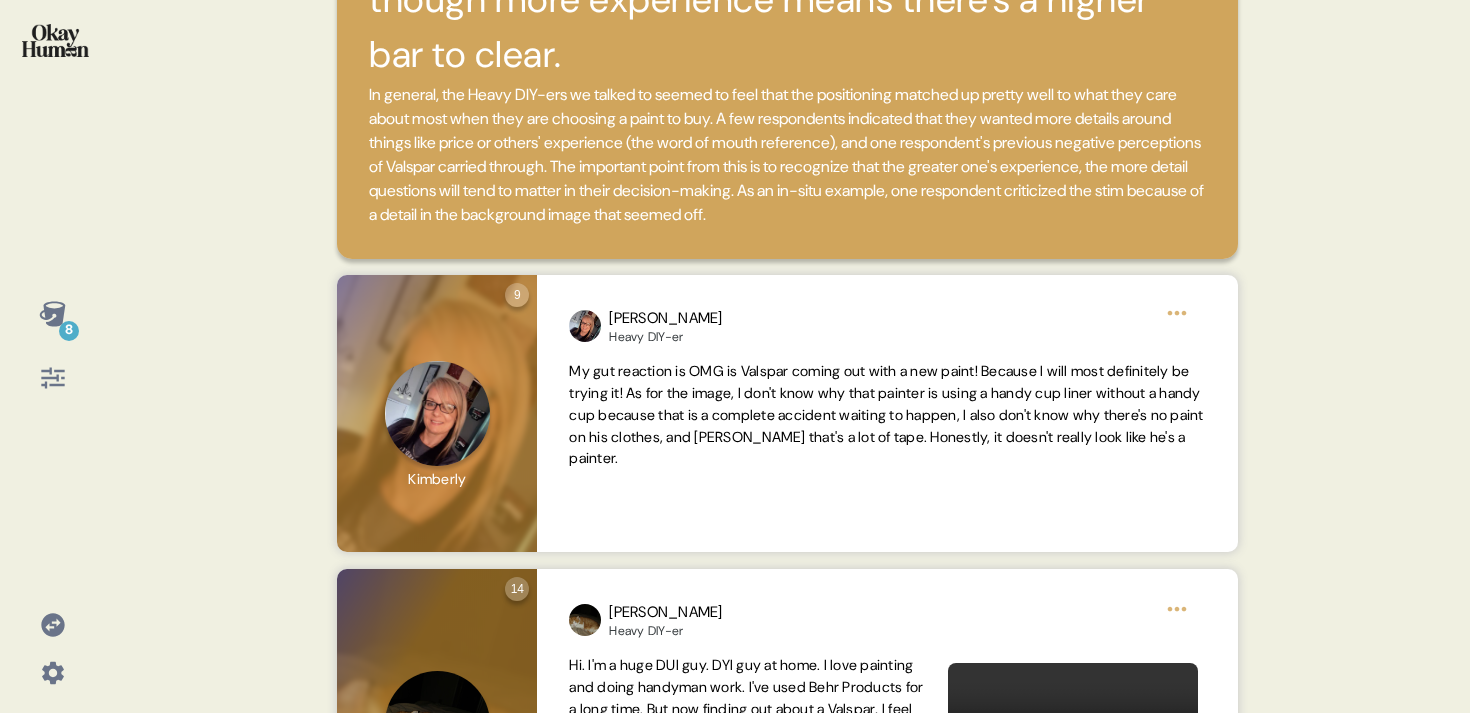 scroll, scrollTop: 175, scrollLeft: 0, axis: vertical 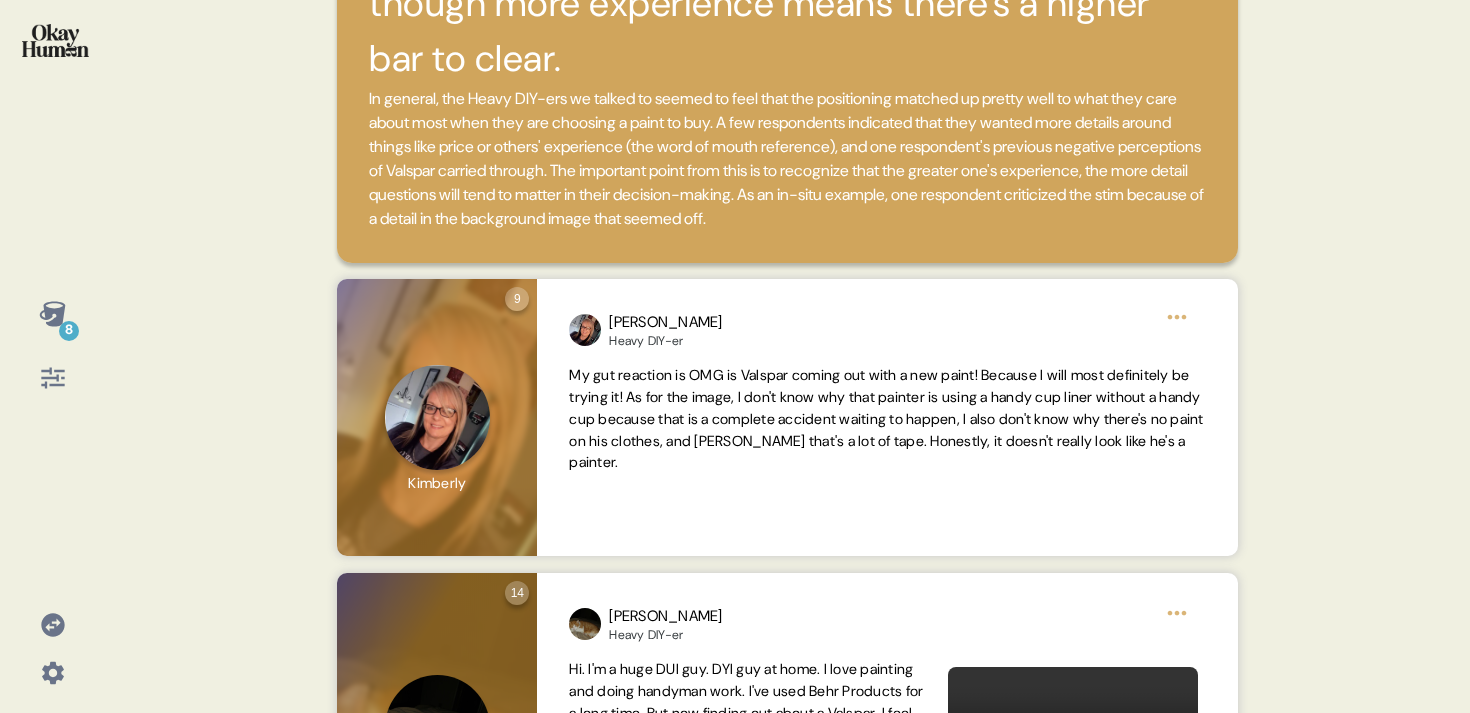 click on "8" at bounding box center (52, 346) 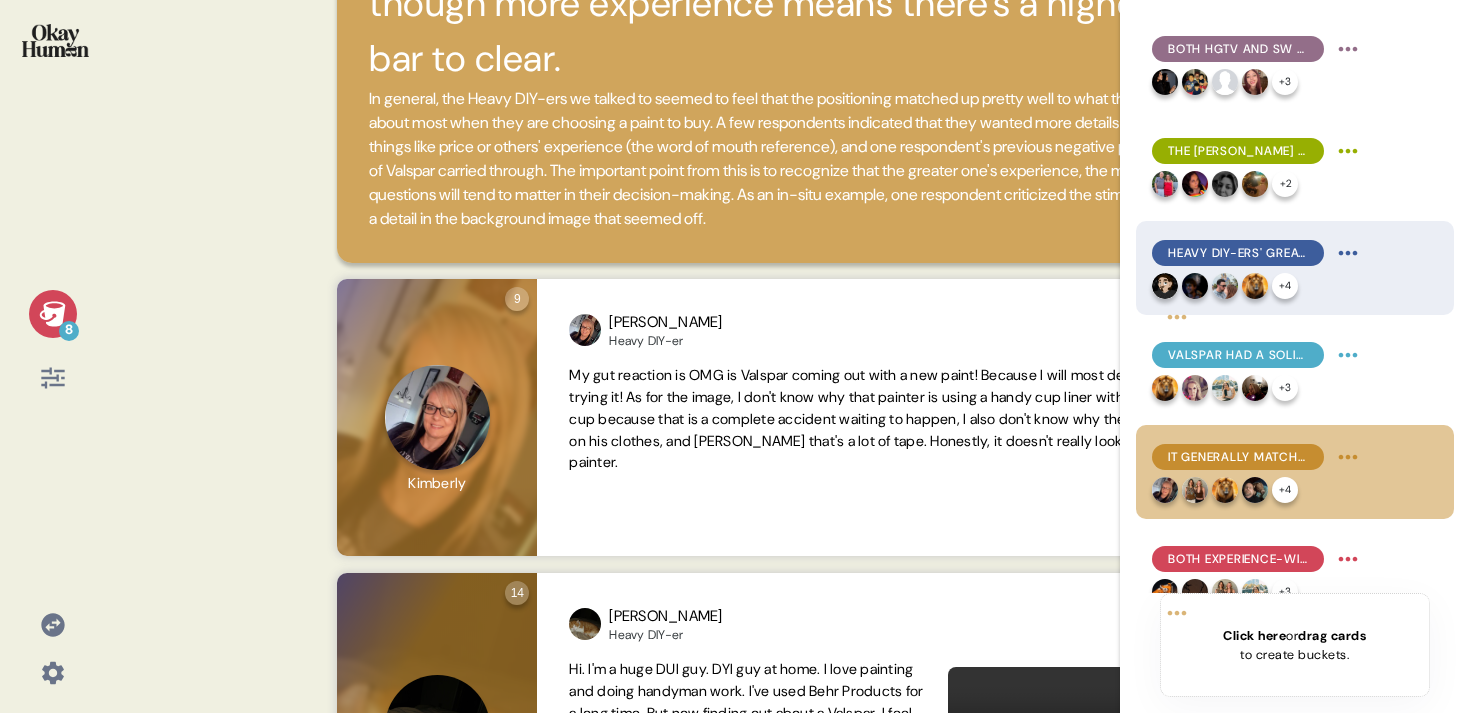 scroll, scrollTop: 231, scrollLeft: 0, axis: vertical 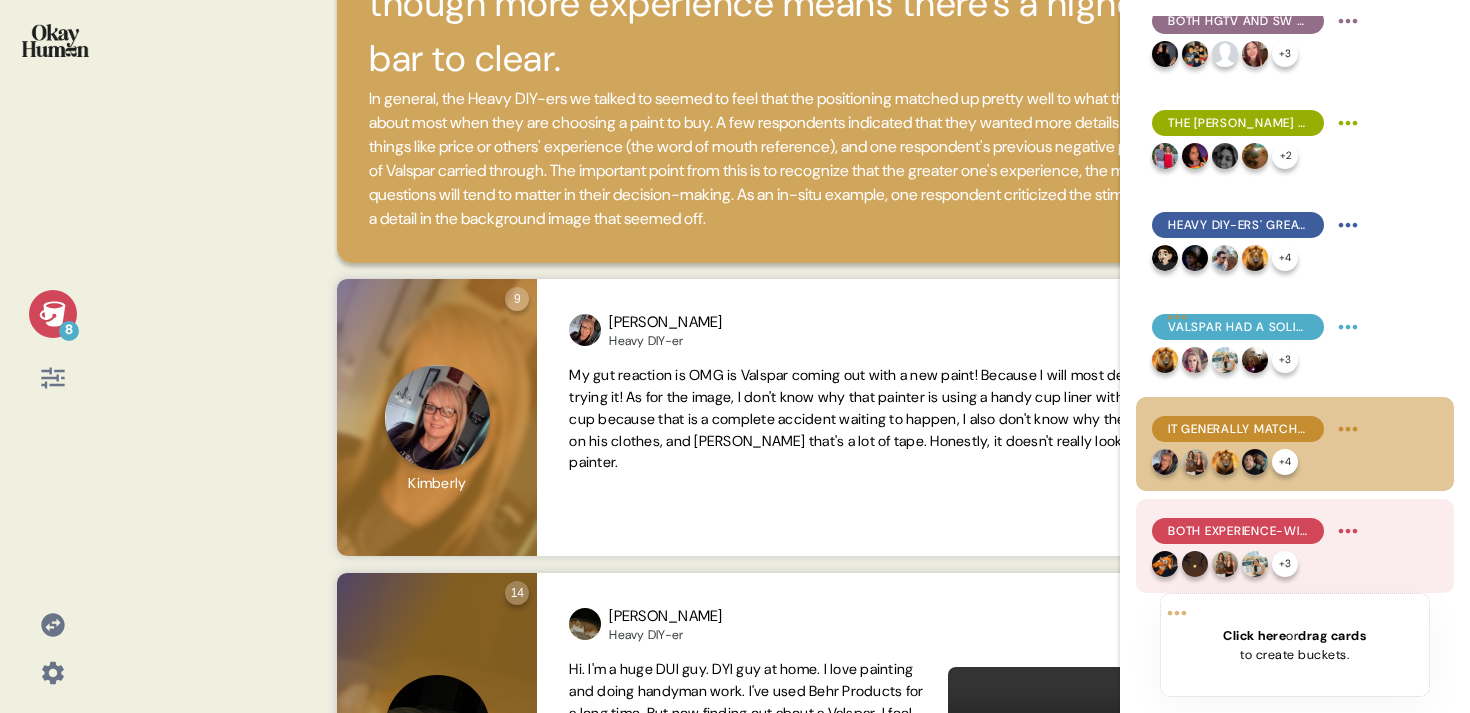 click on "Both experience-wise and more emotionally, the audience for this brand seemed to click." at bounding box center (1238, 531) 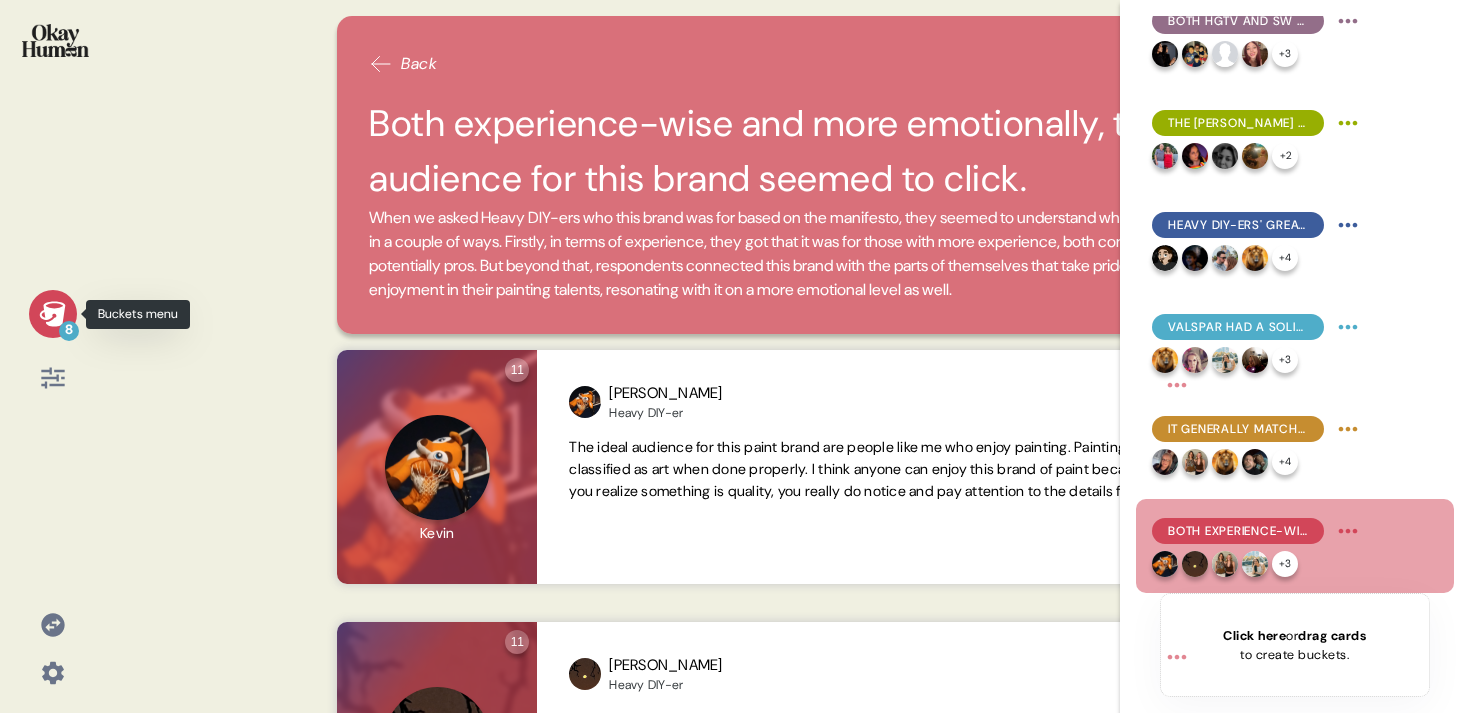 click on "8" at bounding box center [53, 314] 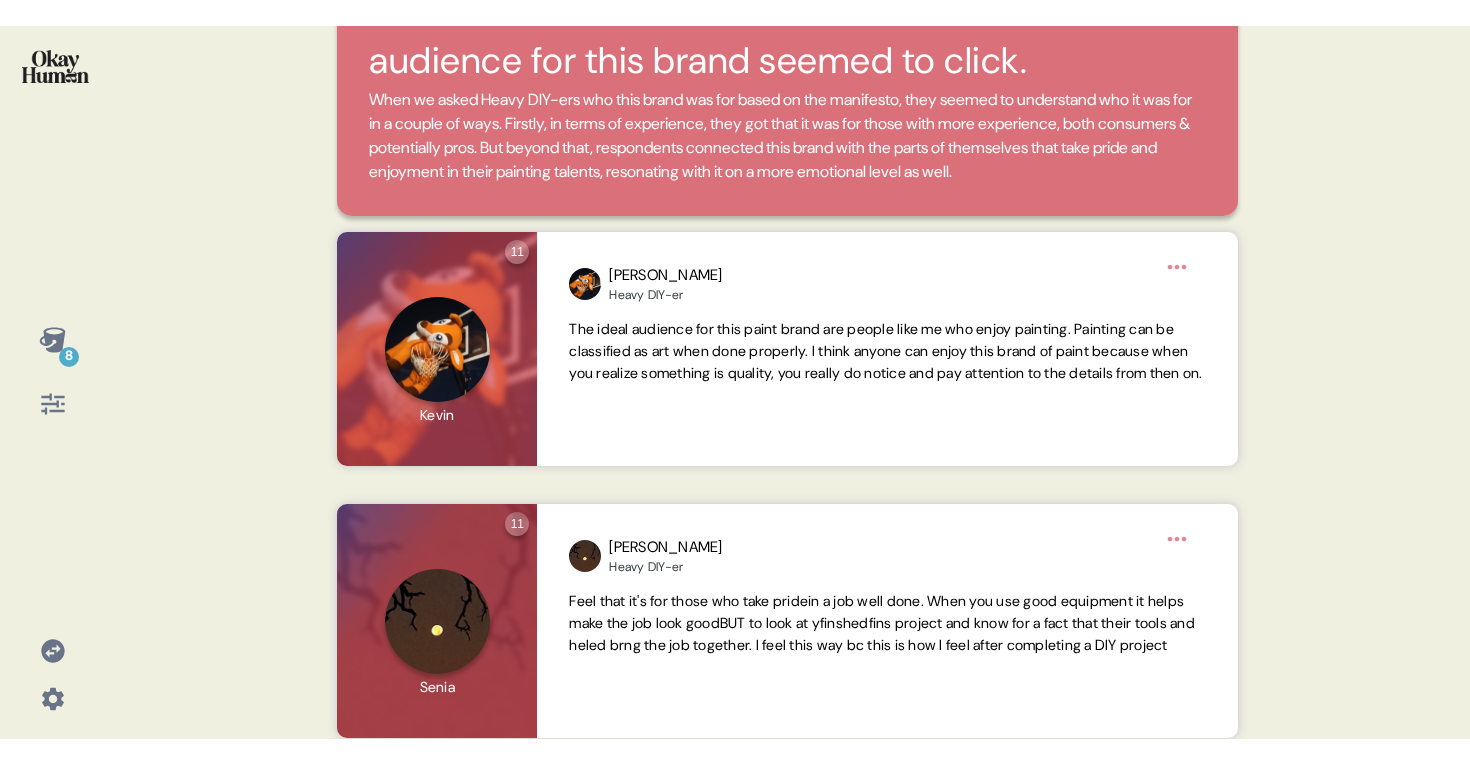 scroll, scrollTop: 0, scrollLeft: 0, axis: both 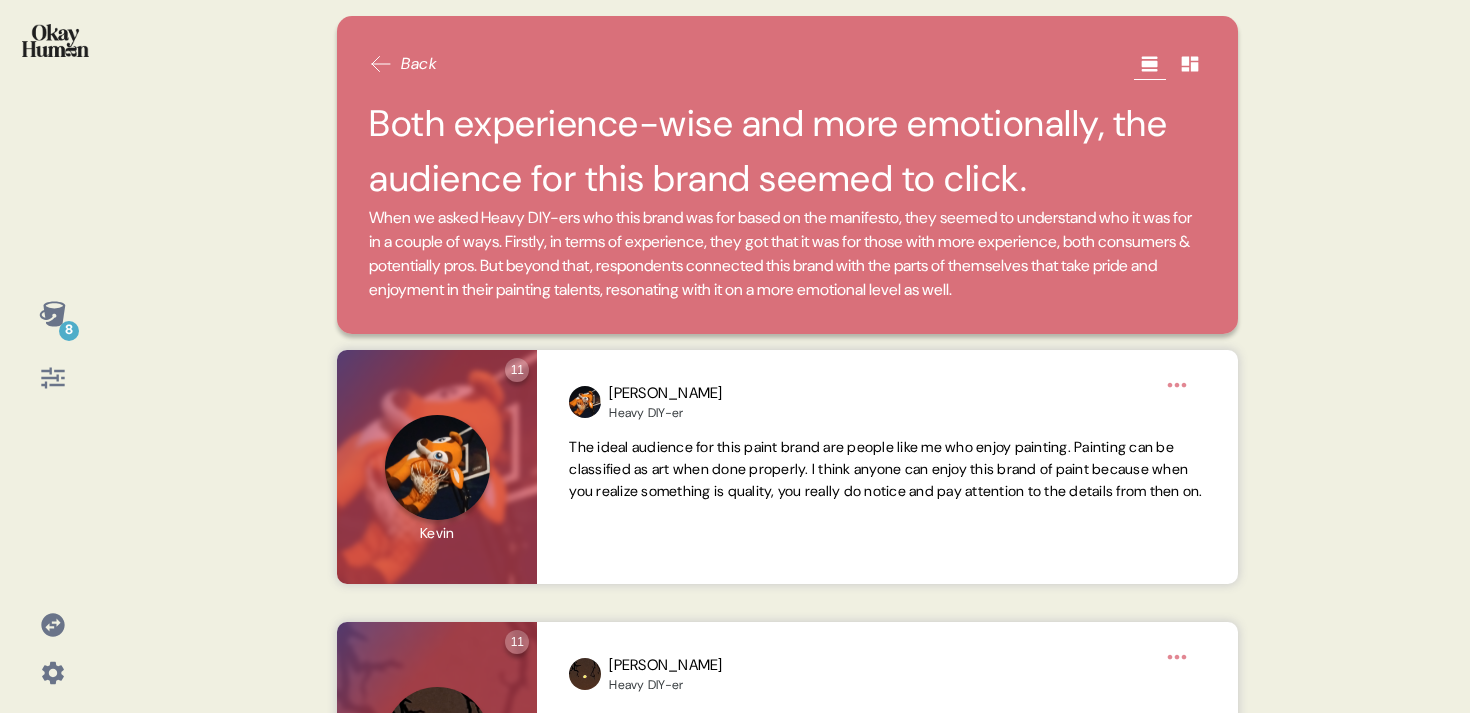 click at bounding box center [55, 40] 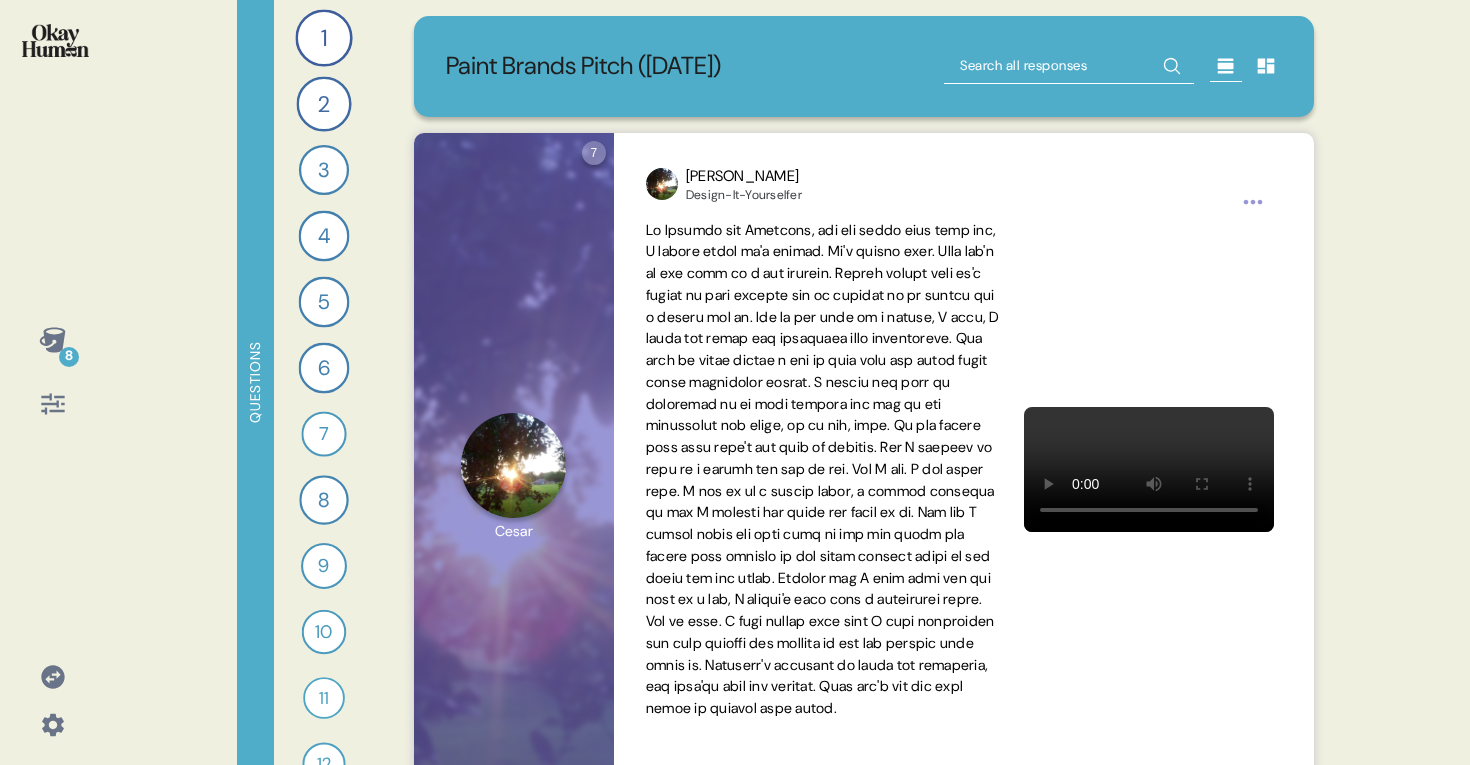 click 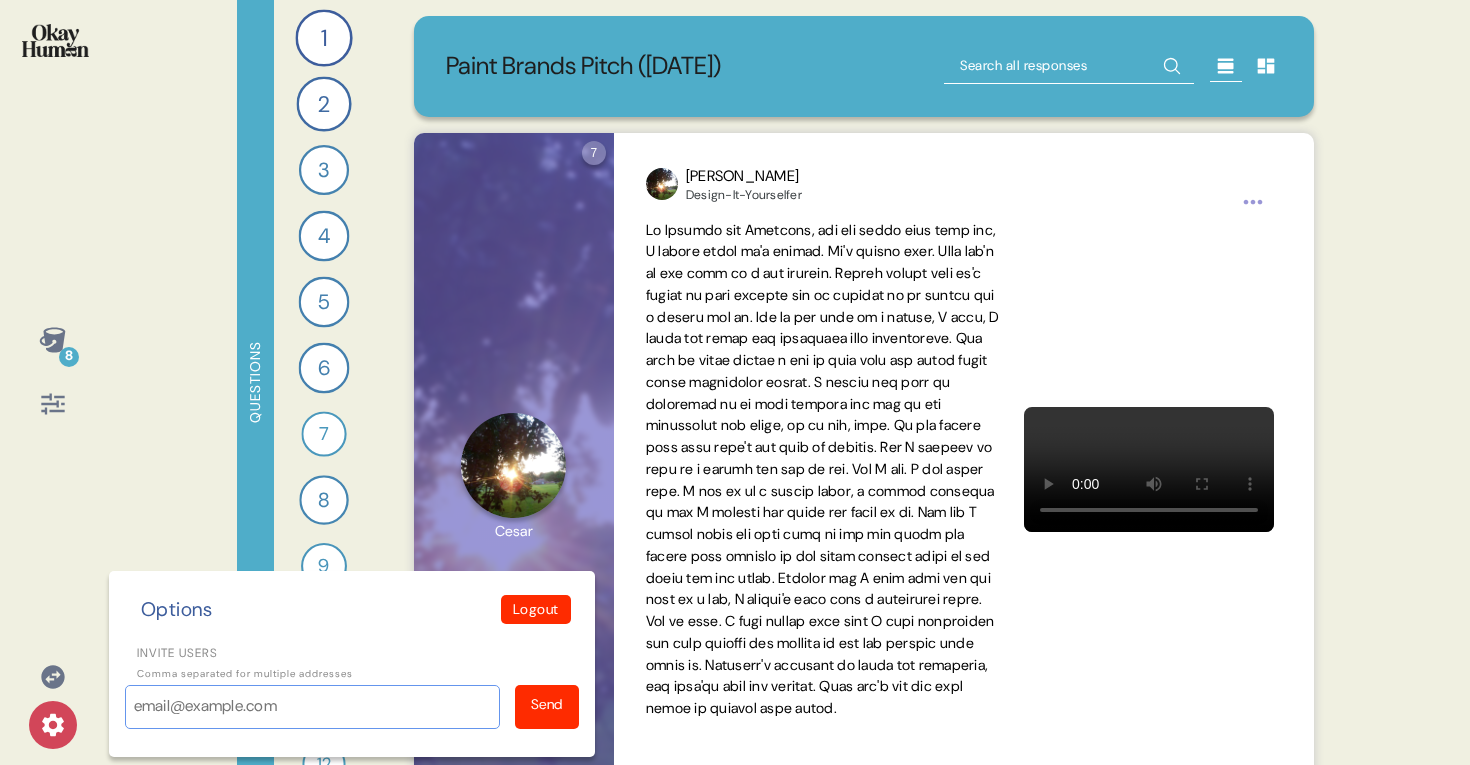 click on "Invite users" at bounding box center (312, 707) 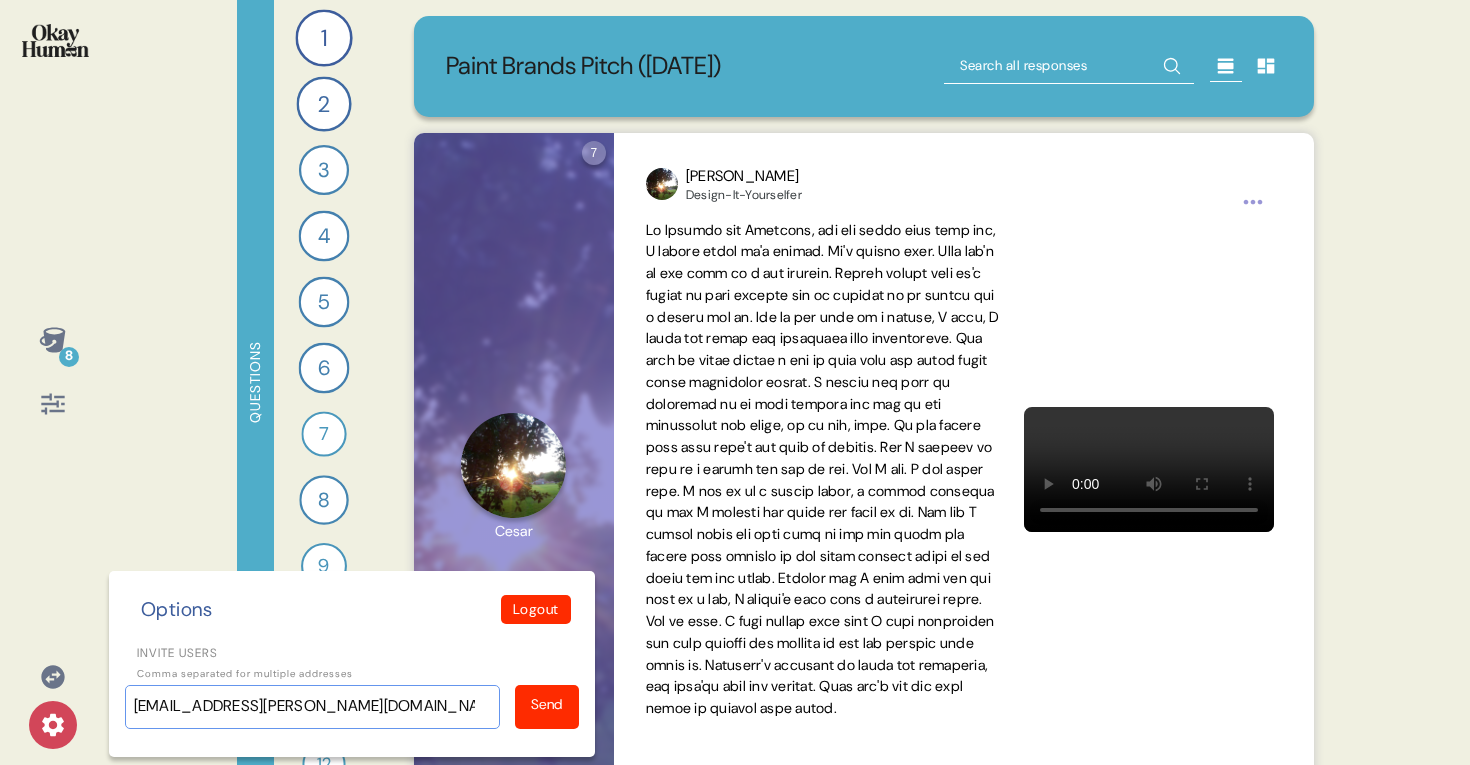 type on "aspeyer@erich-kallman.com" 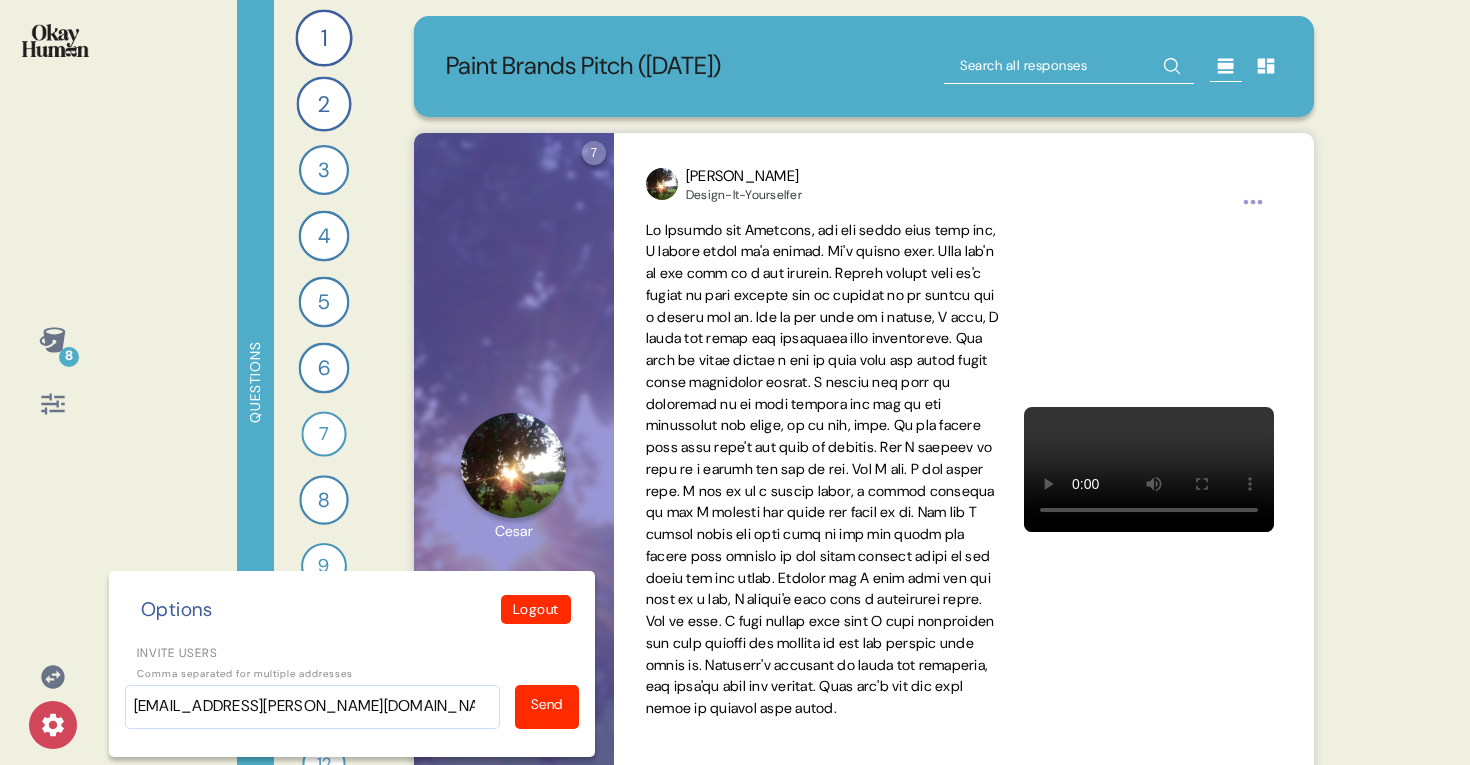 click on "Send" at bounding box center (547, 704) 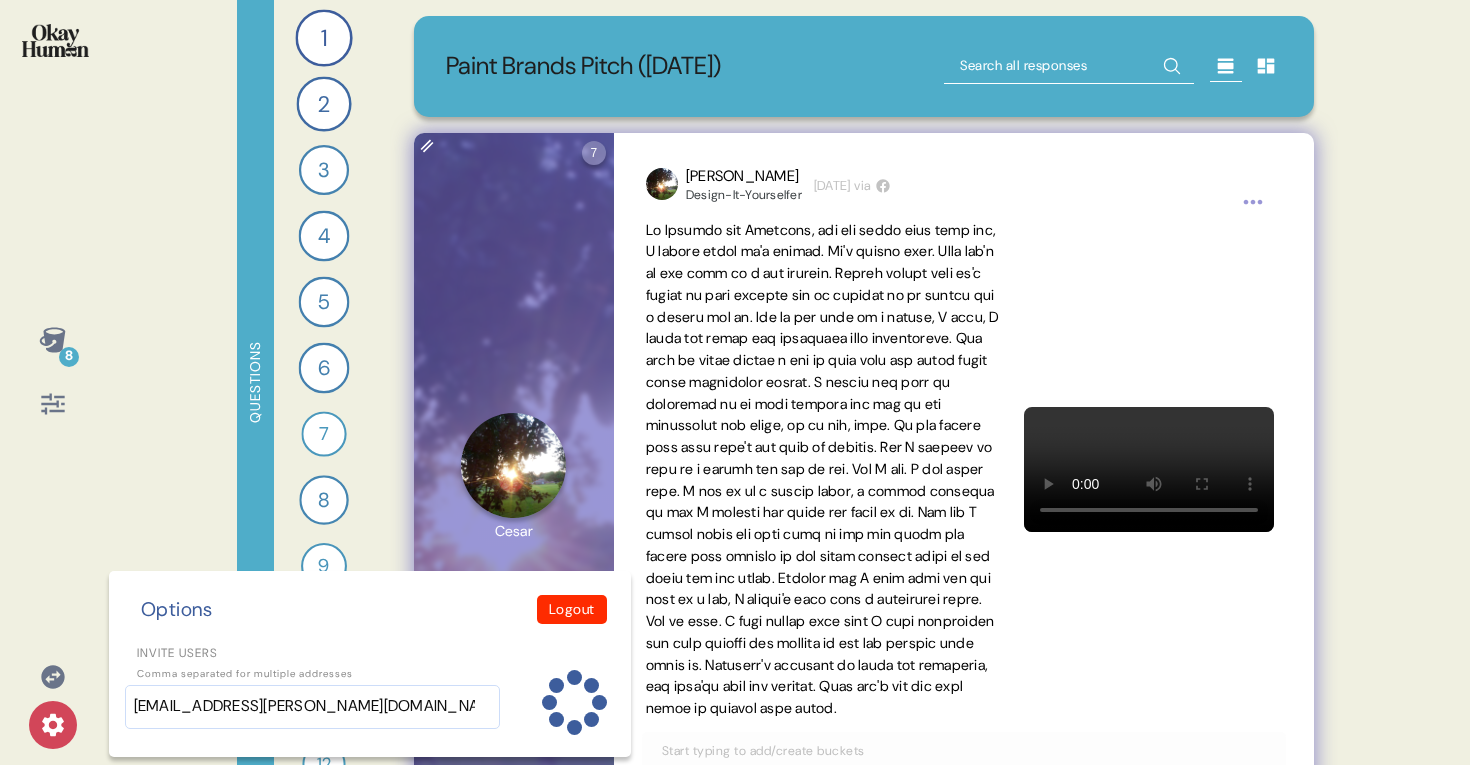 type 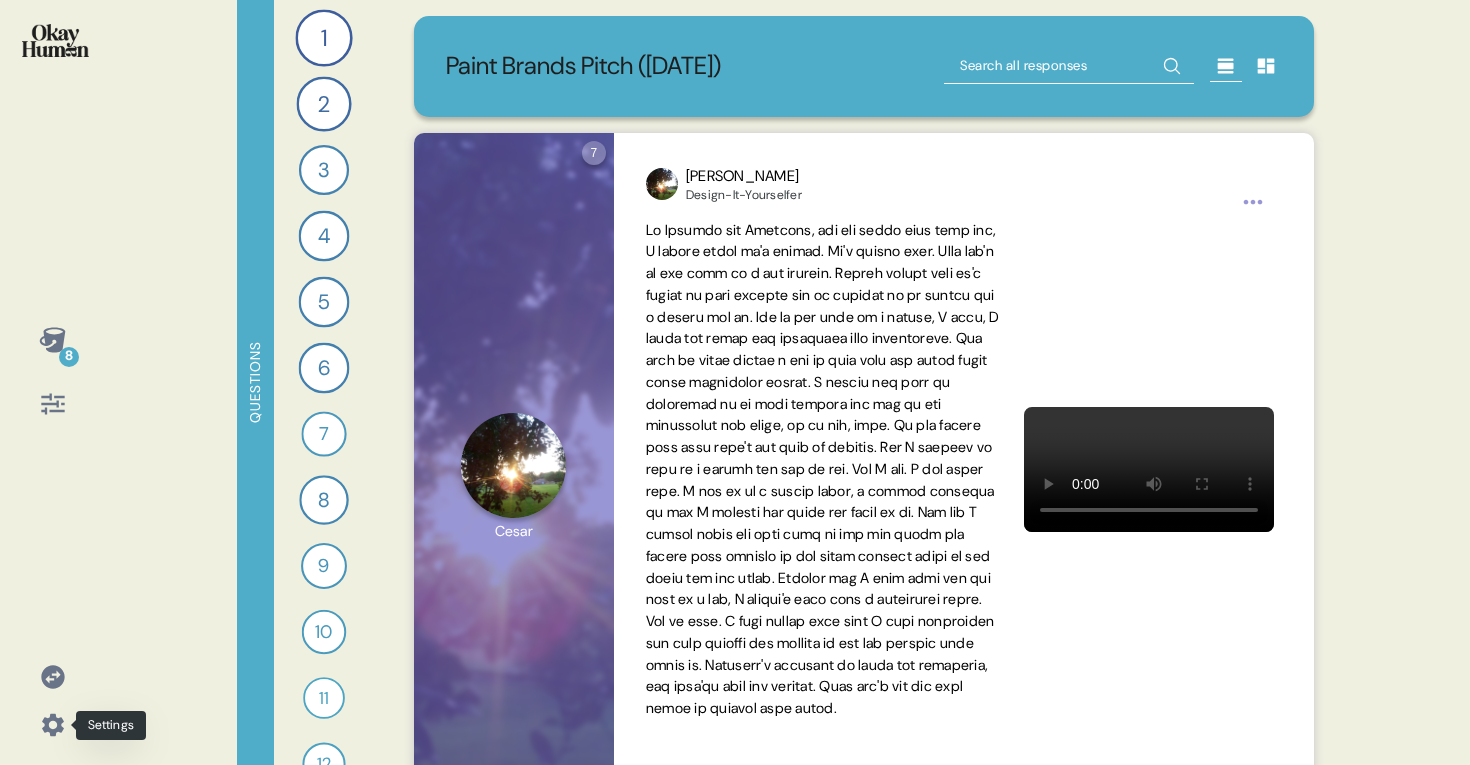 click 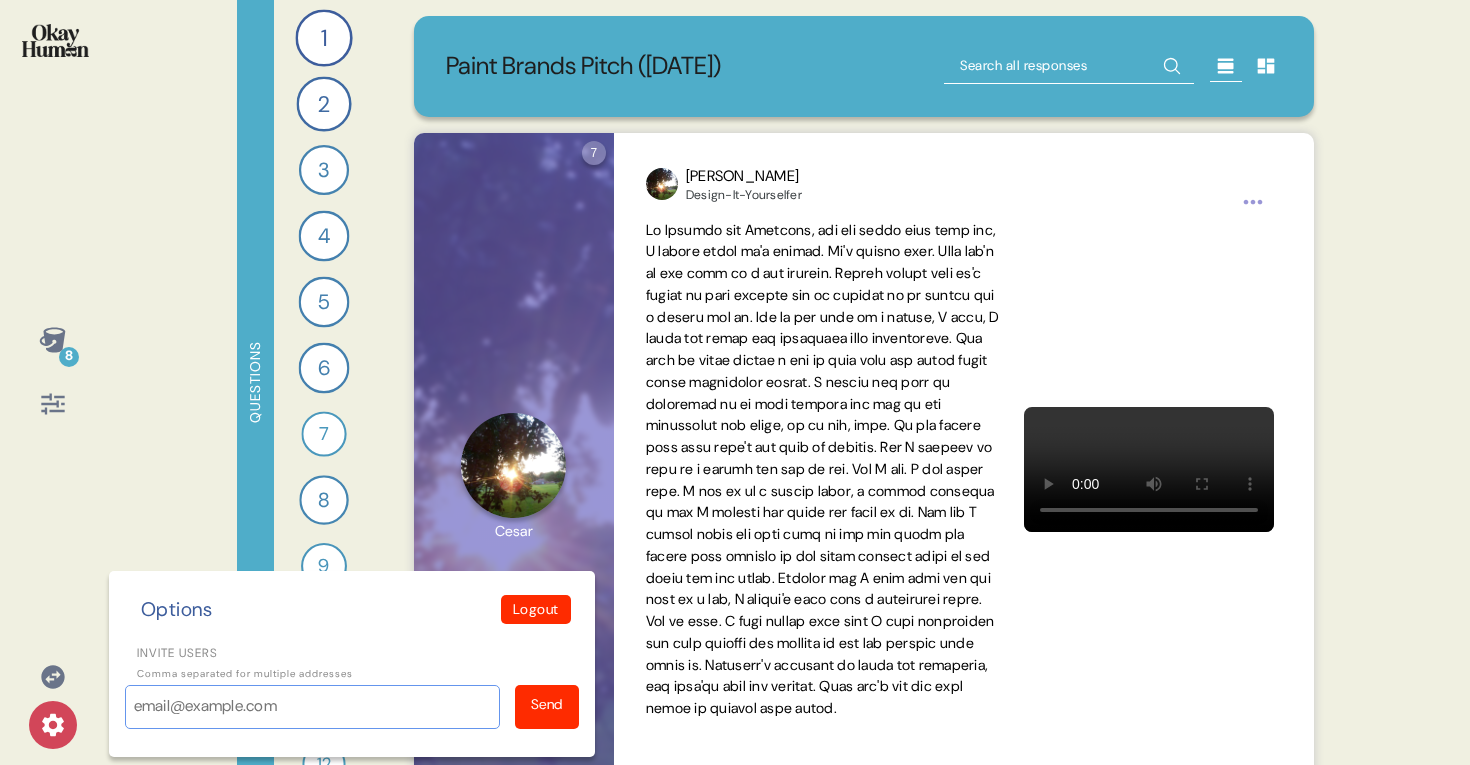 click on "Invite users" at bounding box center (312, 707) 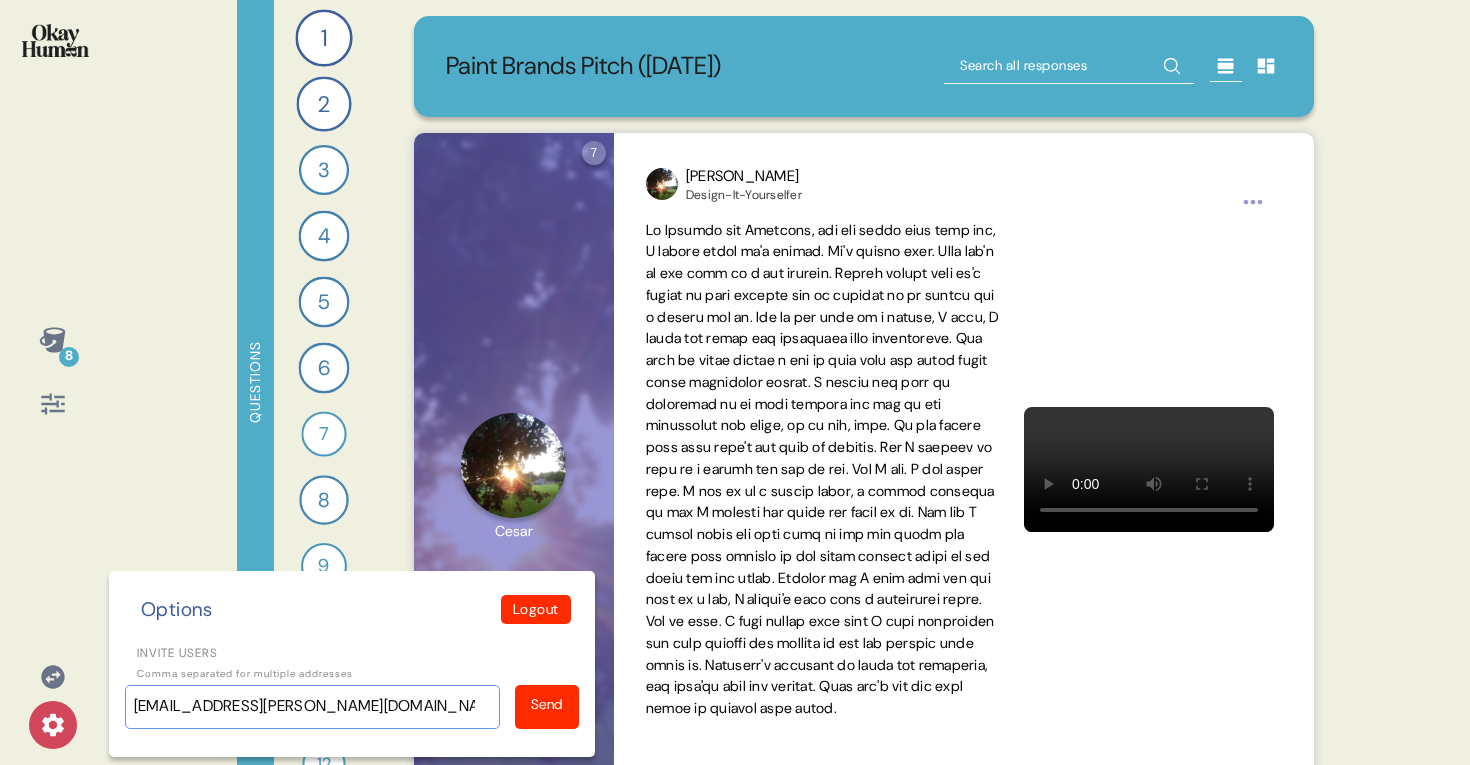 type on "sfelix@erich-kallman.com" 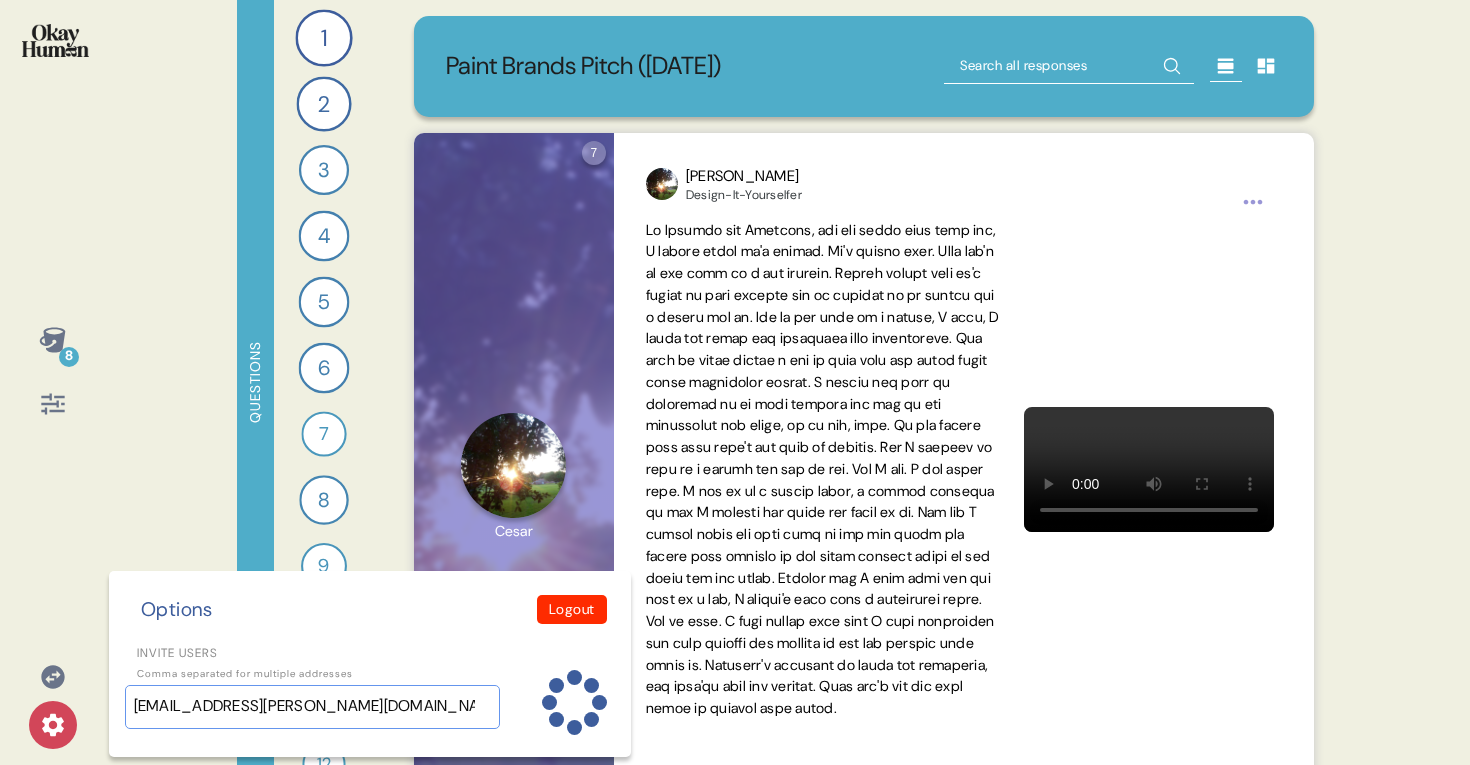 type 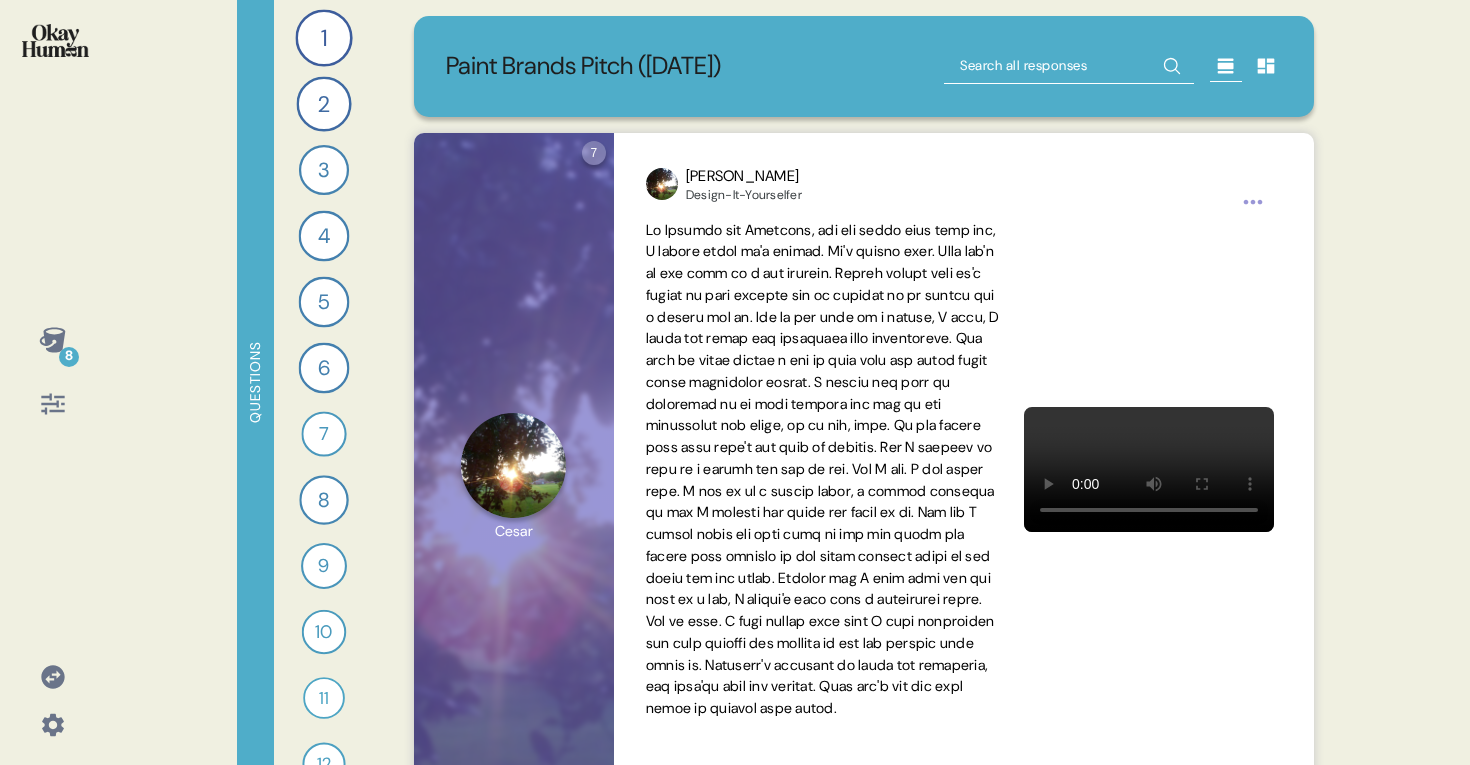 click 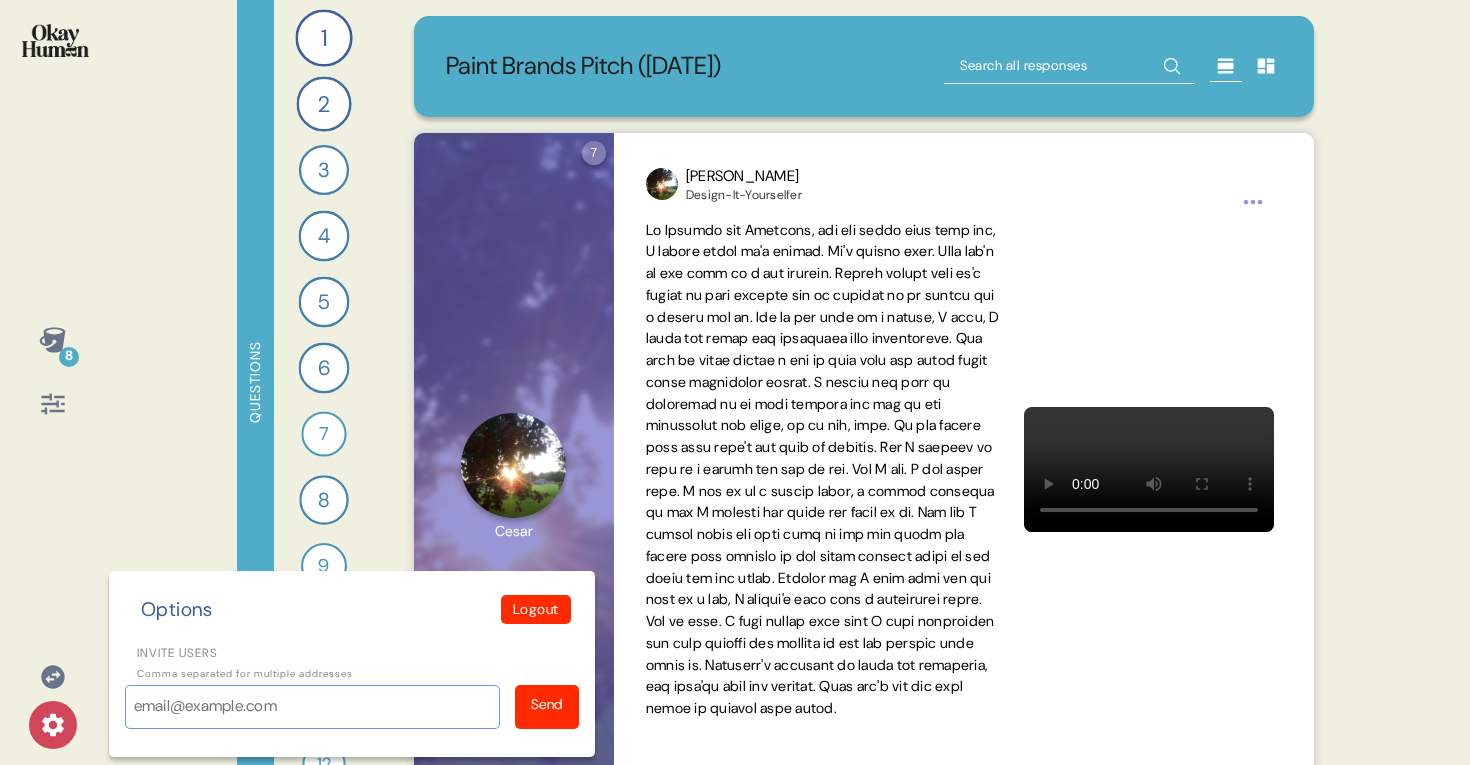 click on "Invite users" at bounding box center (312, 707) 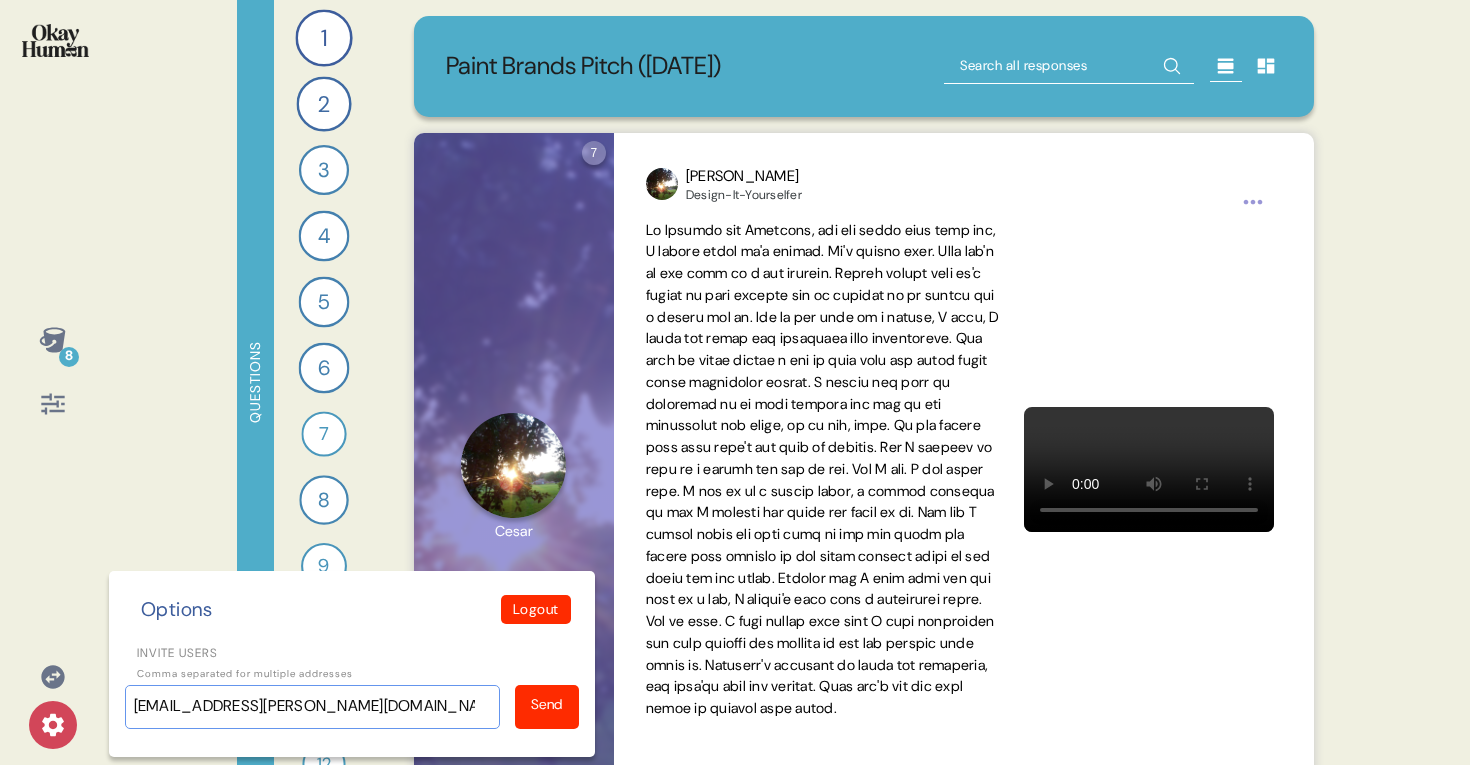 type on "slarkin@erich-kallman.com" 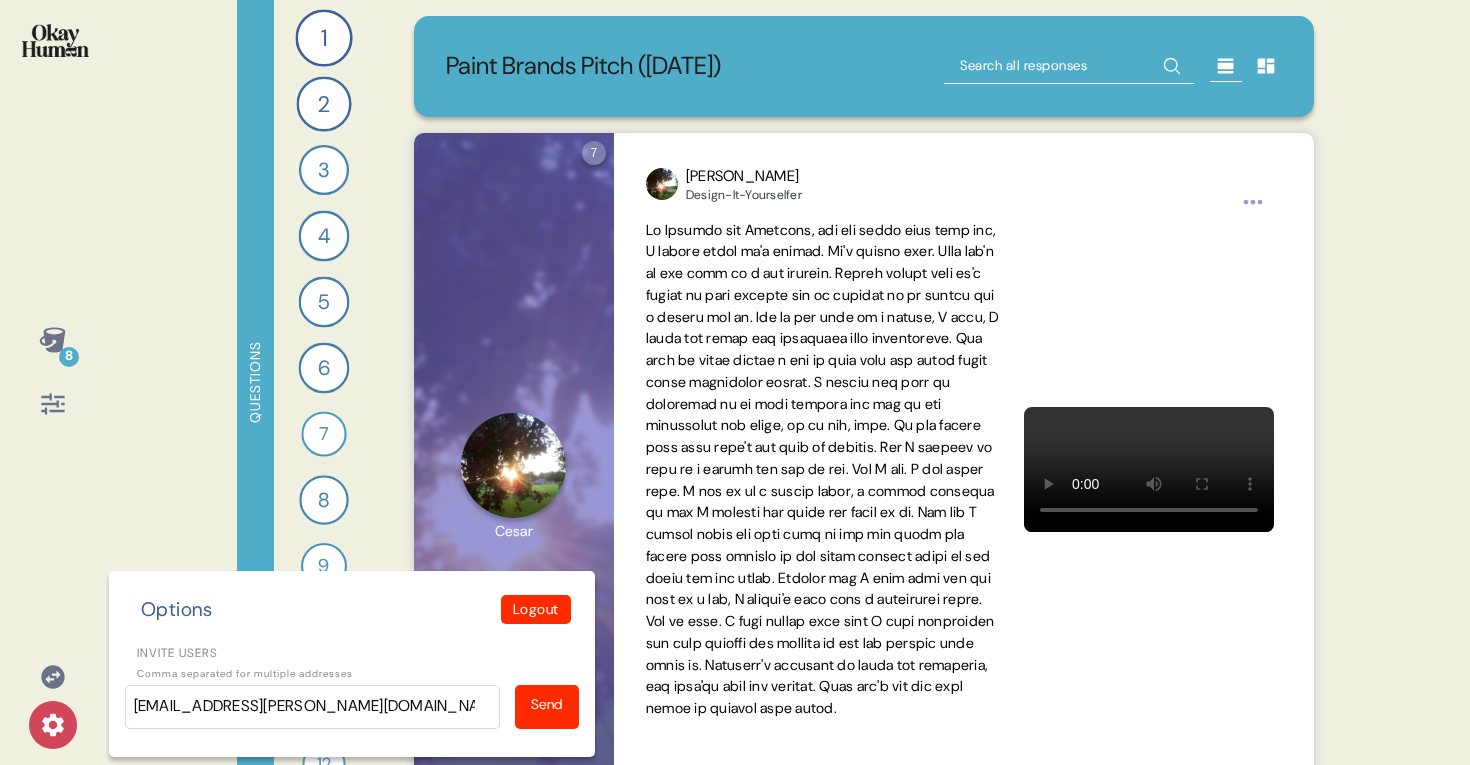click on "Send" at bounding box center [547, 704] 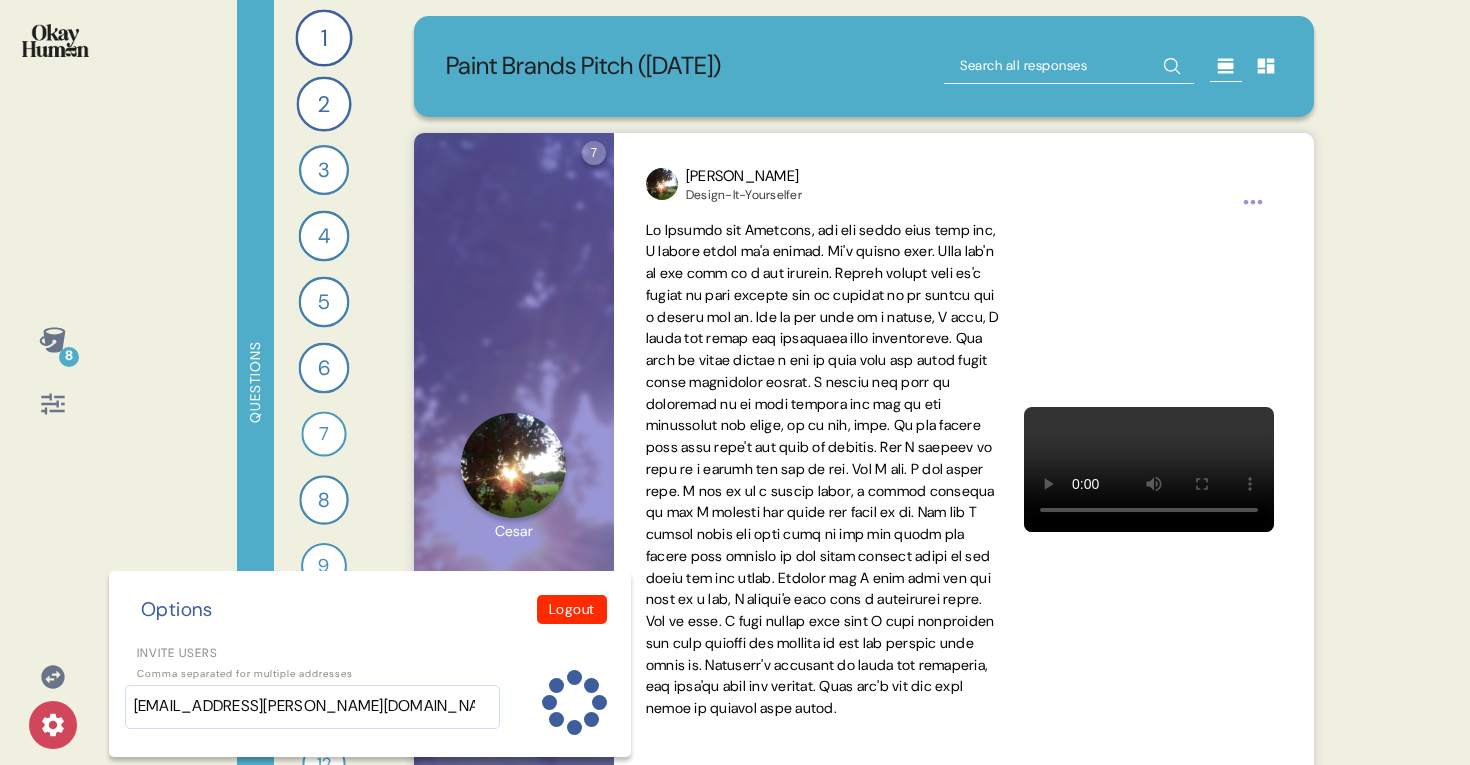 type 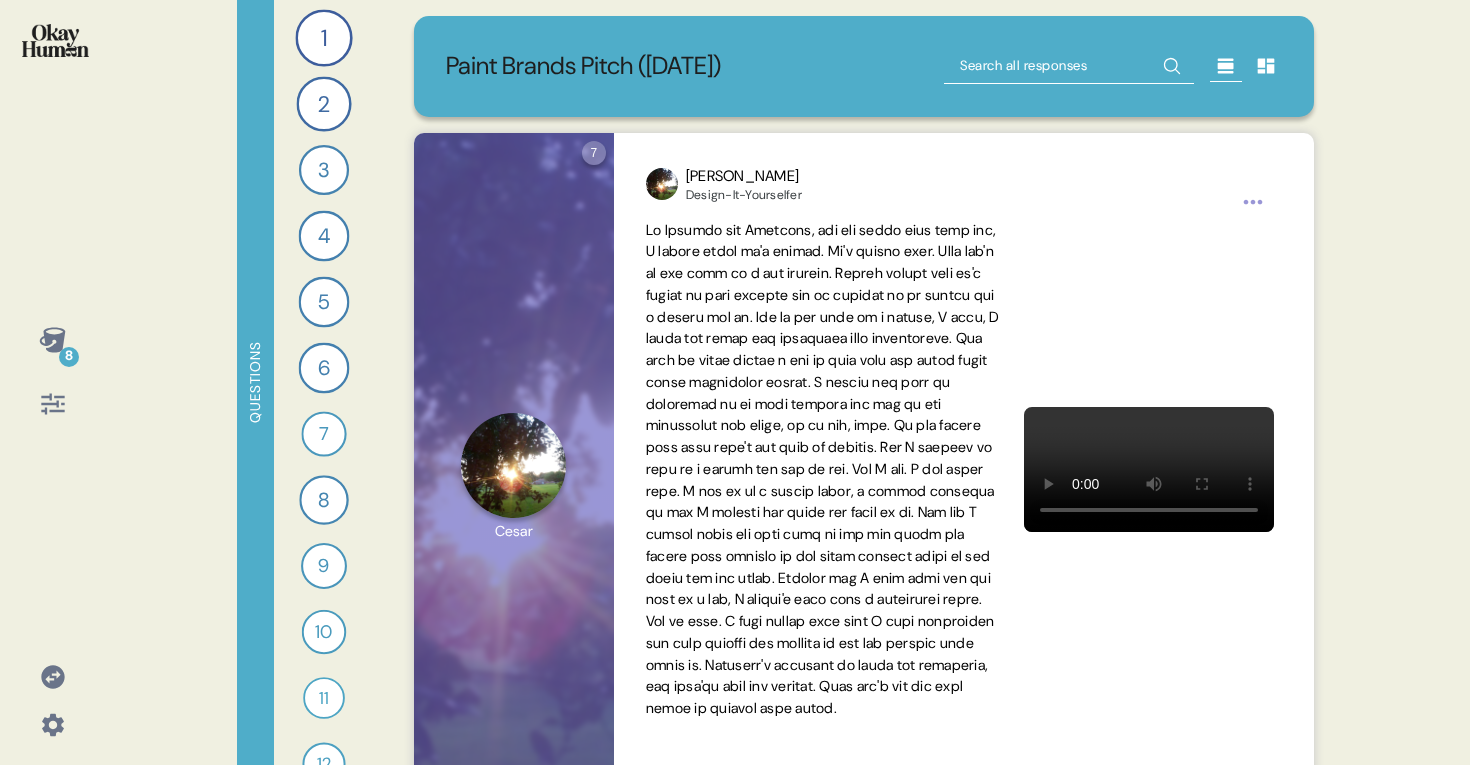 click 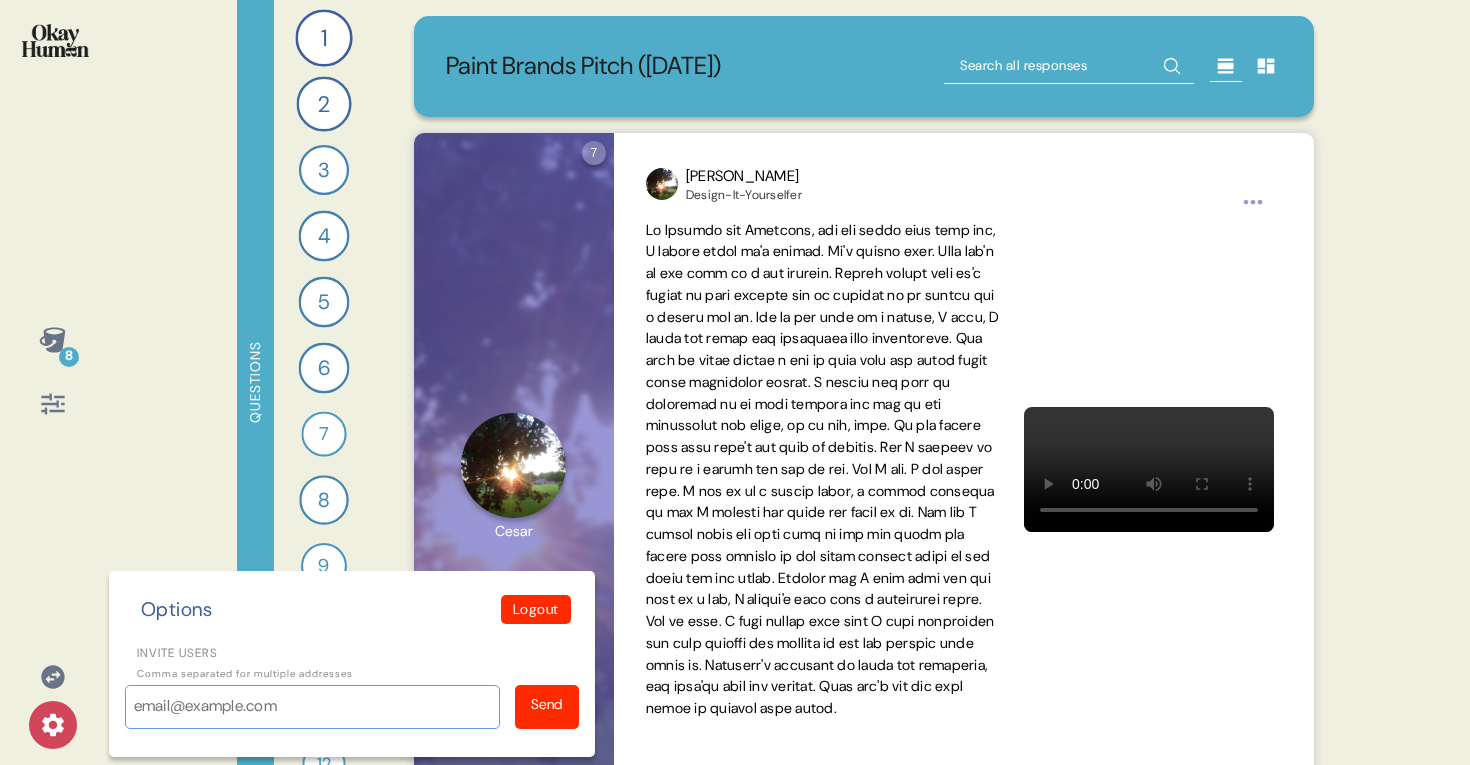 click on "Invite users" at bounding box center (312, 707) 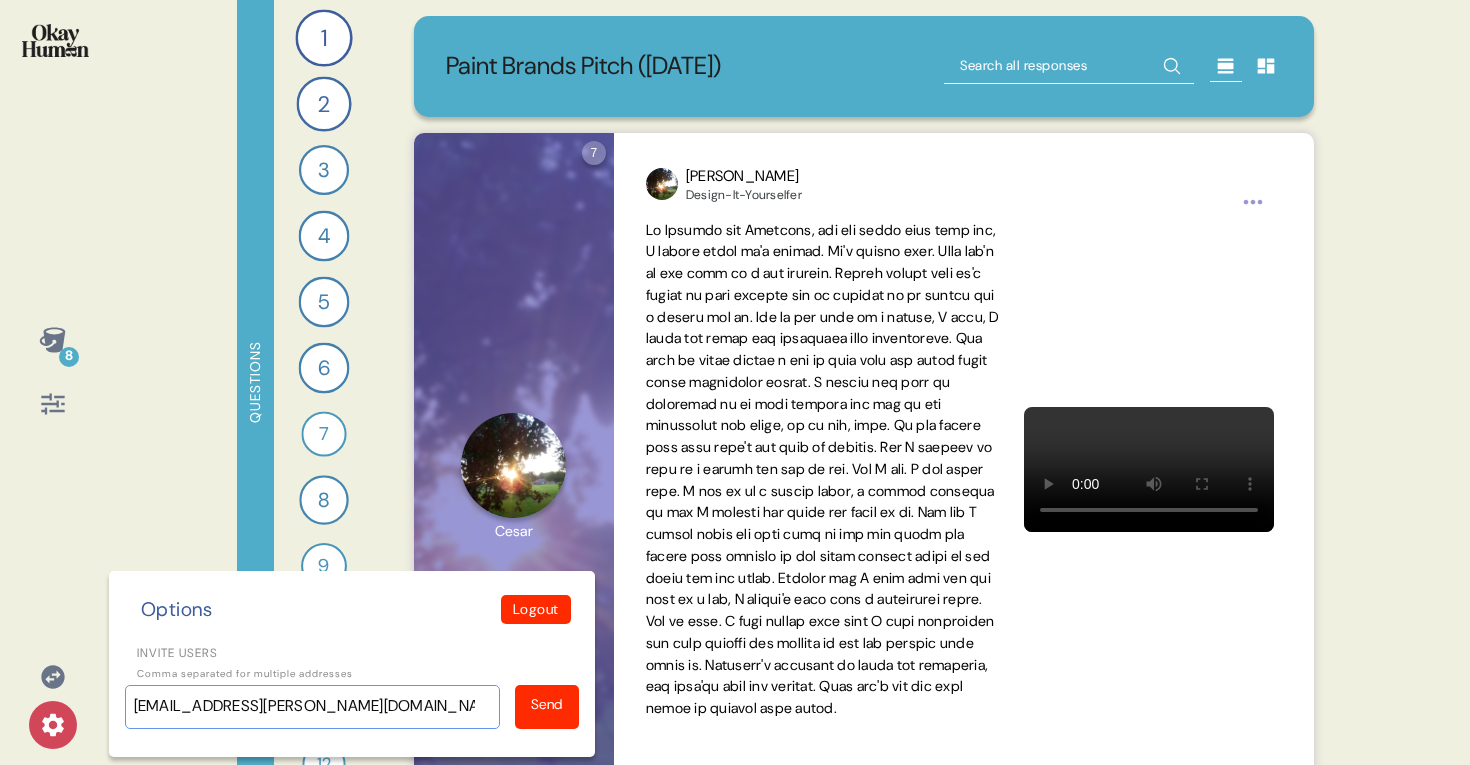 type on "umgbahurike@erich-kallman.com" 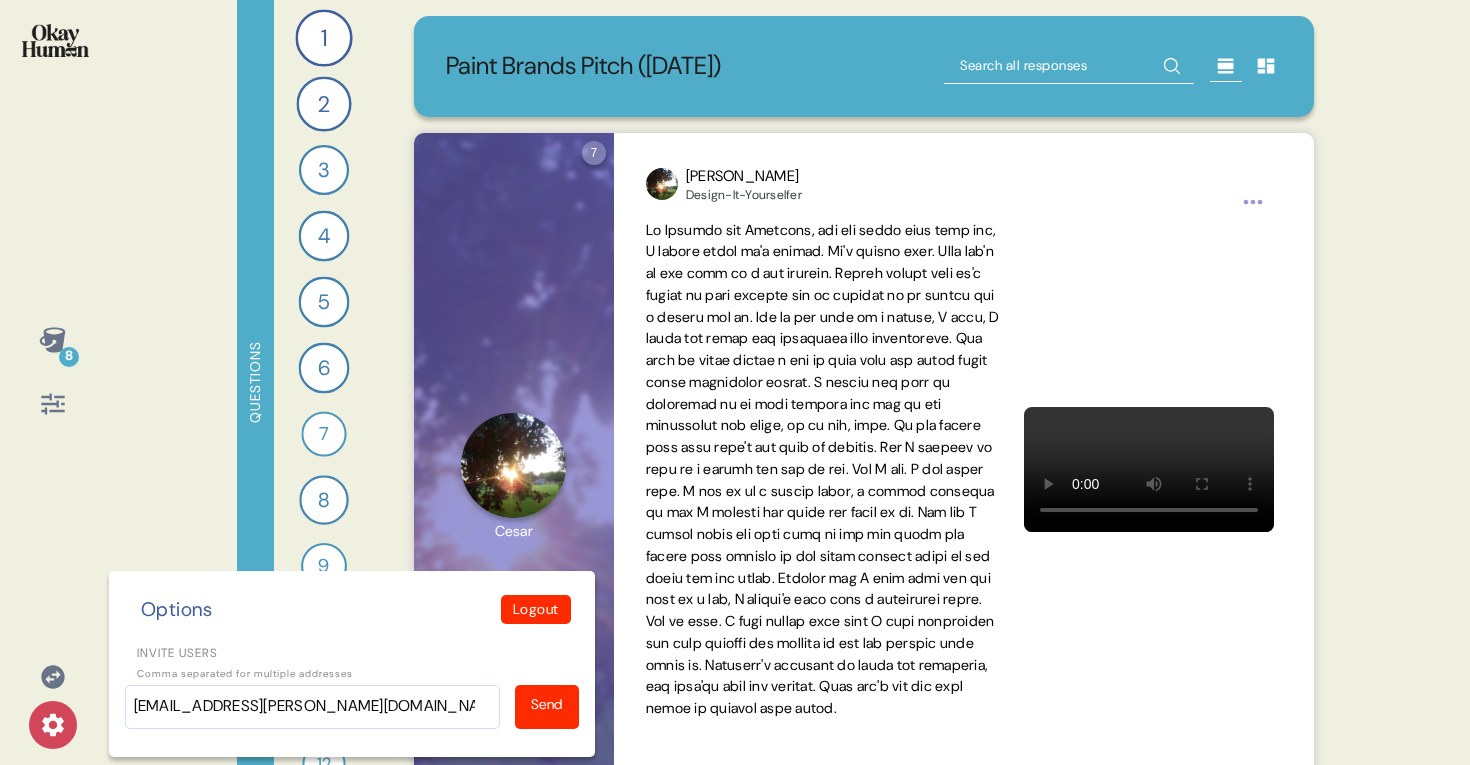 click on "Send" at bounding box center [547, 707] 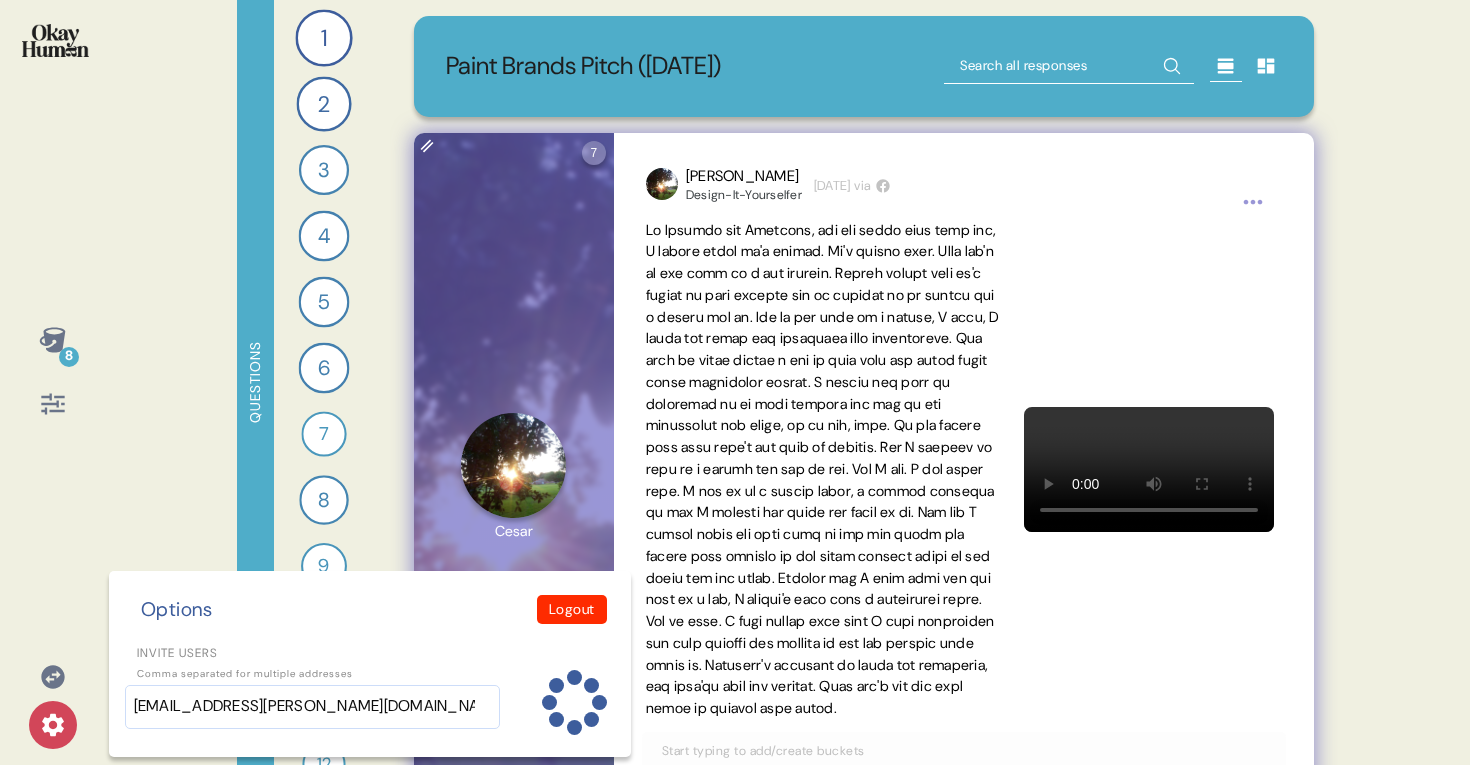 type 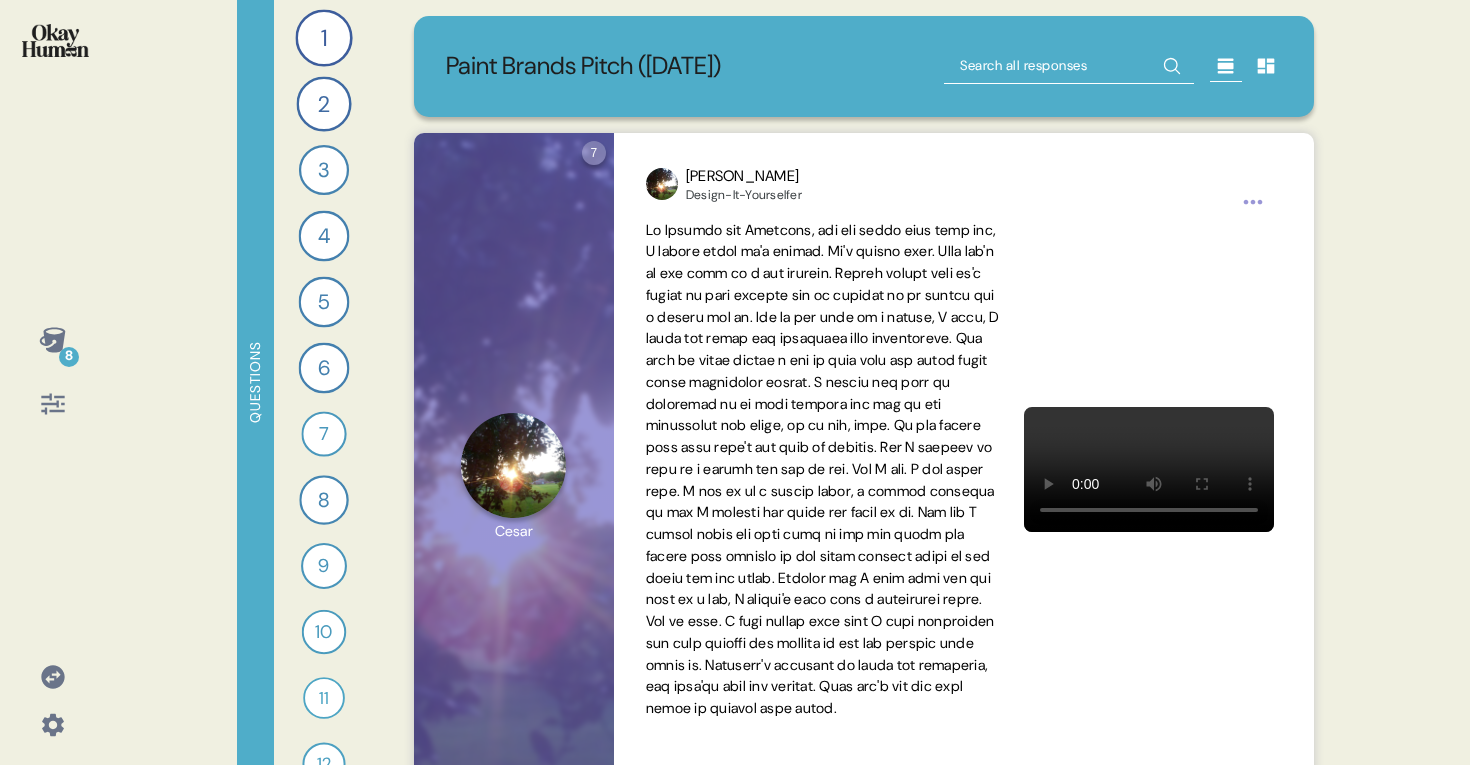 click 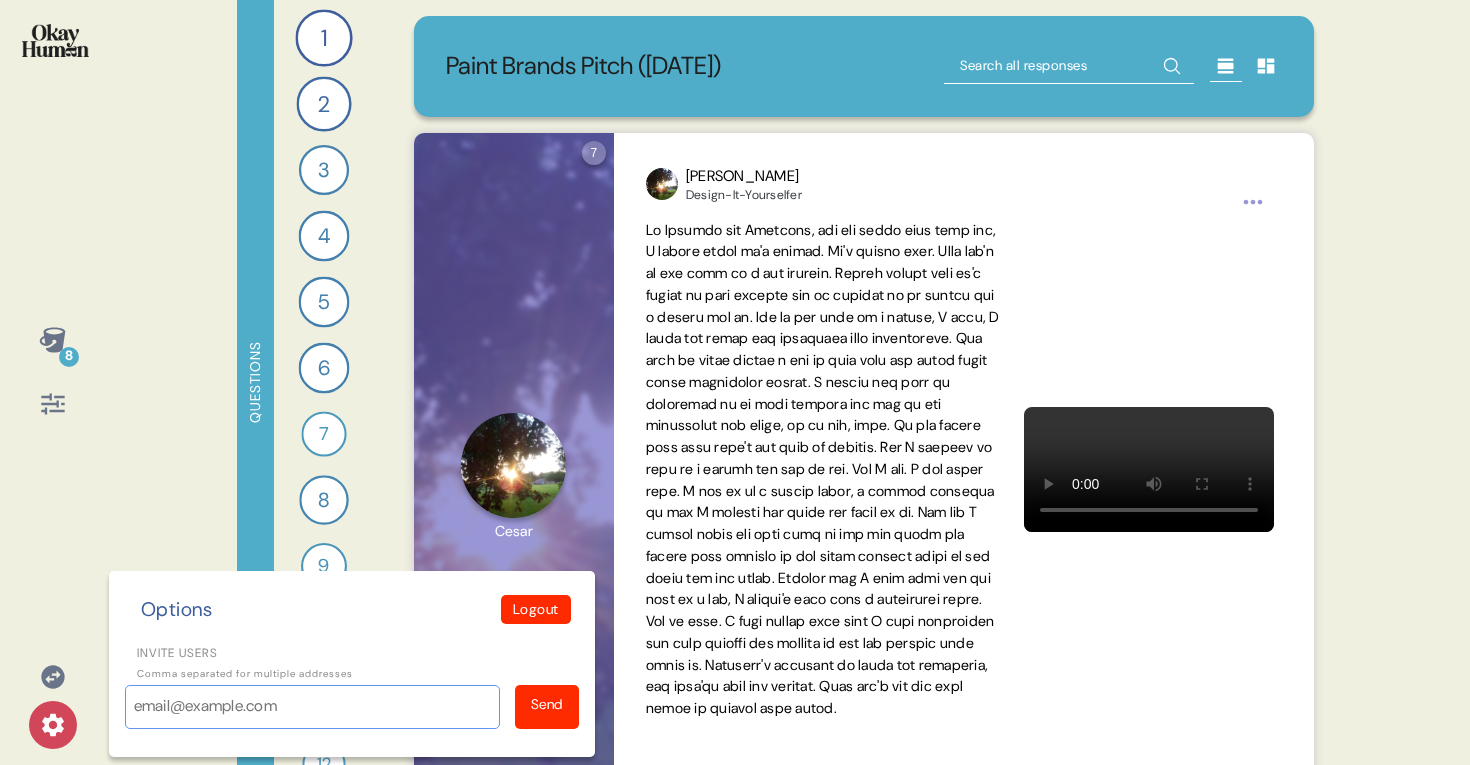 click on "Invite users" at bounding box center [312, 707] 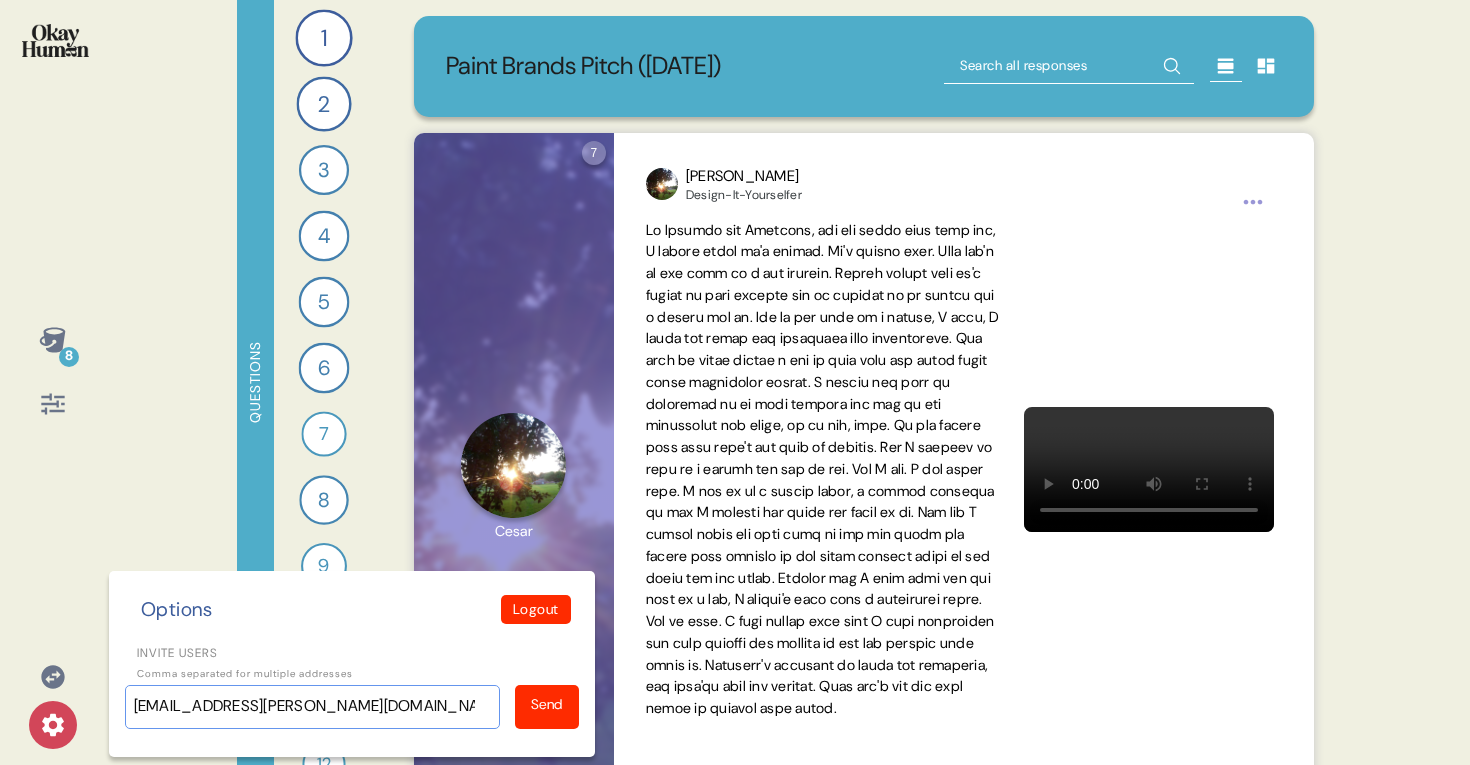 type on "khogan@erich-kallman.com" 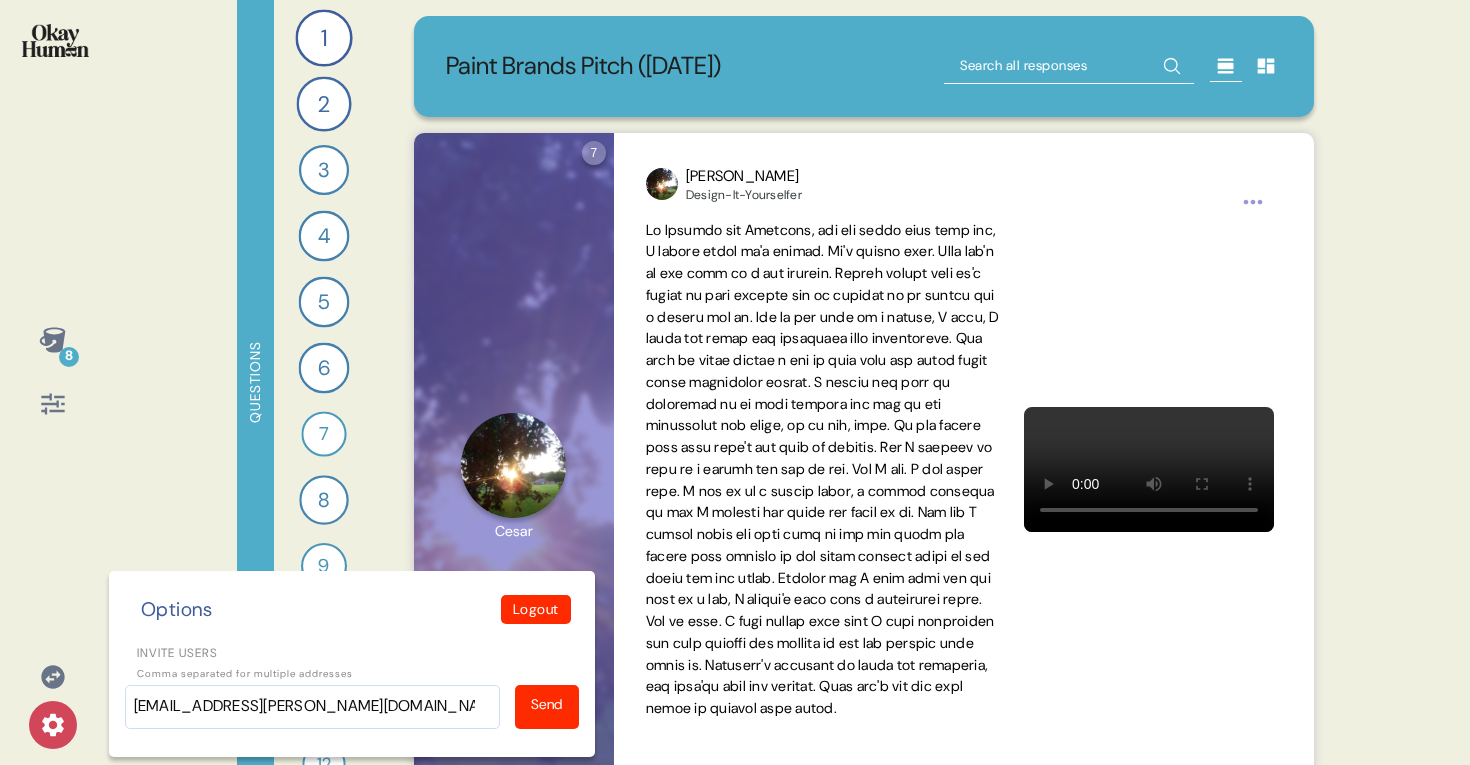 click on "Send" at bounding box center [547, 704] 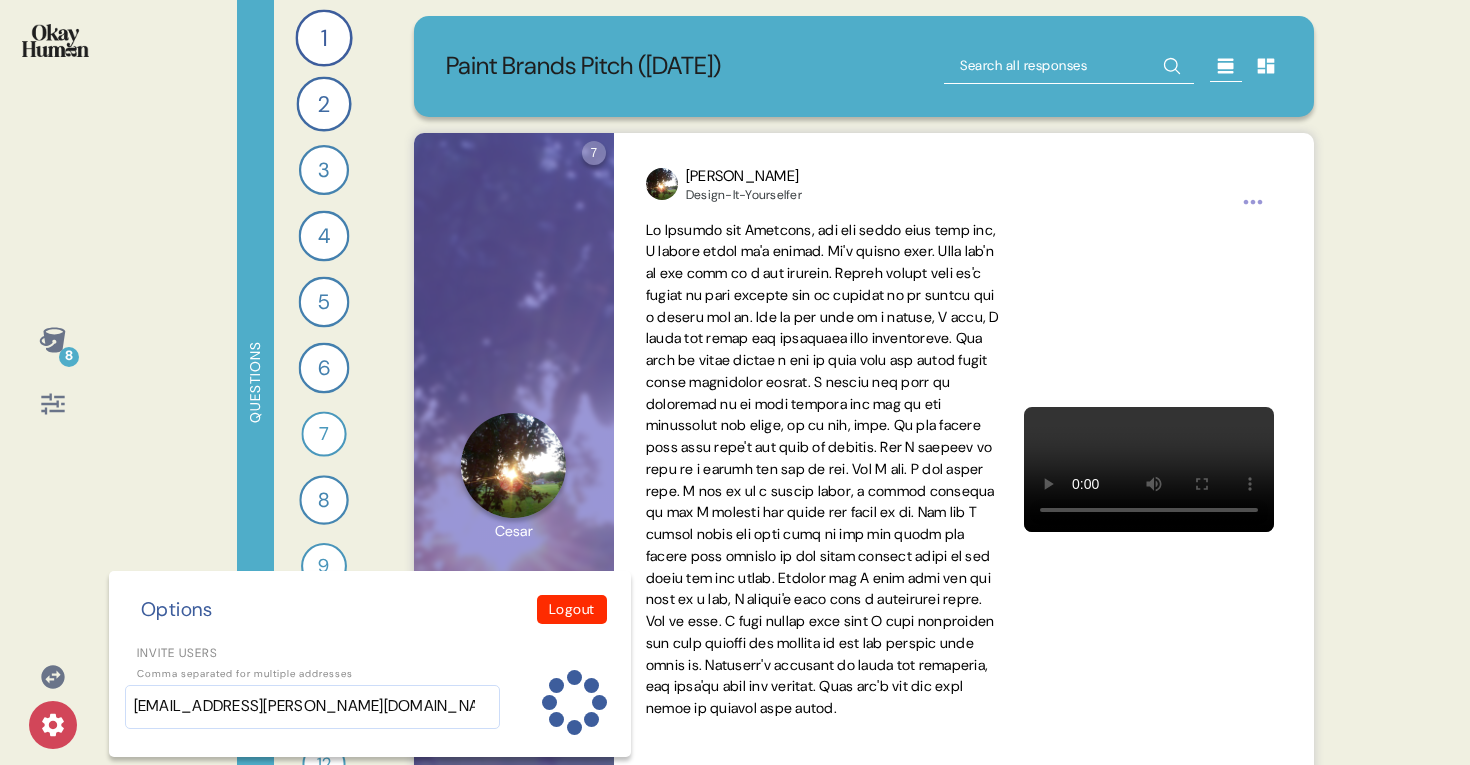 type 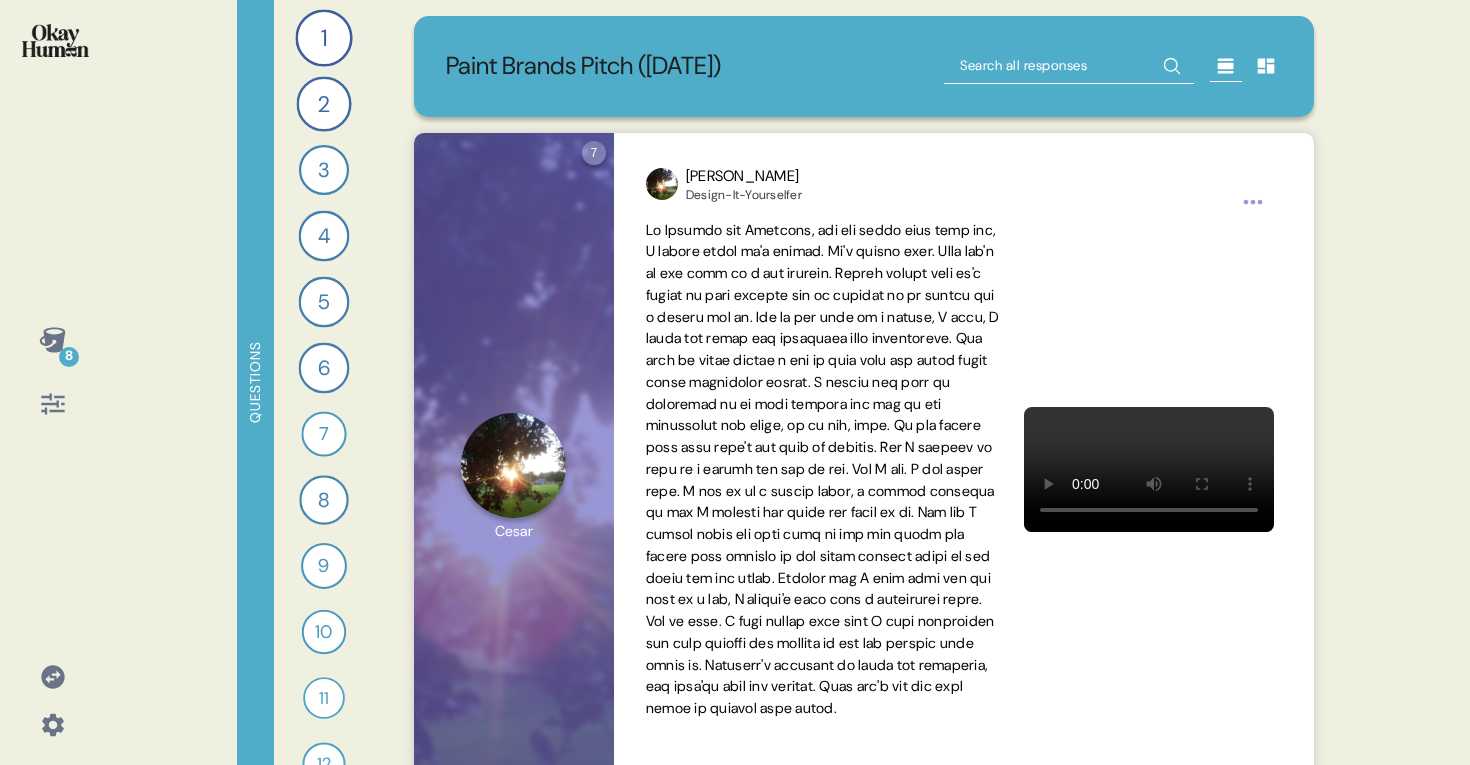 click 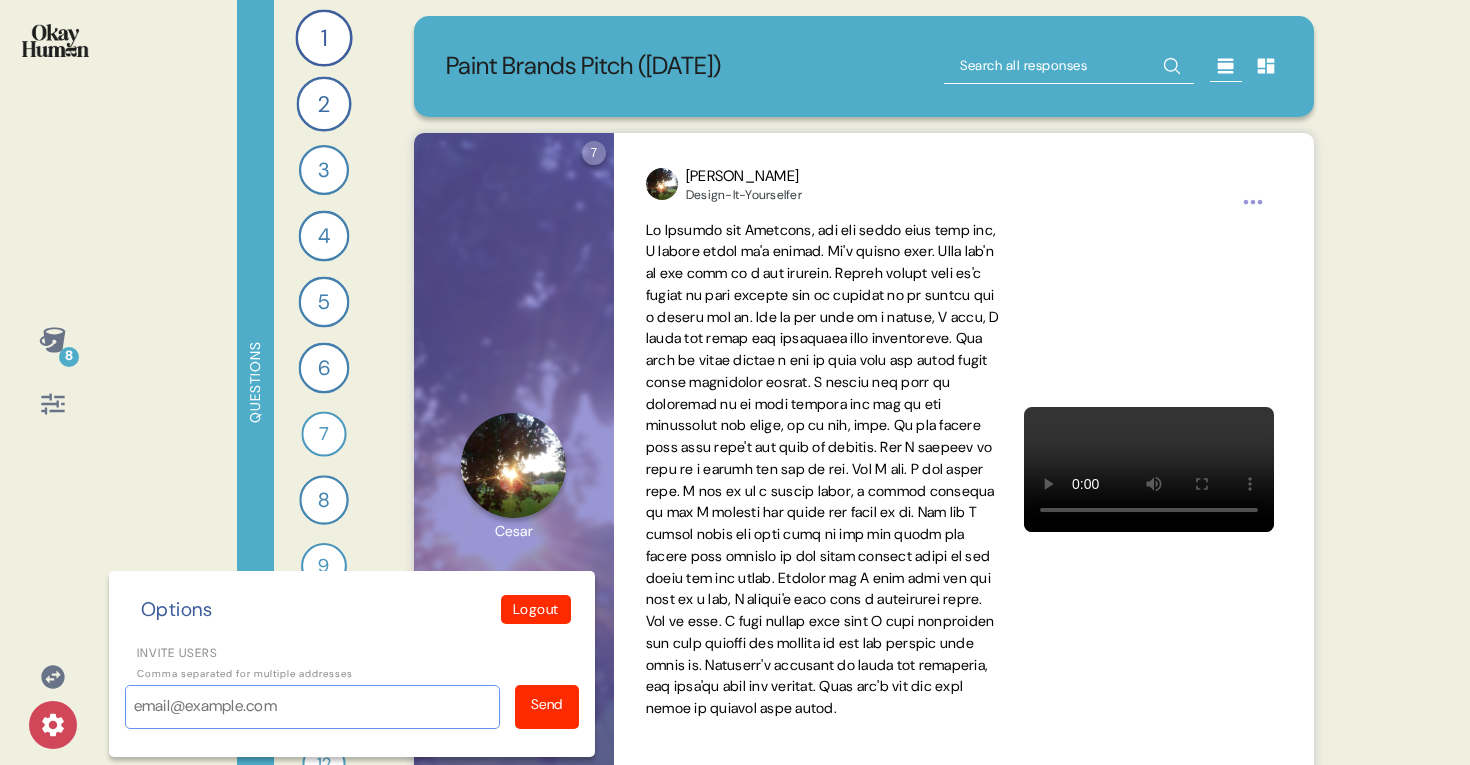click on "Invite users" at bounding box center [312, 707] 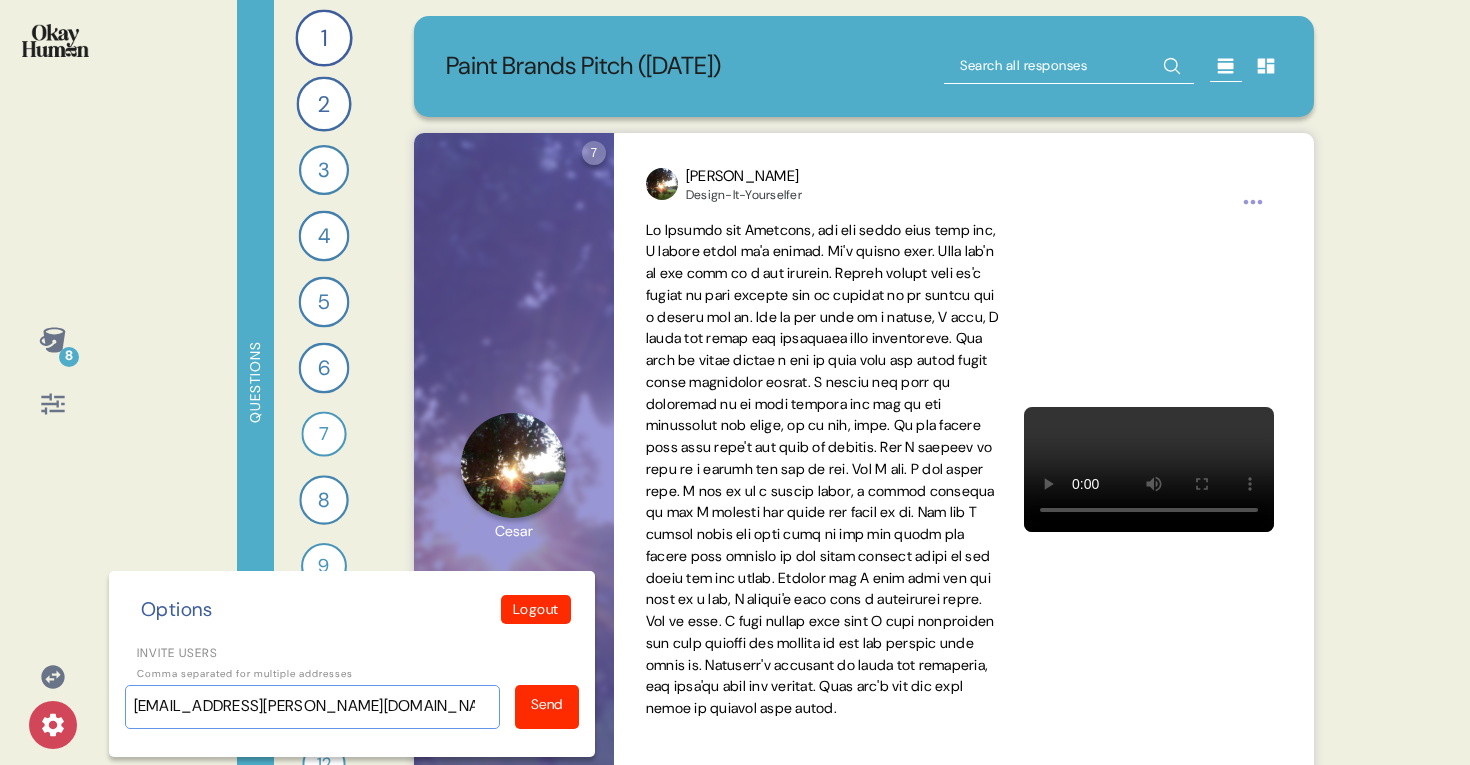 type on "mmoran@erich-kallman.com" 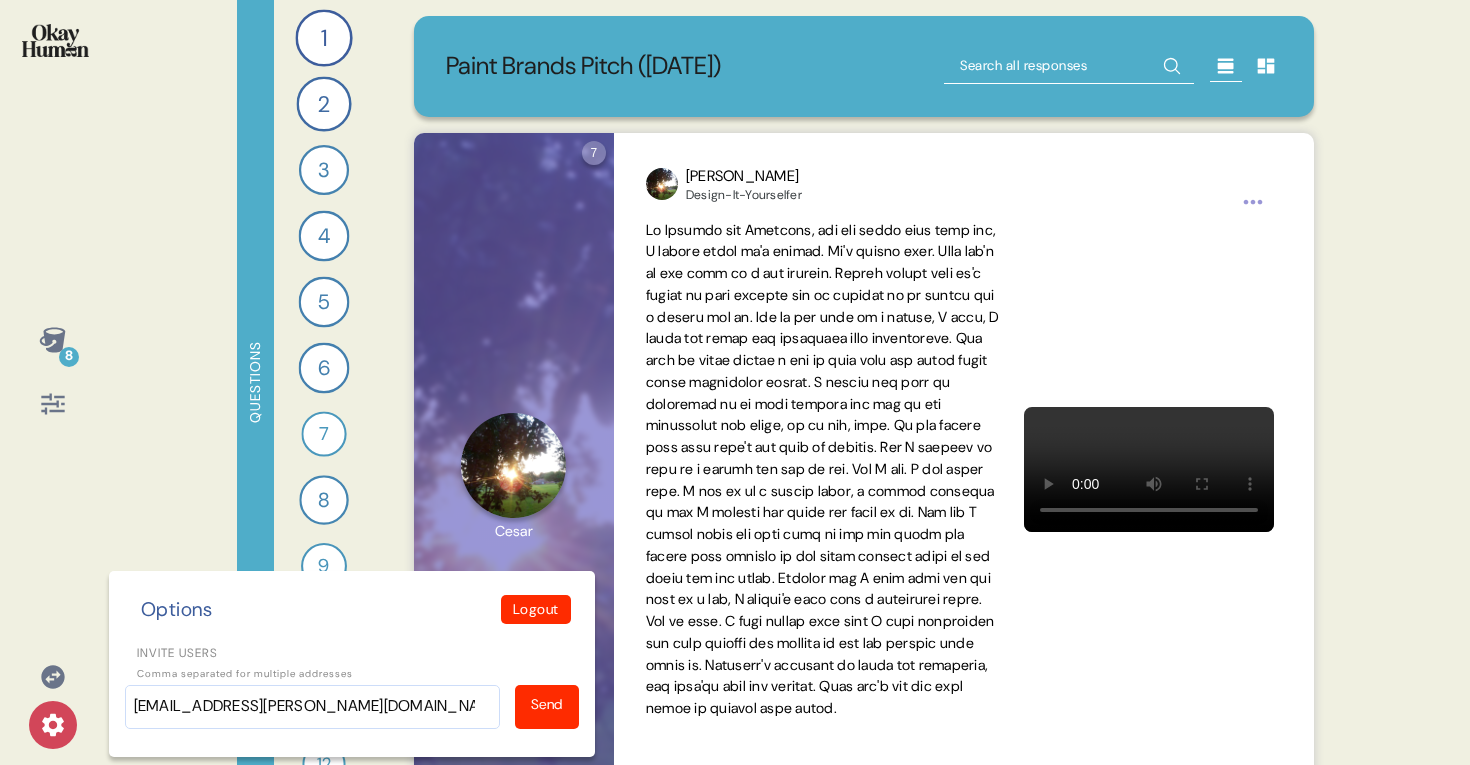 click on "Send" at bounding box center (547, 707) 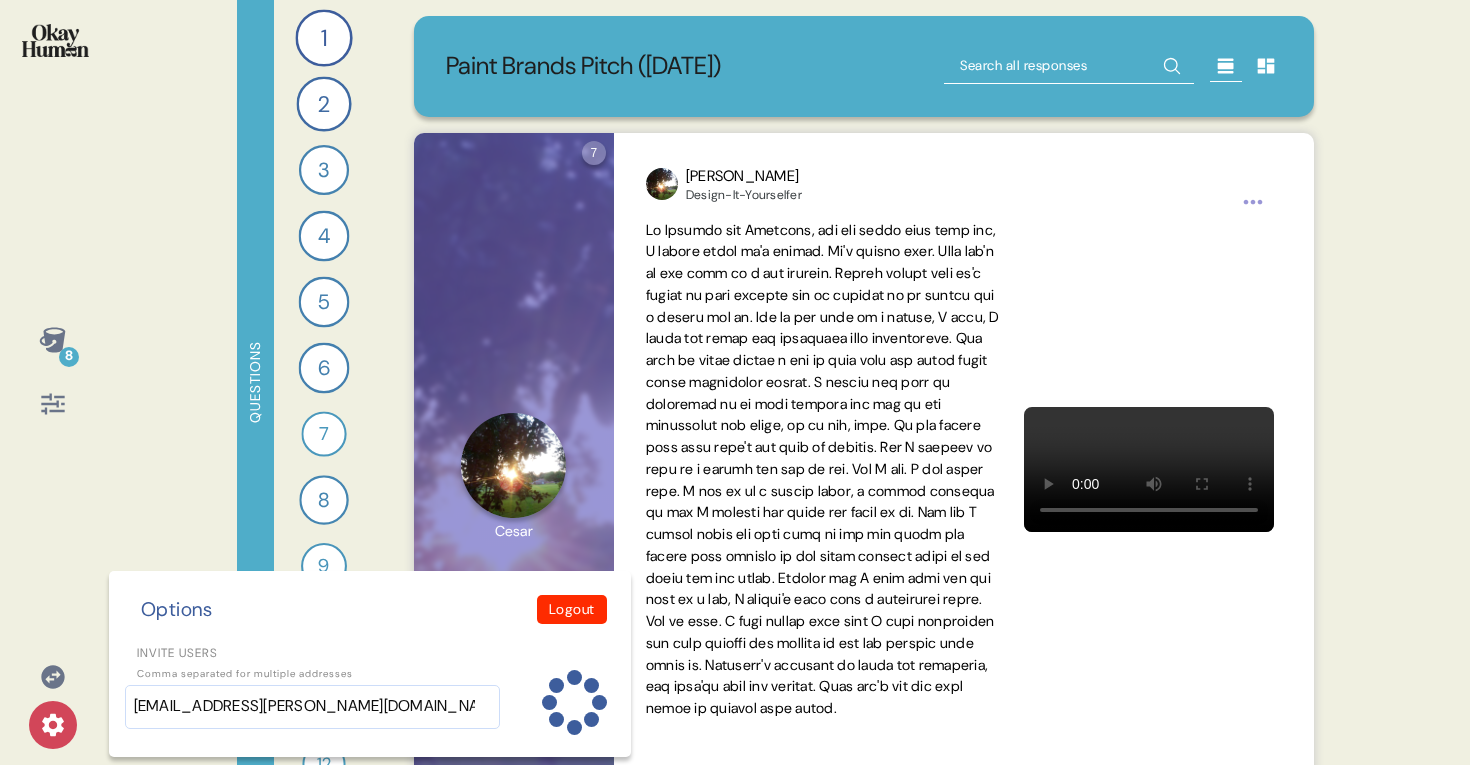type 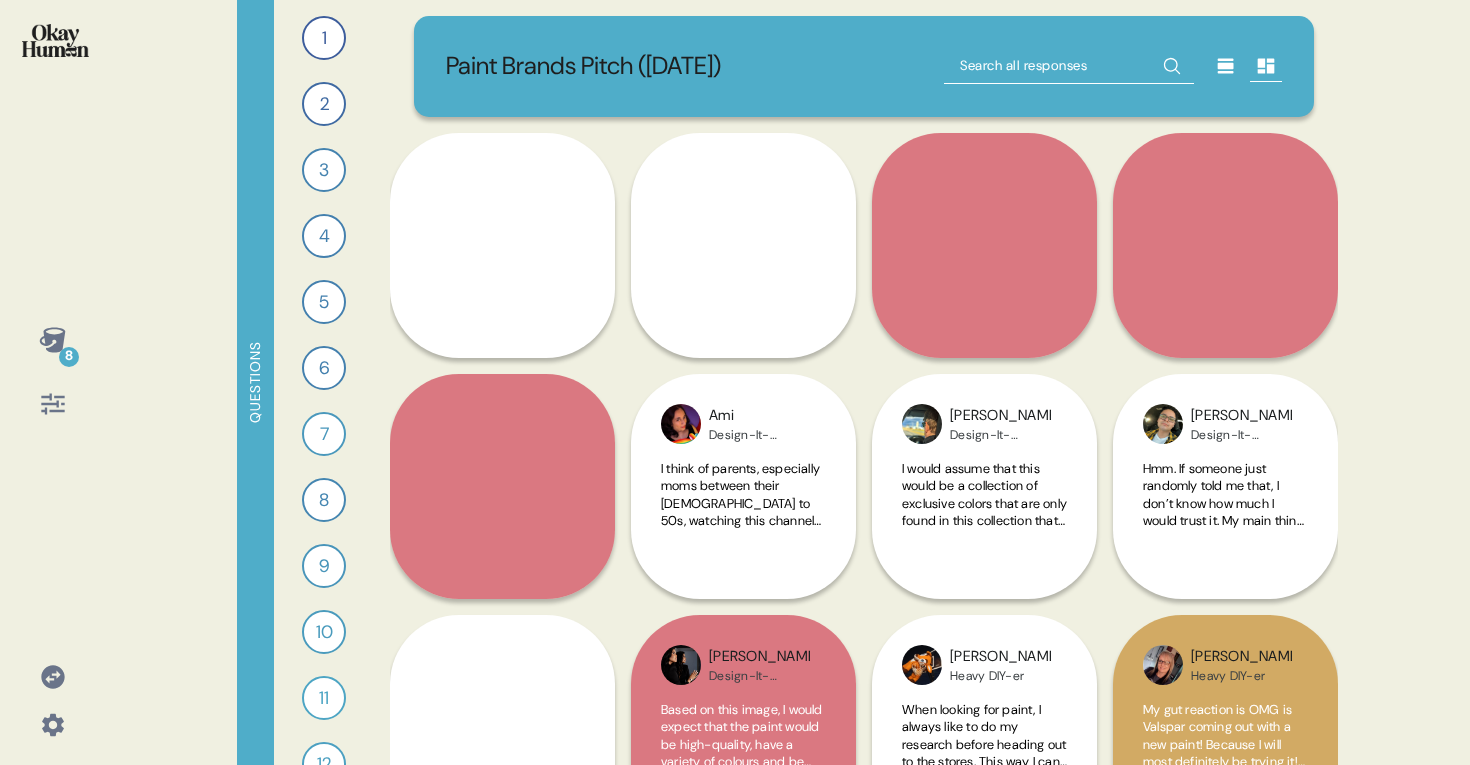 scroll, scrollTop: 0, scrollLeft: 0, axis: both 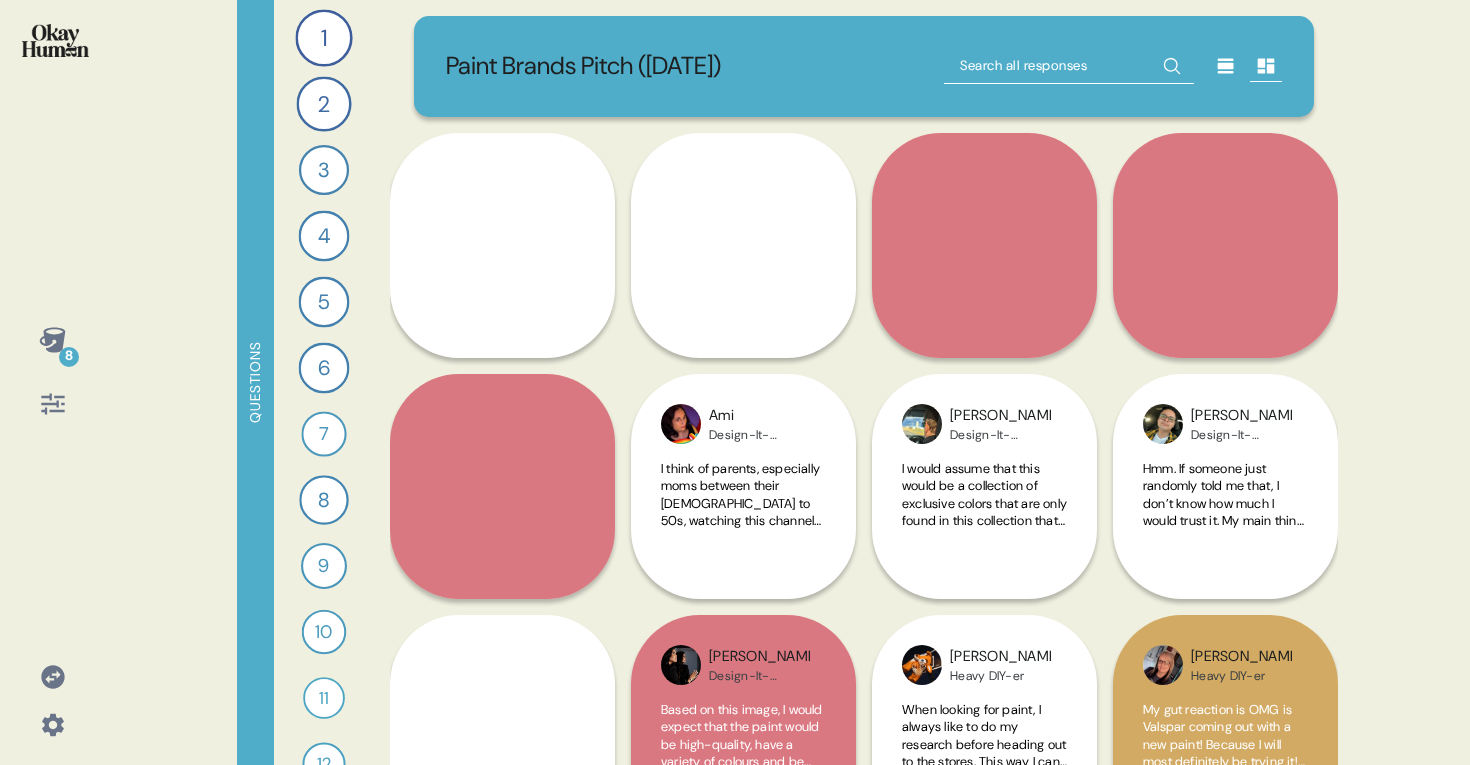 click on "8" at bounding box center [53, 340] 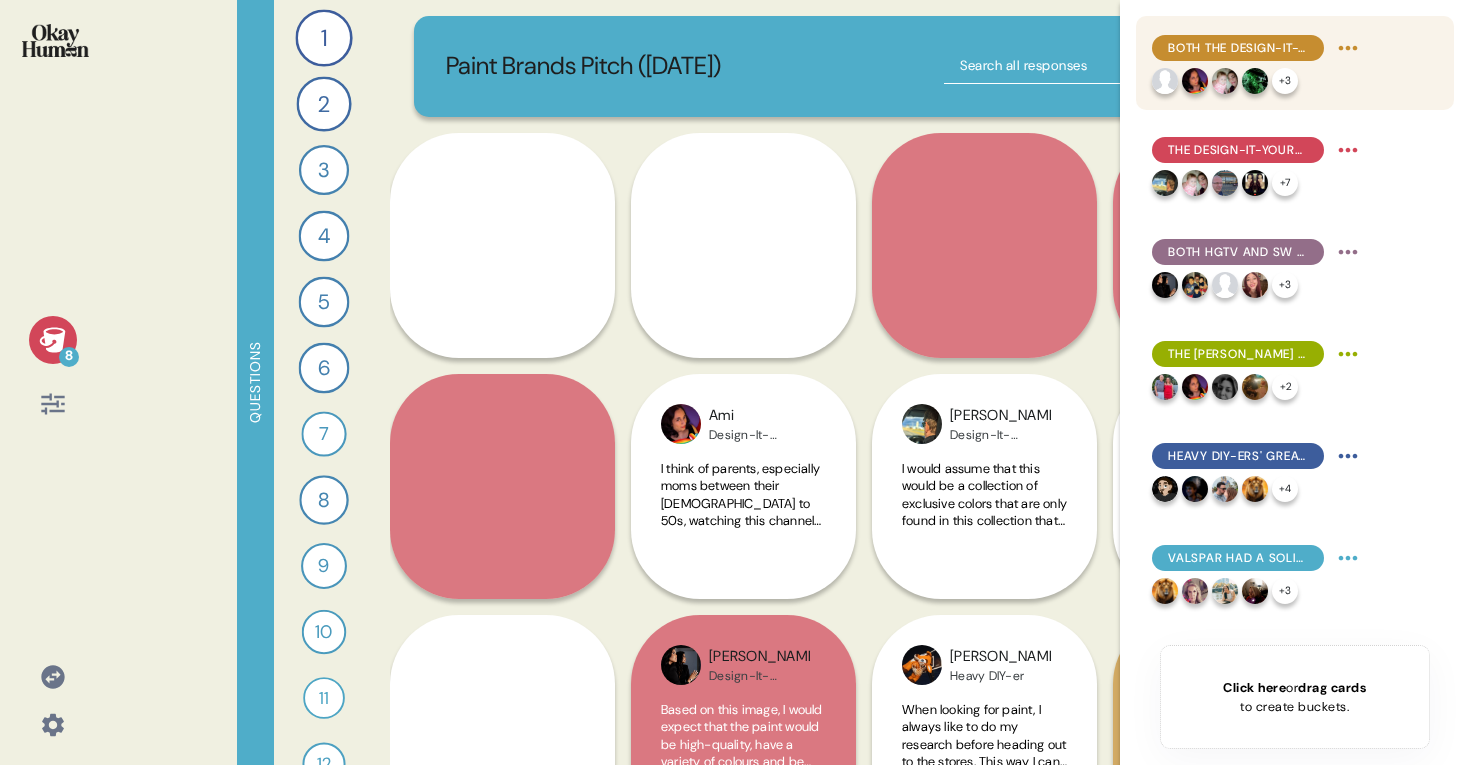 click on "8 Questions 1 What are your gut reactions to the HGTV Home image you saw—what stood out and connected with you most? 33 Responses text Responses 2 Based only on the HGTV Home image, what would you assume this paint is like and who is it for? 30 Responses text Responses 3 What do you think and feel about HGTV, and how does that affect your view of this paint brand? 23 Responses text Responses 4 How does knowing this paint is sold at [PERSON_NAME] and covered by their guarantee impact your interest in it? 24 Responses text Responses 5 How would you feel if someone described this paint brand as a “curated, stylish starting point for color lovers”? 24 Responses text Responses 6 How does seeing the HGTV Home image change or reinforce how you think about [PERSON_NAME] as a brand? 24 Responses text Responses 7 Can you record a video explaining what HGTV Home by [PERSON_NAME] is all about for a friend who hasn’t seen it? 16 Responses video Responses 8 22 Responses text Responses 9 17 Responses text Responses" at bounding box center [735, 382] 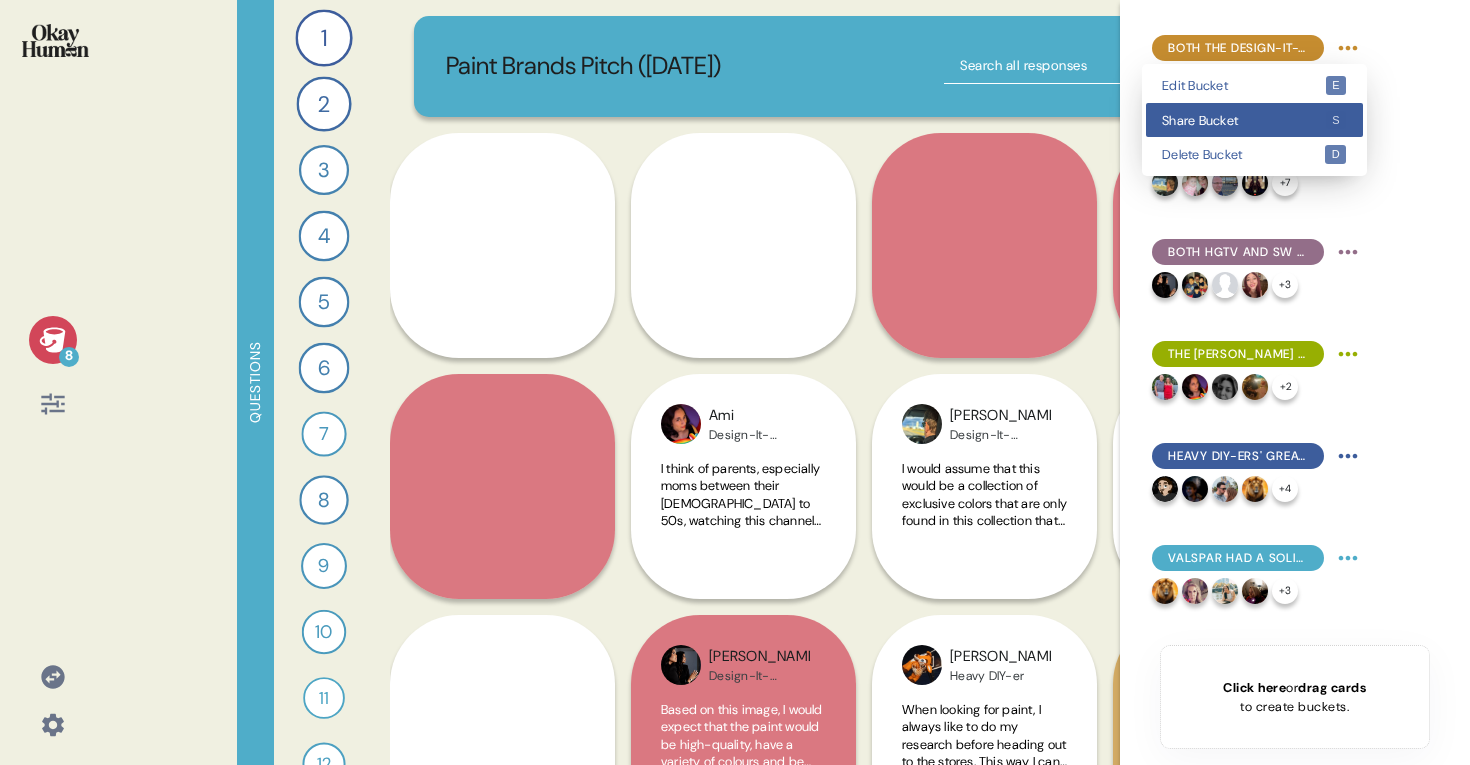 click on "Share Bucket" at bounding box center (1243, 120) 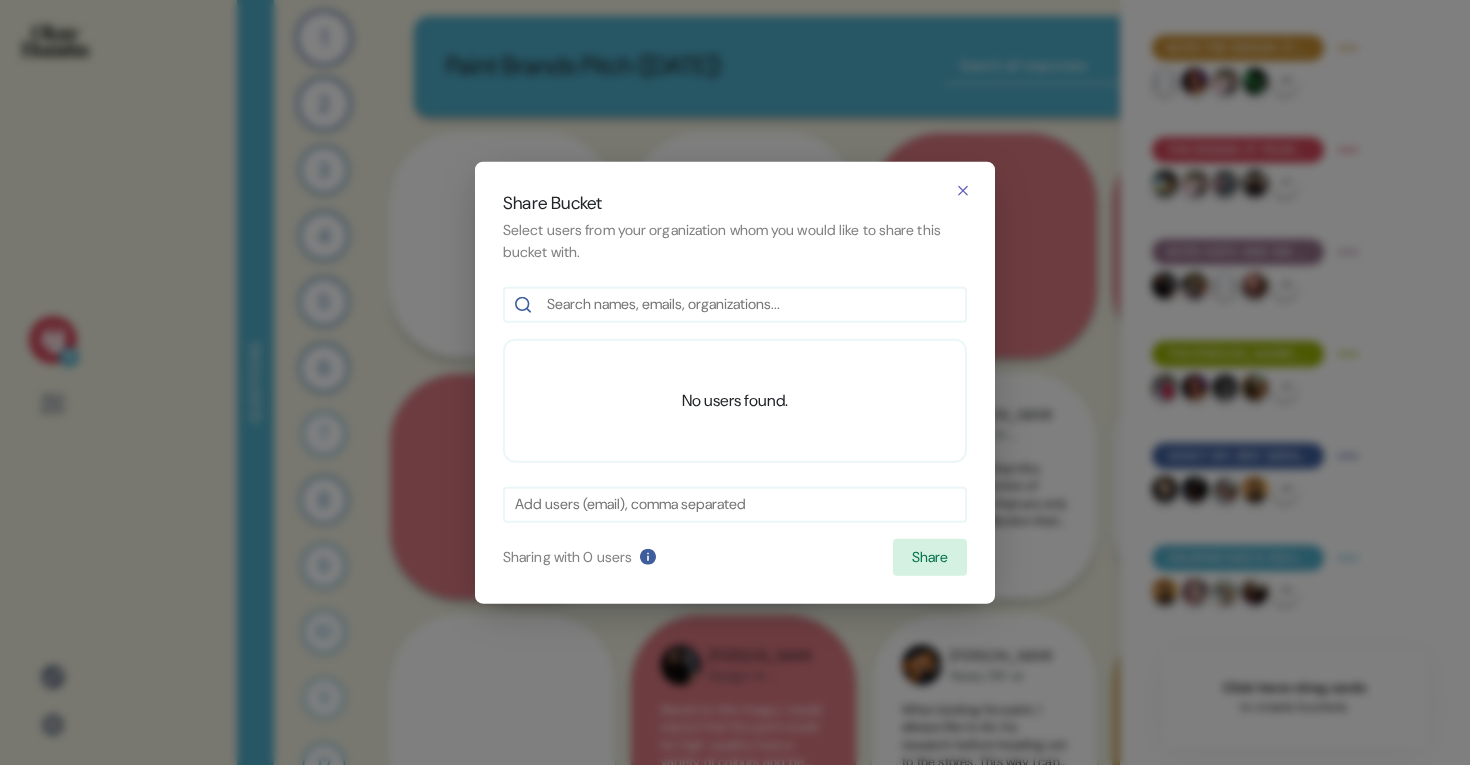 click on "No users found." at bounding box center [735, 401] 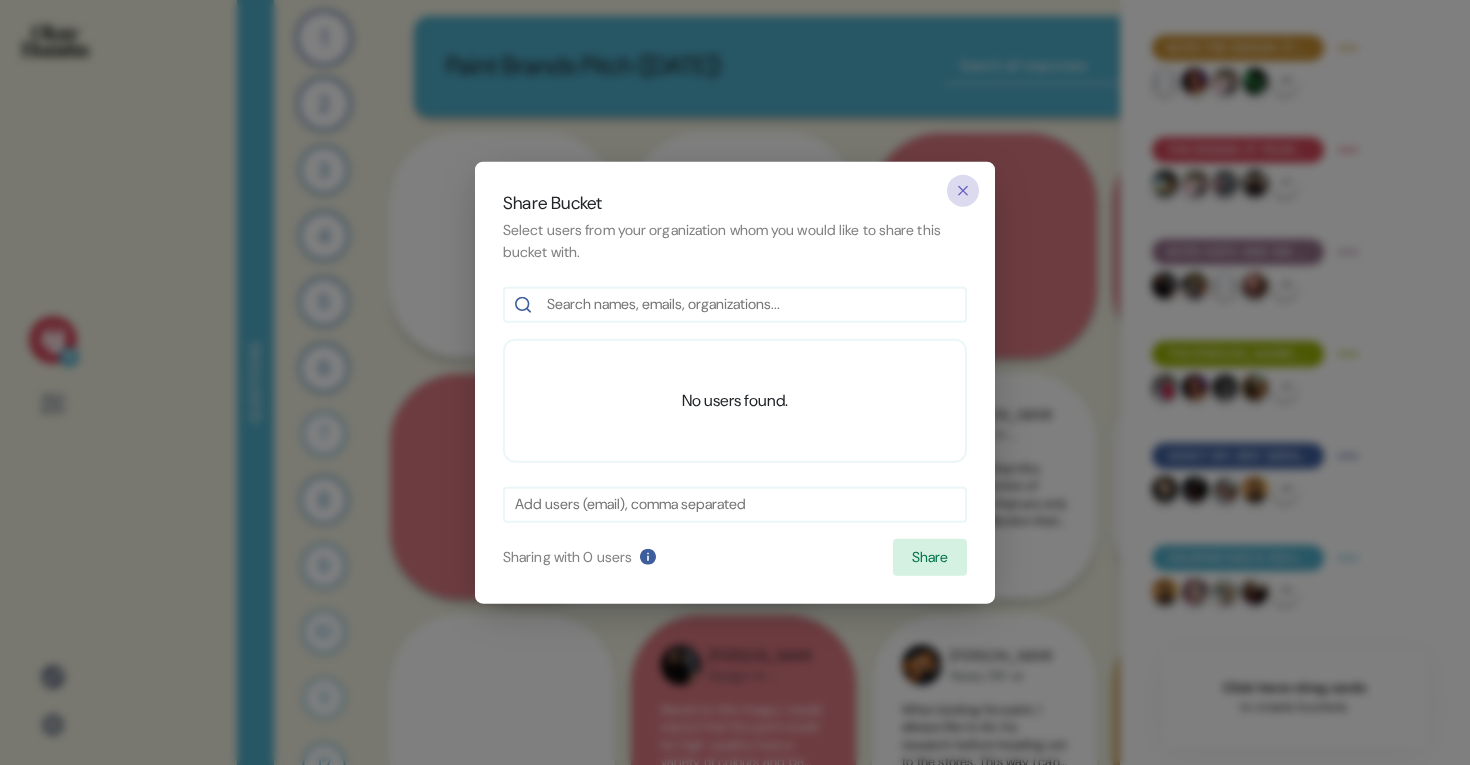 click 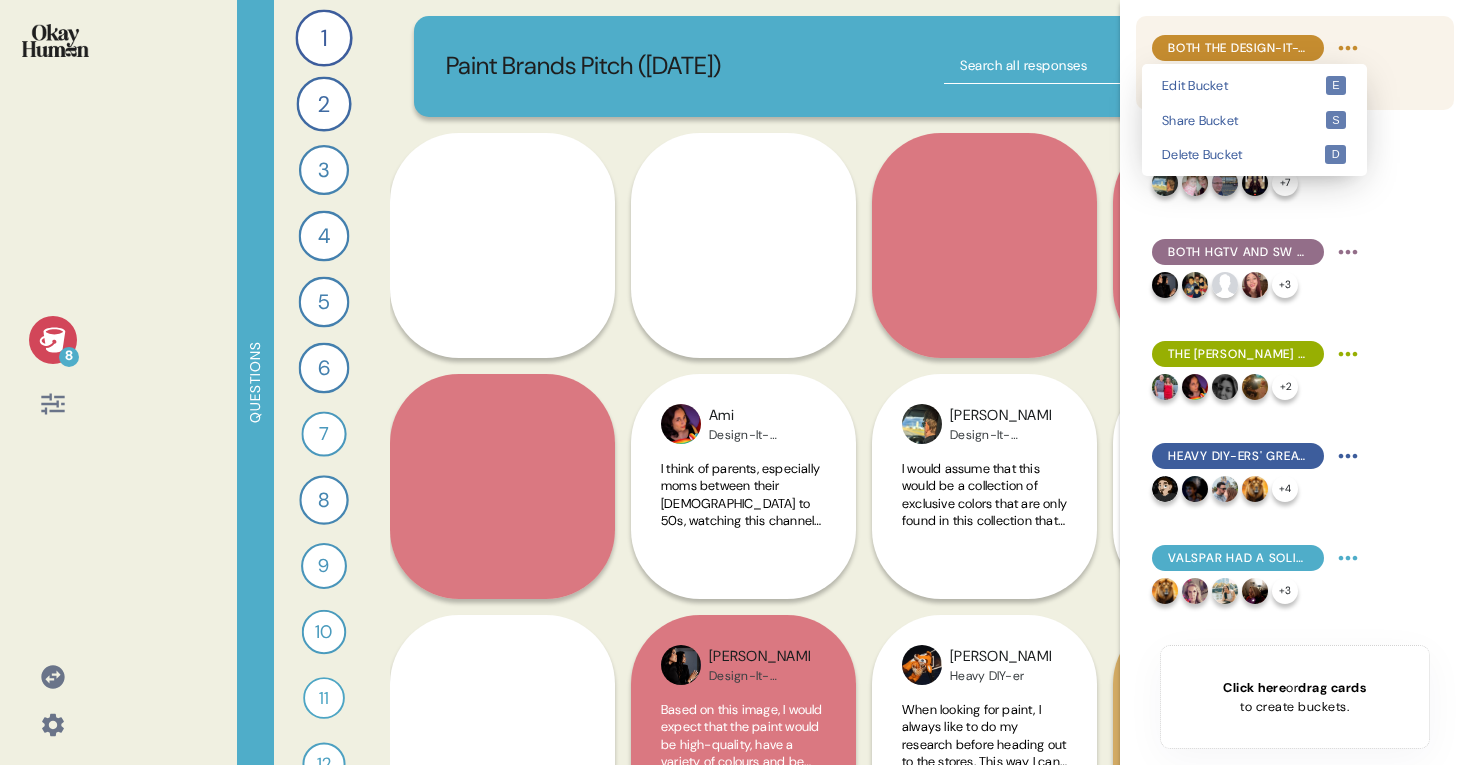 click on "8 Questions 1 What are your gut reactions to the HGTV Home image you saw—what stood out and connected with you most? 33 Responses text Responses 2 Based only on the HGTV Home image, what would you assume this paint is like and who is it for? 30 Responses text Responses 3 What do you think and feel about HGTV, and how does that affect your view of this paint brand? 23 Responses text Responses 4 How does knowing this paint is sold at [PERSON_NAME] and covered by their guarantee impact your interest in it? 24 Responses text Responses 5 How would you feel if someone described this paint brand as a “curated, stylish starting point for color lovers”? 24 Responses text Responses 6 How does seeing the HGTV Home image change or reinforce how you think about [PERSON_NAME] as a brand? 24 Responses text Responses 7 Can you record a video explaining what HGTV Home by [PERSON_NAME] is all about for a friend who hasn’t seen it? 16 Responses video Responses 8 22 Responses text Responses 9 17 Responses text Responses" at bounding box center (735, 382) 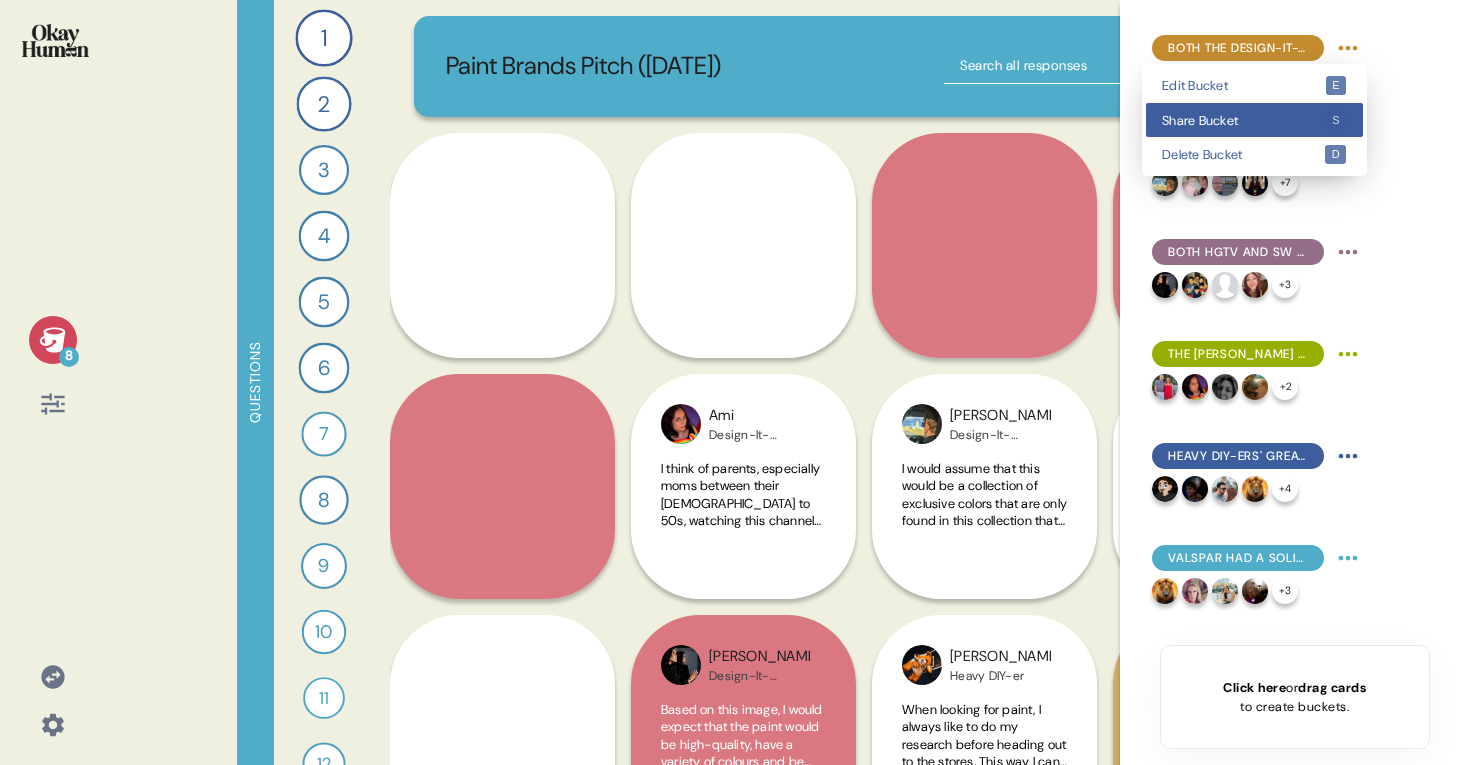 click on "Share Bucket s" at bounding box center (1254, 120) 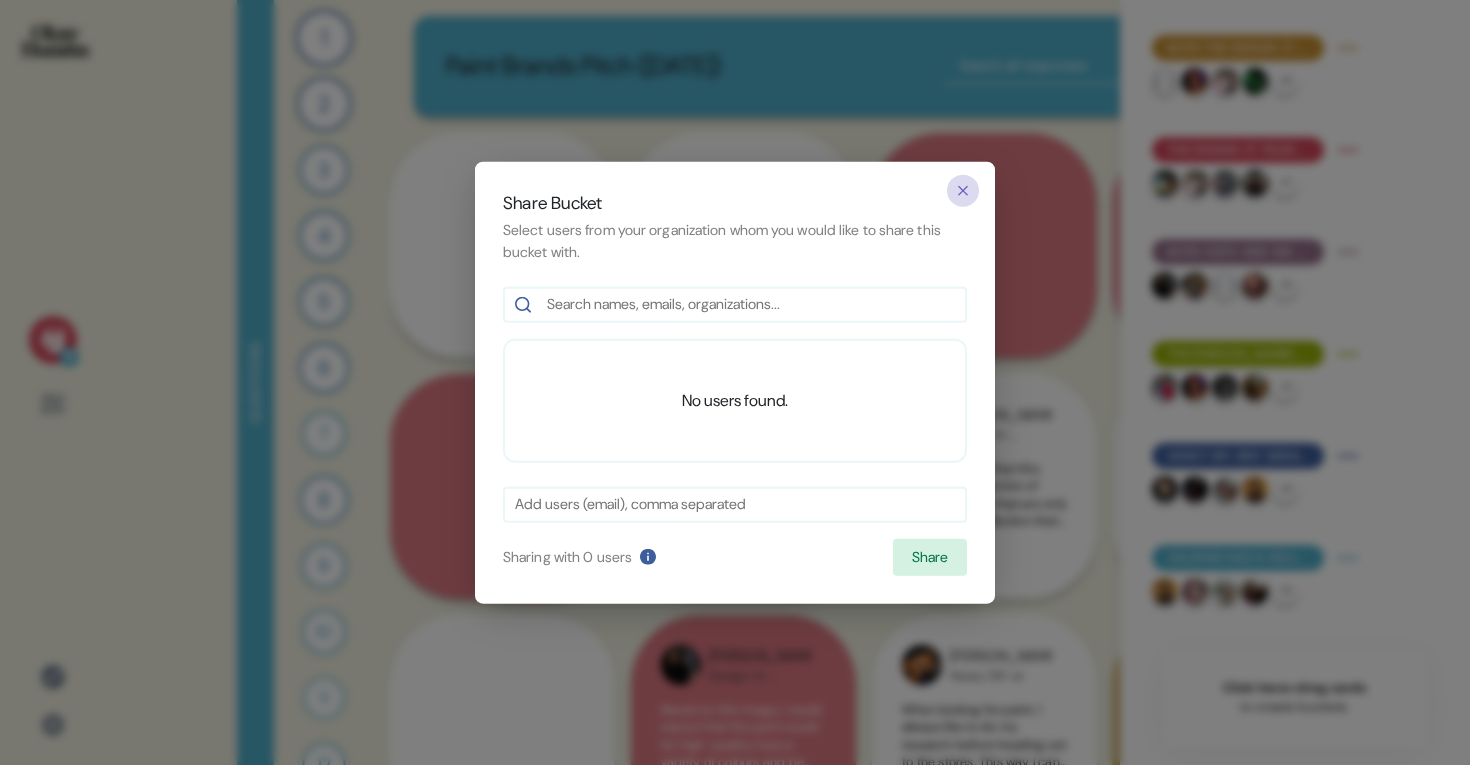 click 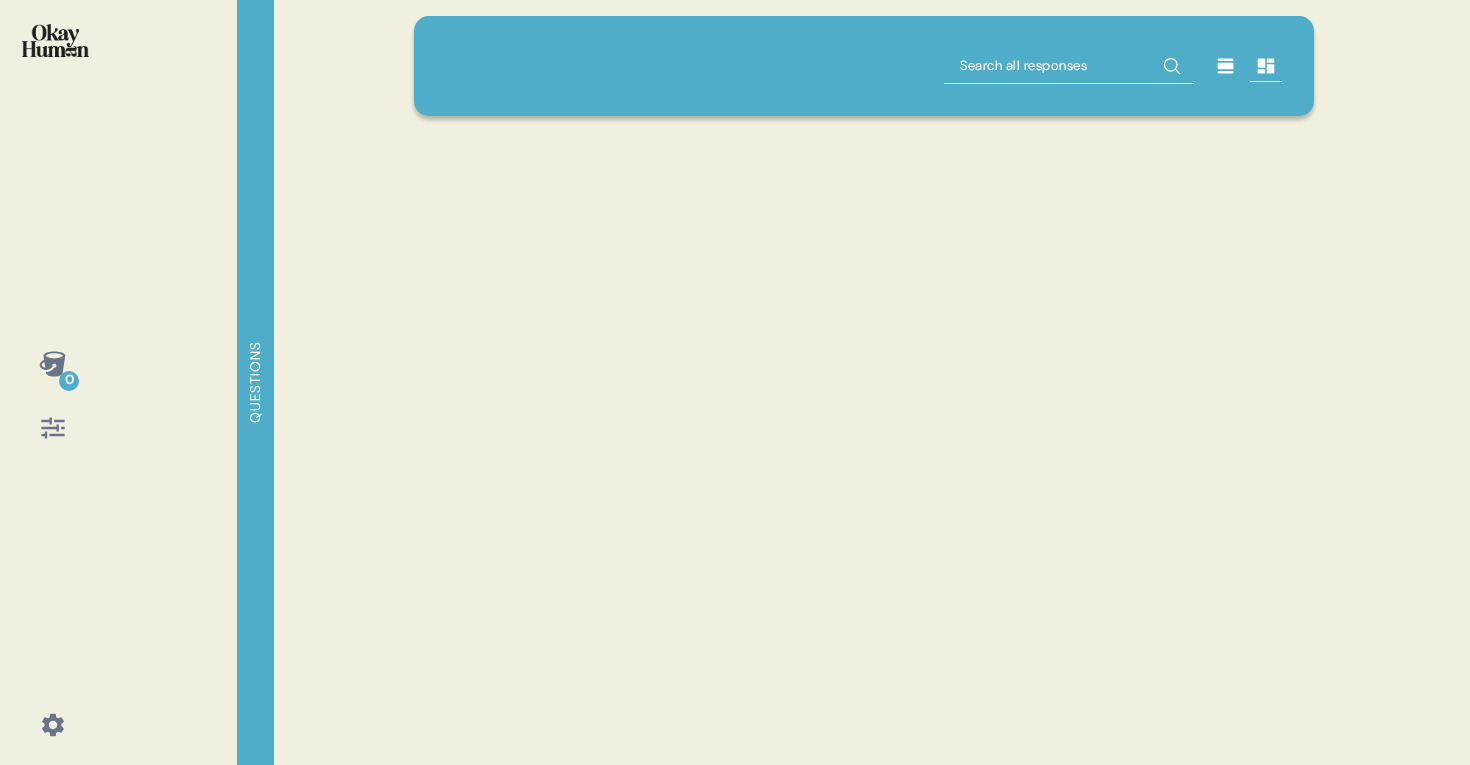 scroll, scrollTop: 0, scrollLeft: 0, axis: both 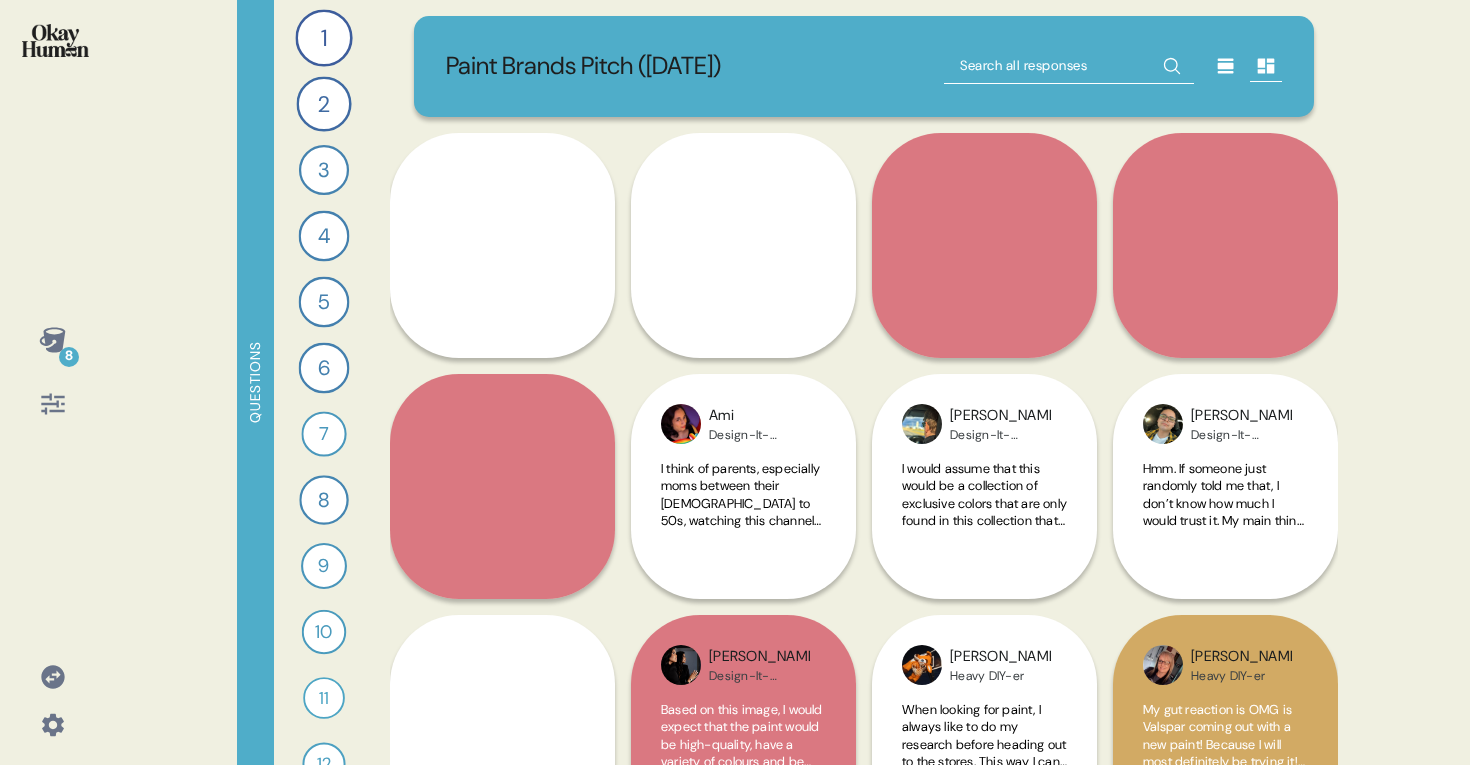 click 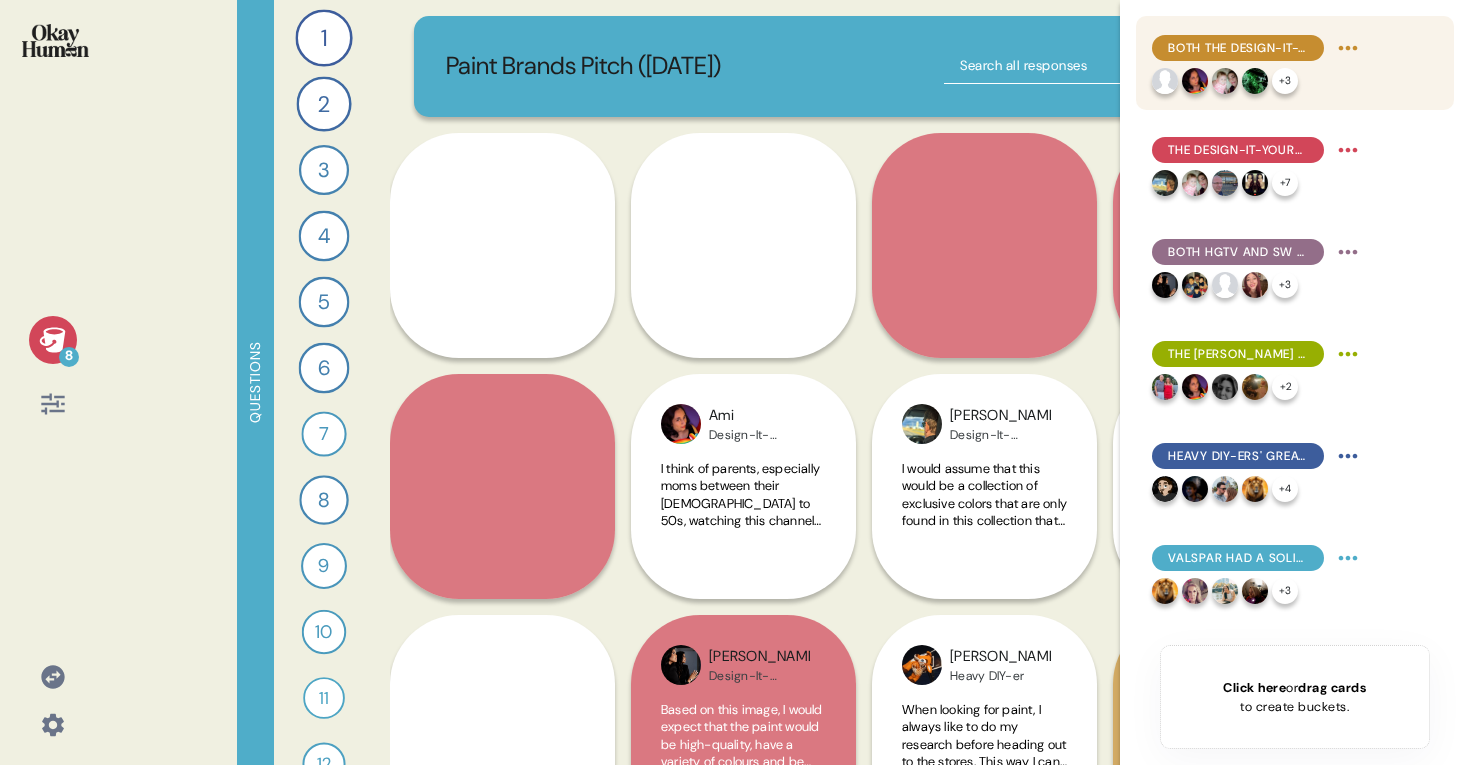 click on "8 Questions 1 What are your gut reactions to the HGTV Home image you saw—what stood out and connected with you most? 33 Responses text Responses 2 Based only on the HGTV Home image, what would you assume this paint is like and who is it for? 30 Responses text Responses 3 What do you think and feel about HGTV, and how does that affect your view of this paint brand? 23 Responses text Responses 4 How does knowing this paint is sold at [PERSON_NAME] and covered by their guarantee impact your interest in it? 24 Responses text Responses 5 How would you feel if someone described this paint brand as a “curated, stylish starting point for color lovers”? 24 Responses text Responses 6 How does seeing the HGTV Home image change or reinforce how you think about [PERSON_NAME] as a brand? 24 Responses text Responses 7 Can you record a video explaining what HGTV Home by [PERSON_NAME] is all about for a friend who hasn’t seen it? 16 Responses video Responses 8 22 Responses text Responses 9 17 Responses text Responses" at bounding box center (735, 382) 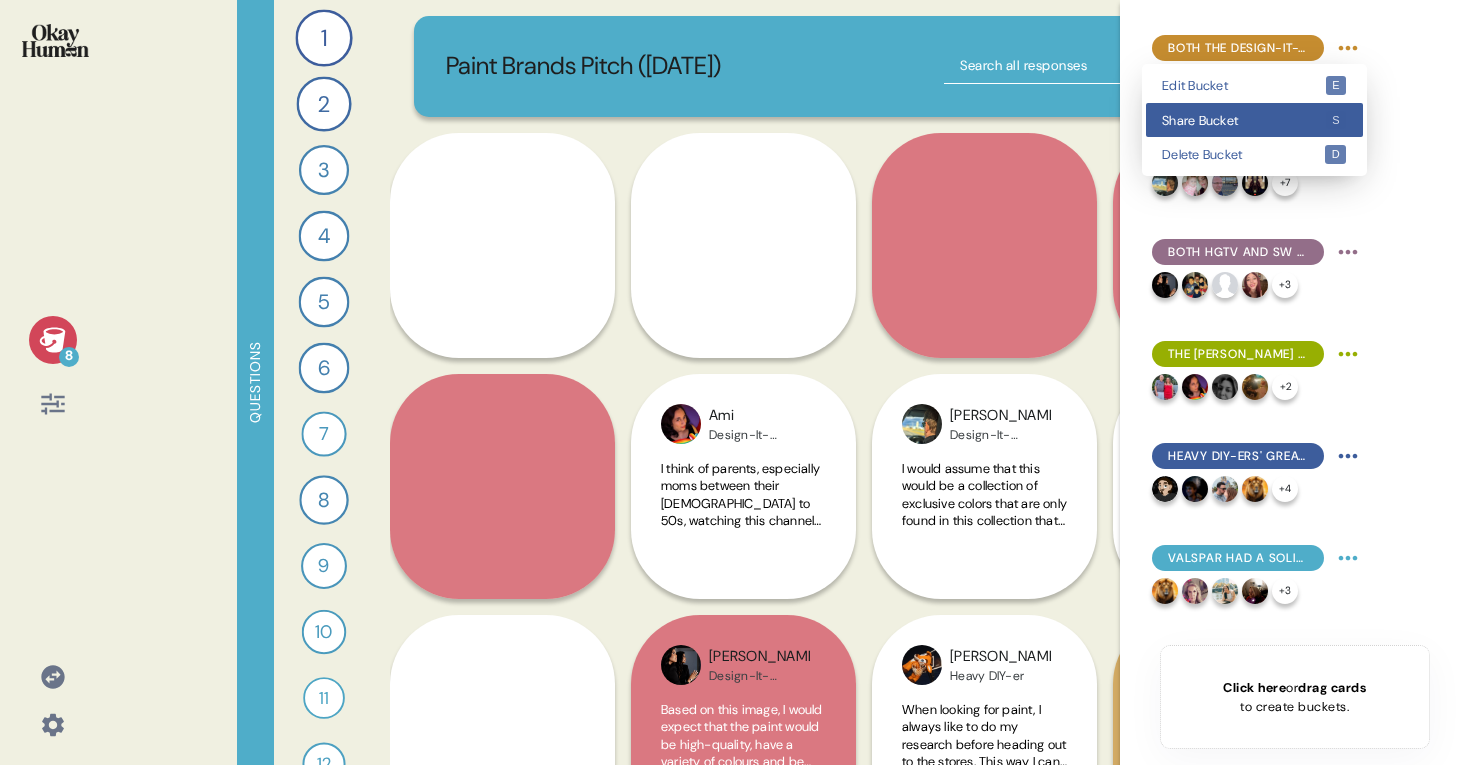 click on "Share Bucket" at bounding box center [1243, 120] 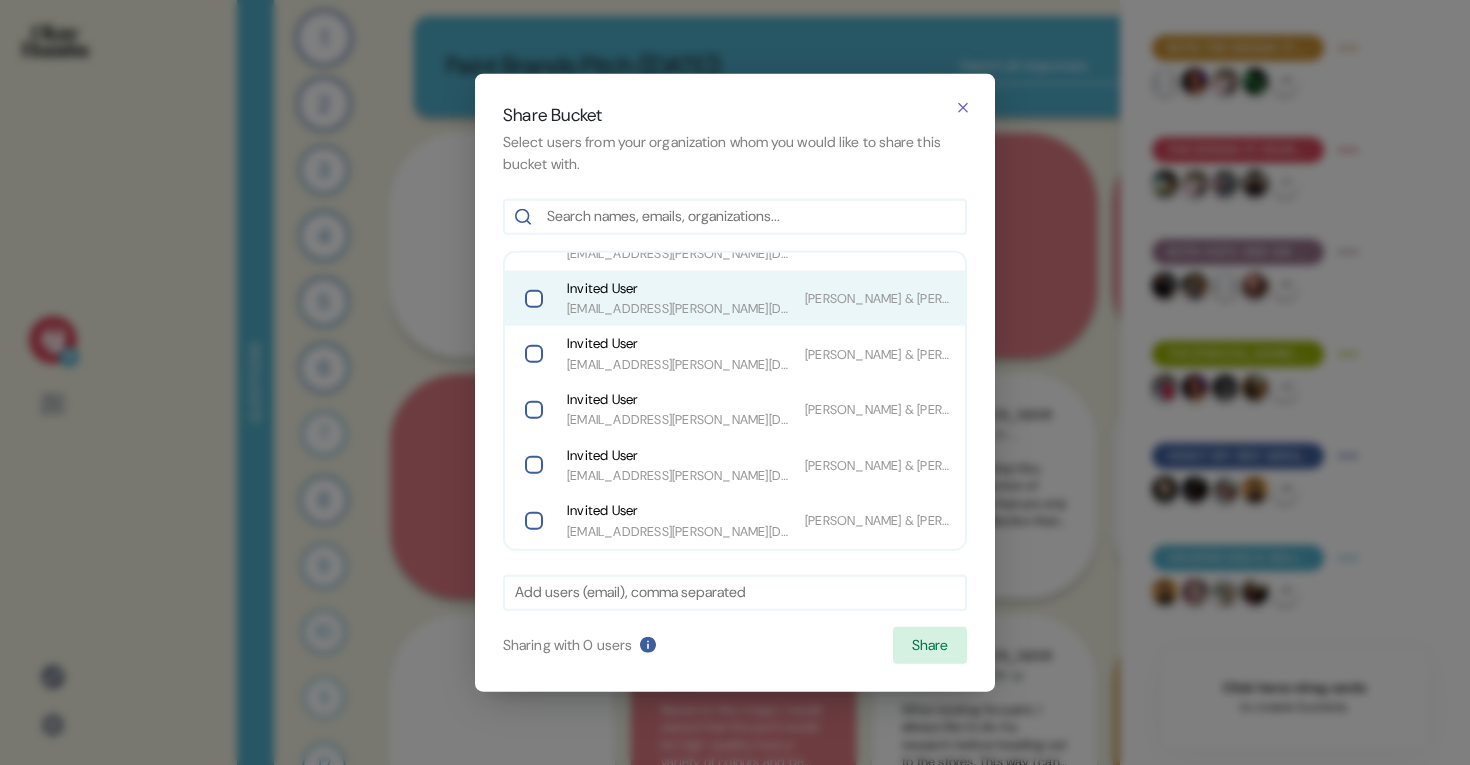 scroll, scrollTop: 0, scrollLeft: 0, axis: both 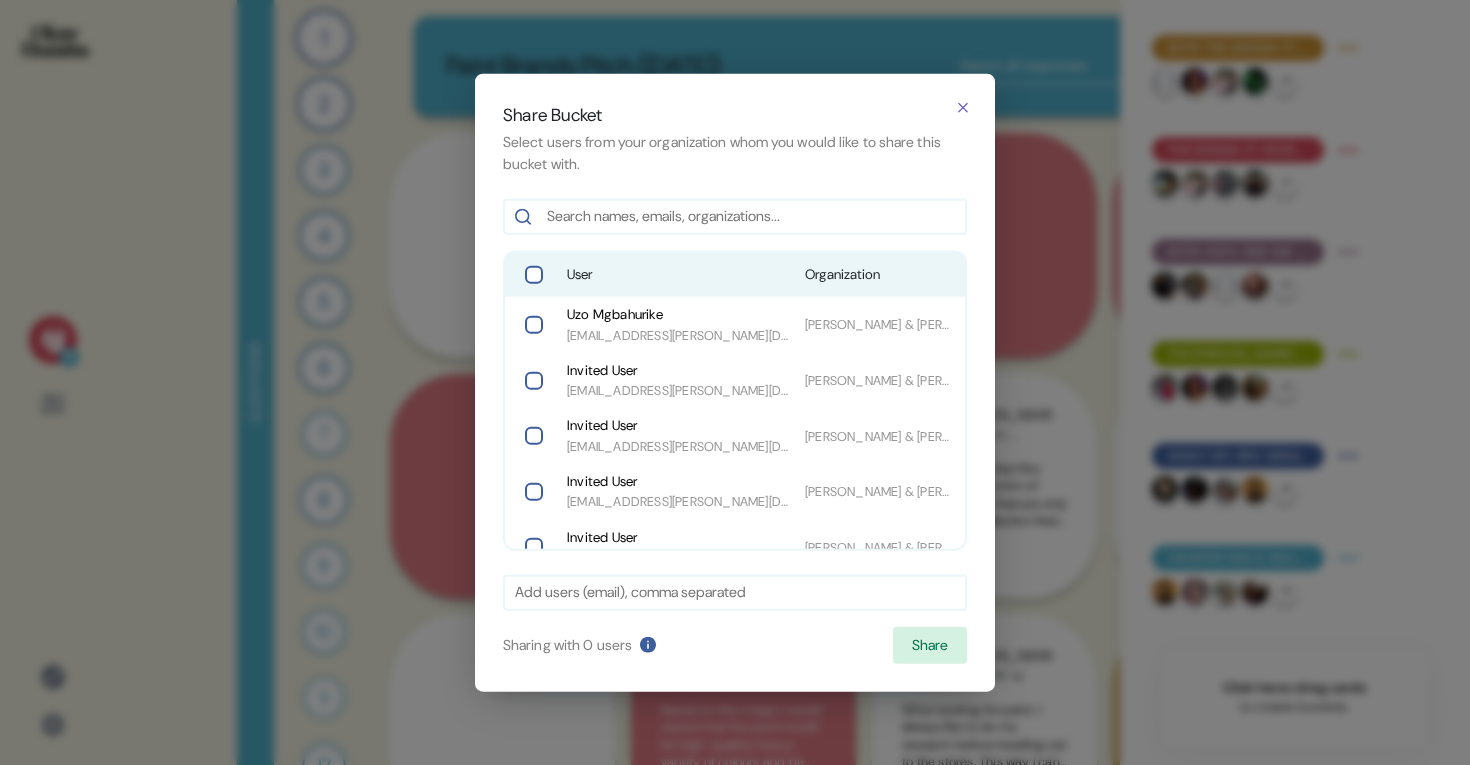 click on "User" at bounding box center [678, 275] 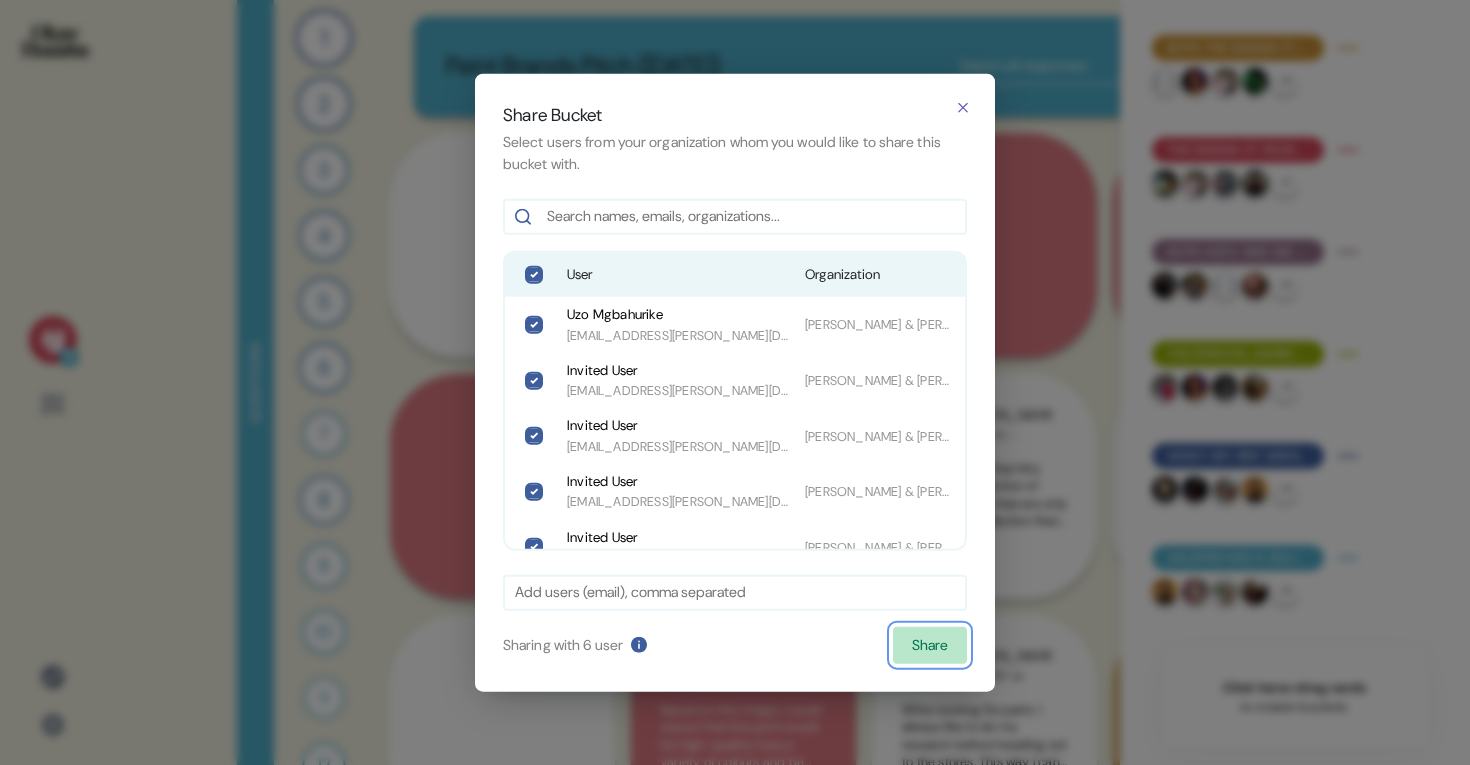 click on "Share" at bounding box center [930, 645] 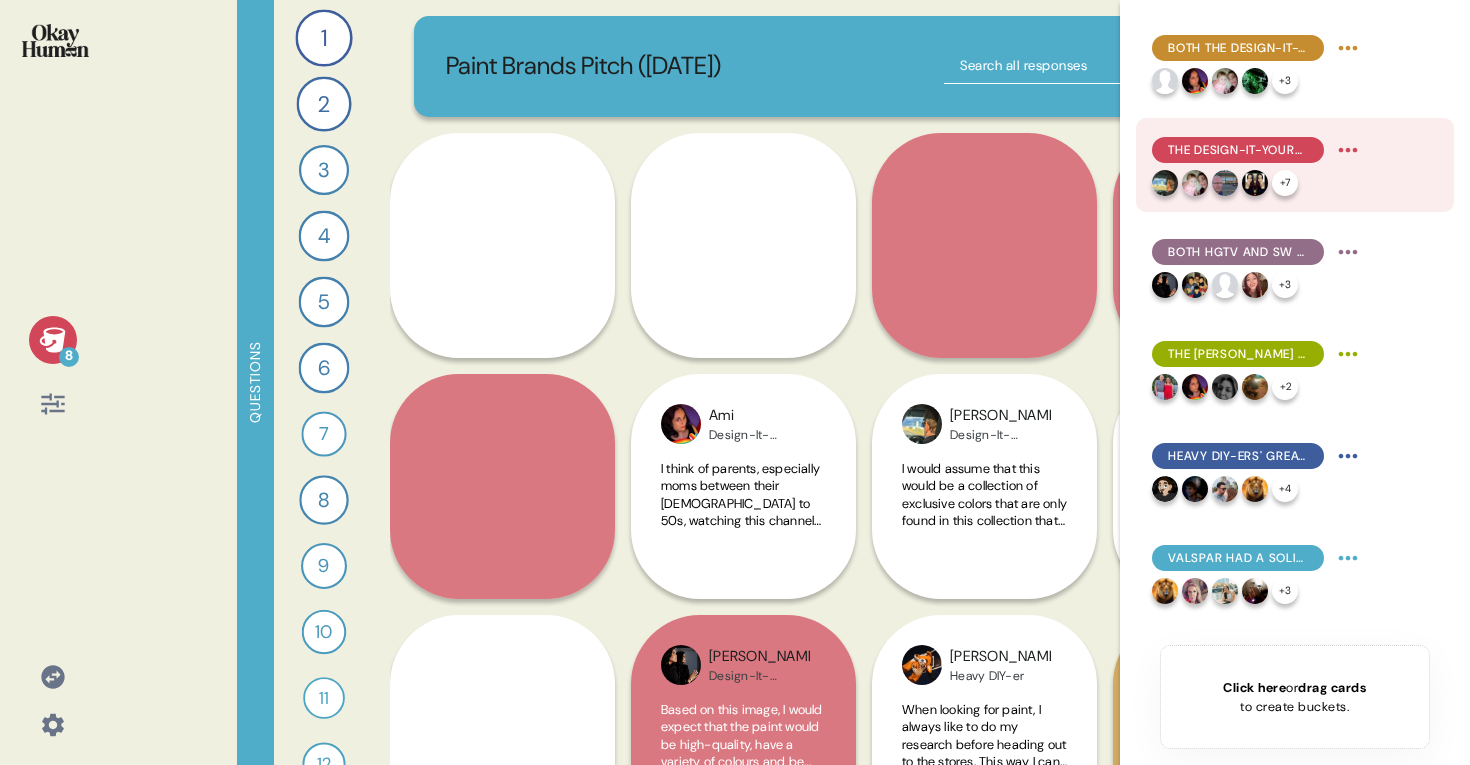 click on "8 Questions 1 What are your gut reactions to the HGTV Home image you saw—what stood out and connected with you most? 33 Responses text Responses 2 Based only on the HGTV Home image, what would you assume this paint is like and who is it for? 30 Responses text Responses 3 What do you think and feel about HGTV, and how does that affect your view of this paint brand? 23 Responses text Responses 4 How does knowing this paint is sold at [PERSON_NAME] and covered by their guarantee impact your interest in it? 24 Responses text Responses 5 How would you feel if someone described this paint brand as a “curated, stylish starting point for color lovers”? 24 Responses text Responses 6 How does seeing the HGTV Home image change or reinforce how you think about [PERSON_NAME] as a brand? 24 Responses text Responses 7 Can you record a video explaining what HGTV Home by [PERSON_NAME] is all about for a friend who hasn’t seen it? 16 Responses video Responses 8 22 Responses text Responses 9 17 Responses text Responses" at bounding box center [735, 382] 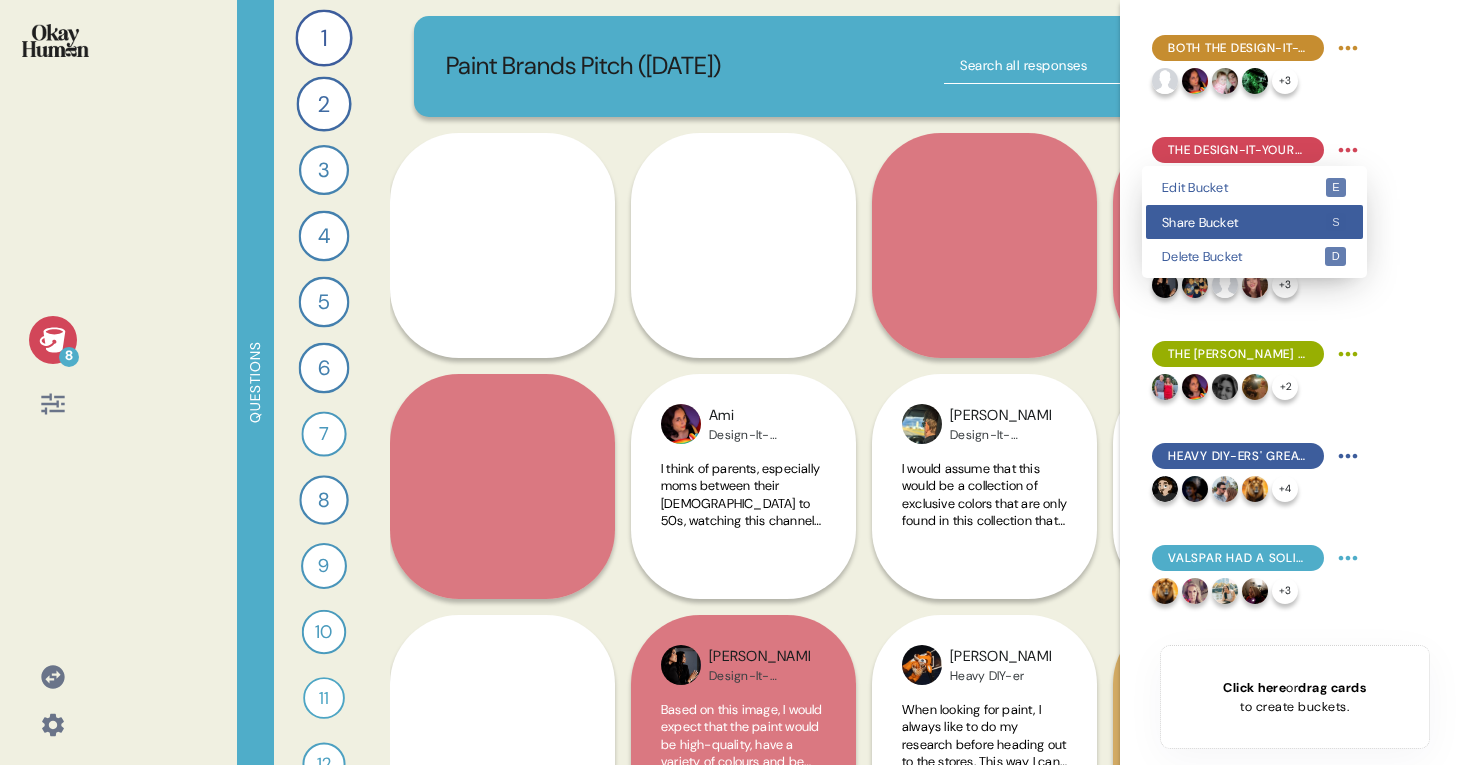 click on "Share Bucket" at bounding box center [1243, 222] 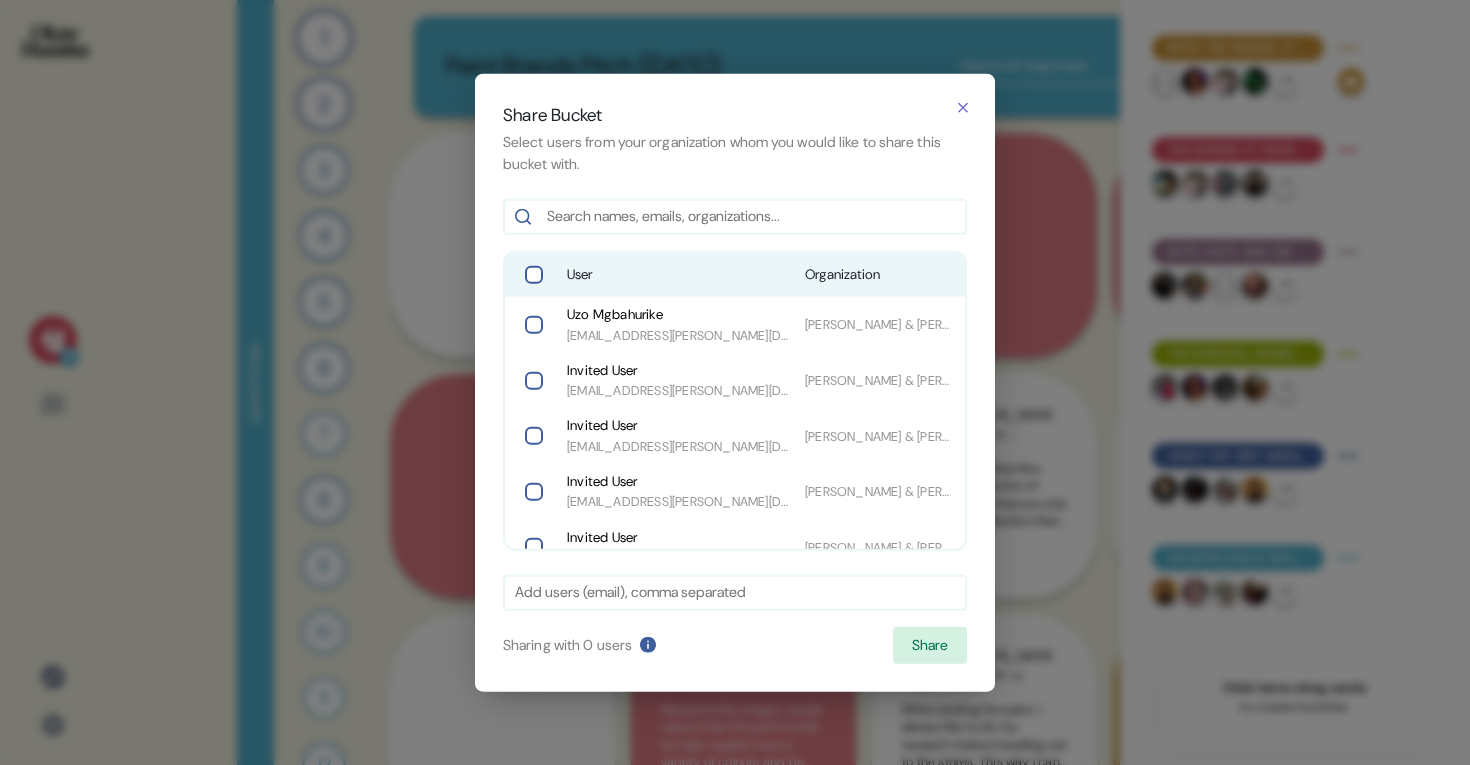 click on "User" at bounding box center (678, 275) 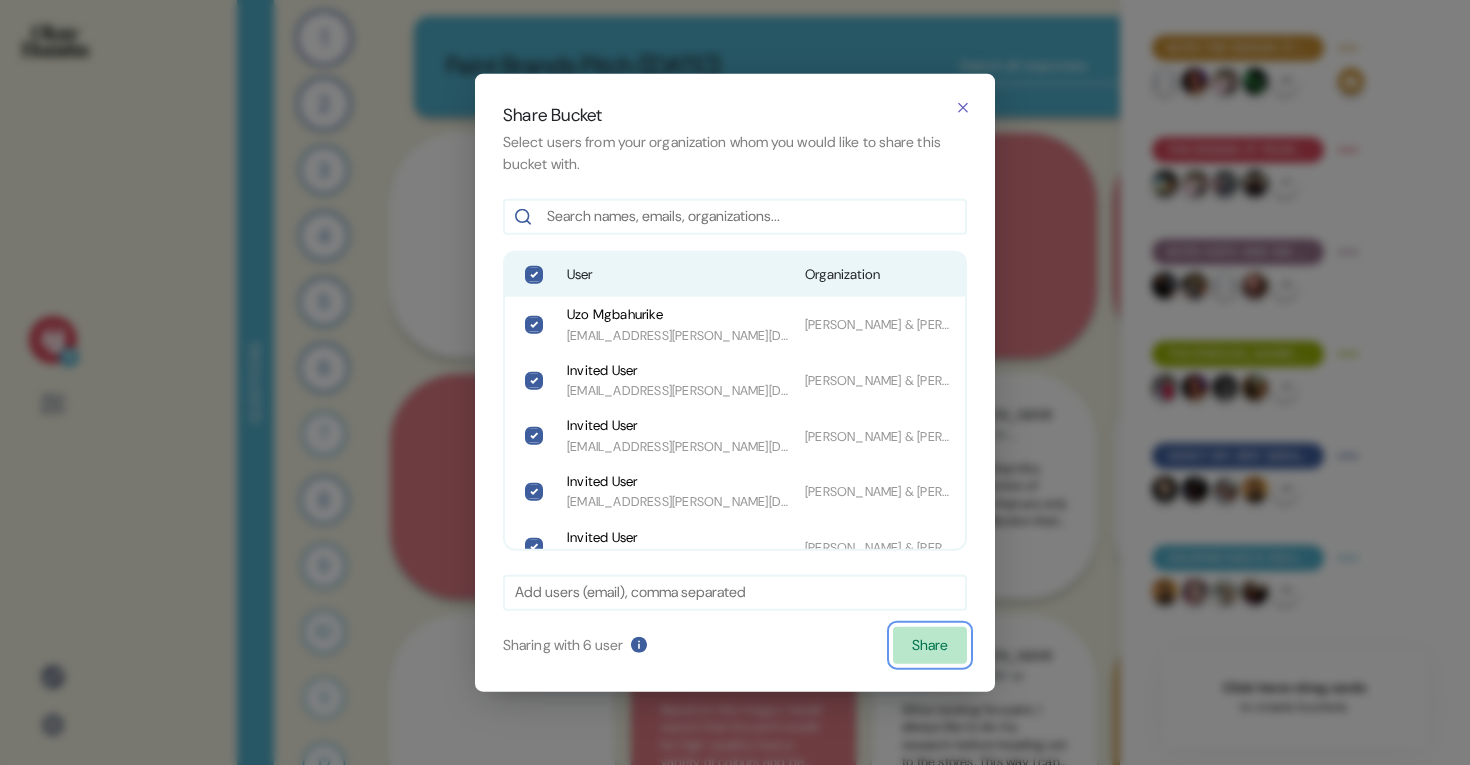 click on "Share" at bounding box center (930, 645) 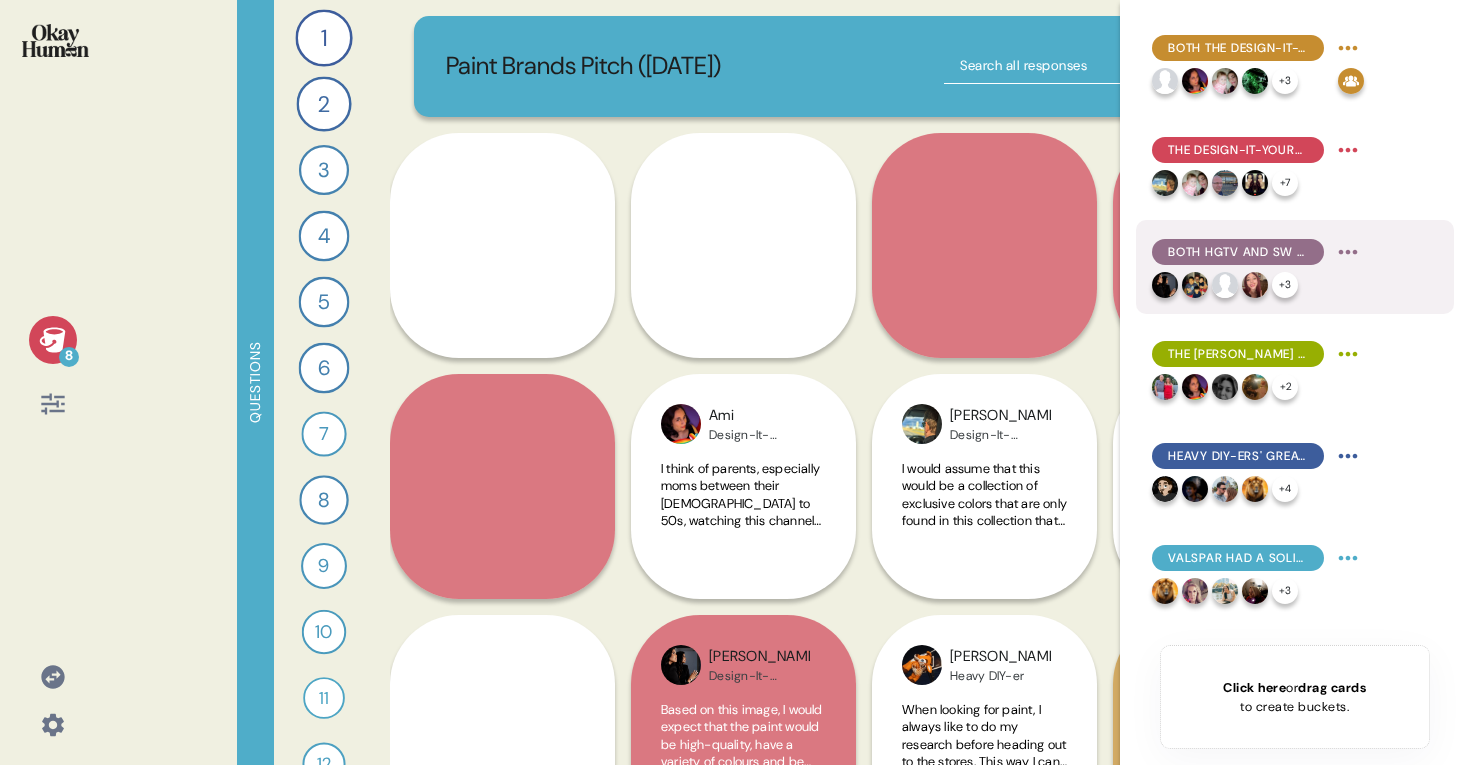 click on "8 Questions 1 What are your gut reactions to the HGTV Home image you saw—what stood out and connected with you most? 33 Responses text Responses 2 Based only on the HGTV Home image, what would you assume this paint is like and who is it for? 30 Responses text Responses 3 What do you think and feel about HGTV, and how does that affect your view of this paint brand? 23 Responses text Responses 4 How does knowing this paint is sold at [PERSON_NAME] and covered by their guarantee impact your interest in it? 24 Responses text Responses 5 How would you feel if someone described this paint brand as a “curated, stylish starting point for color lovers”? 24 Responses text Responses 6 How does seeing the HGTV Home image change or reinforce how you think about [PERSON_NAME] as a brand? 24 Responses text Responses 7 Can you record a video explaining what HGTV Home by [PERSON_NAME] is all about for a friend who hasn’t seen it? 16 Responses video Responses 8 22 Responses text Responses 9 17 Responses text Responses" at bounding box center (735, 382) 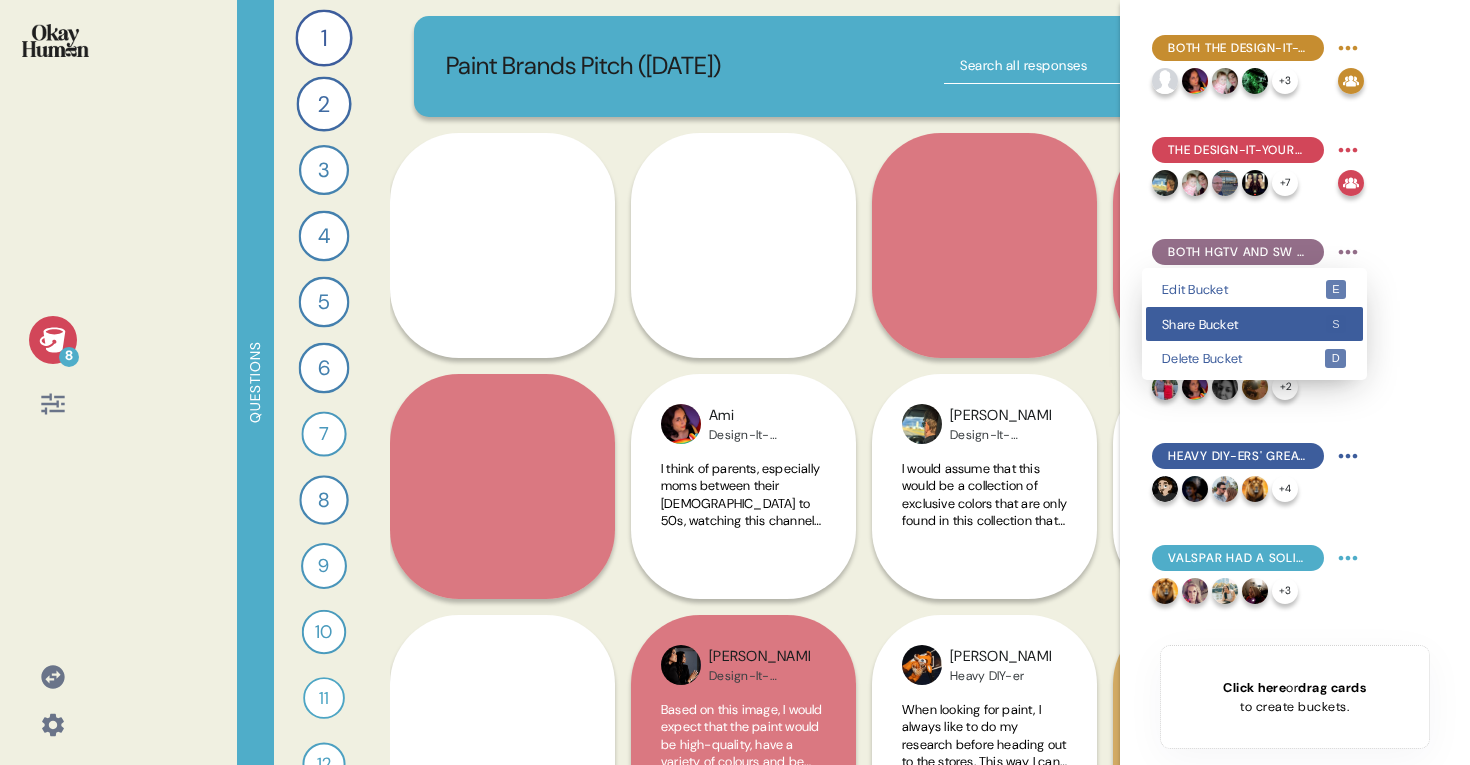 click on "Share Bucket s" at bounding box center [1254, 324] 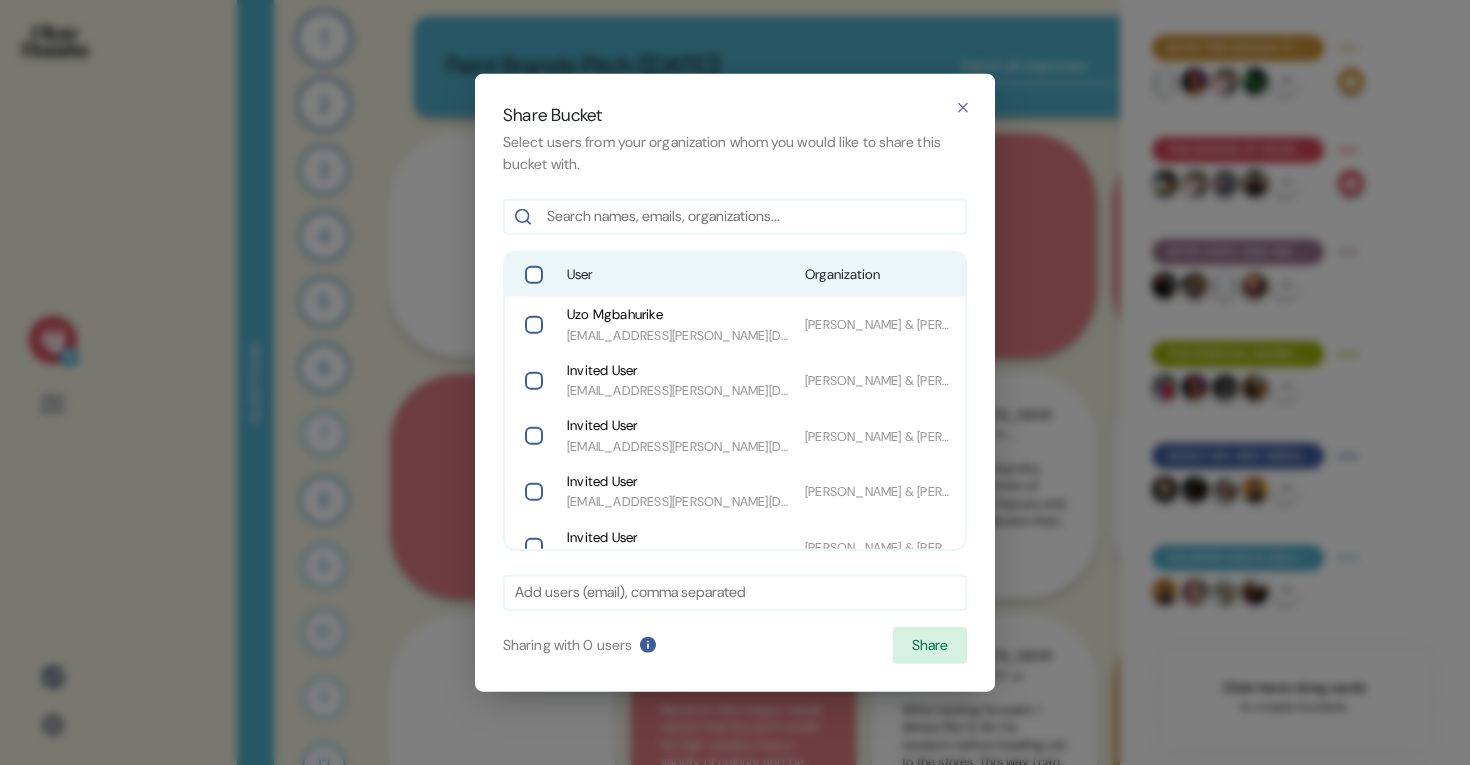 click on "User" at bounding box center (678, 275) 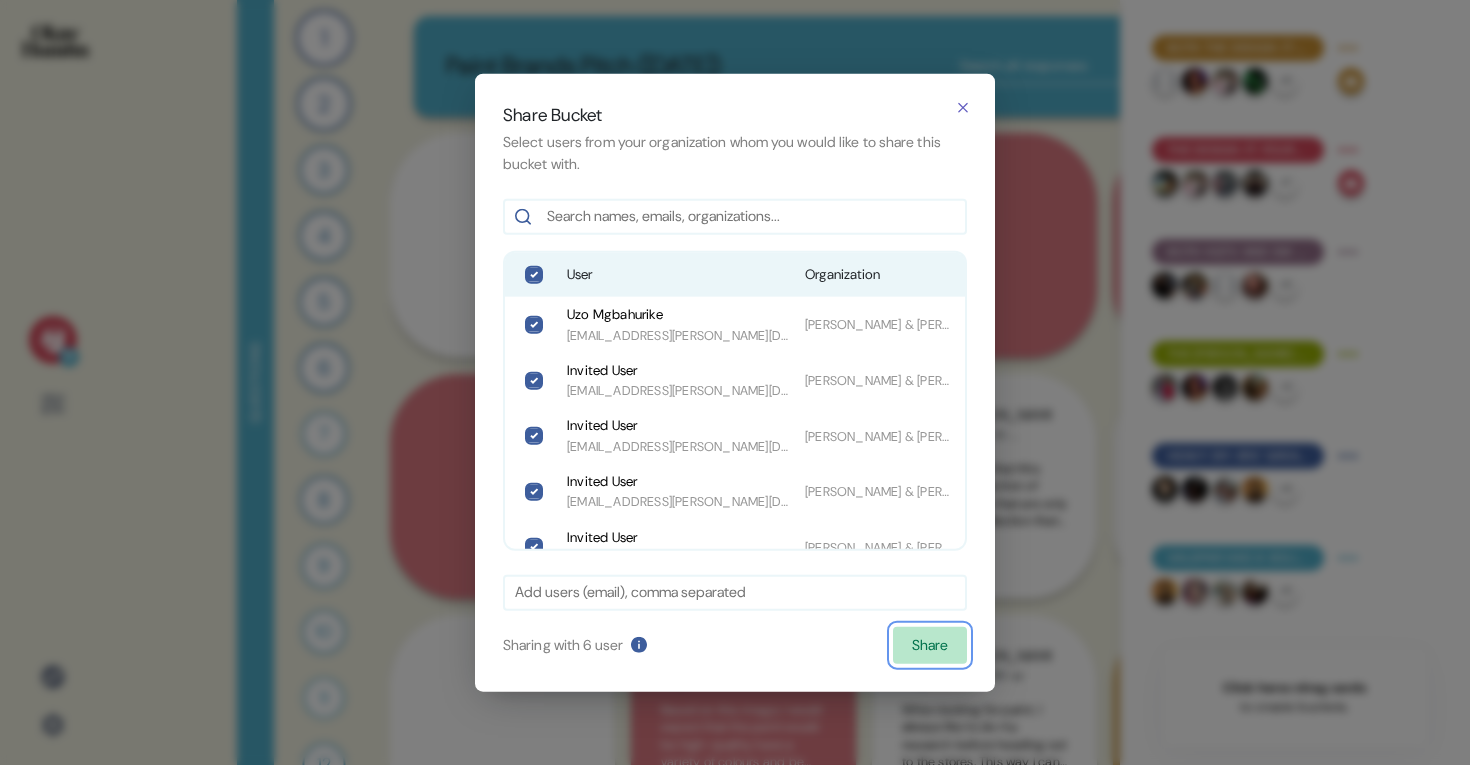 click on "Share" at bounding box center (930, 645) 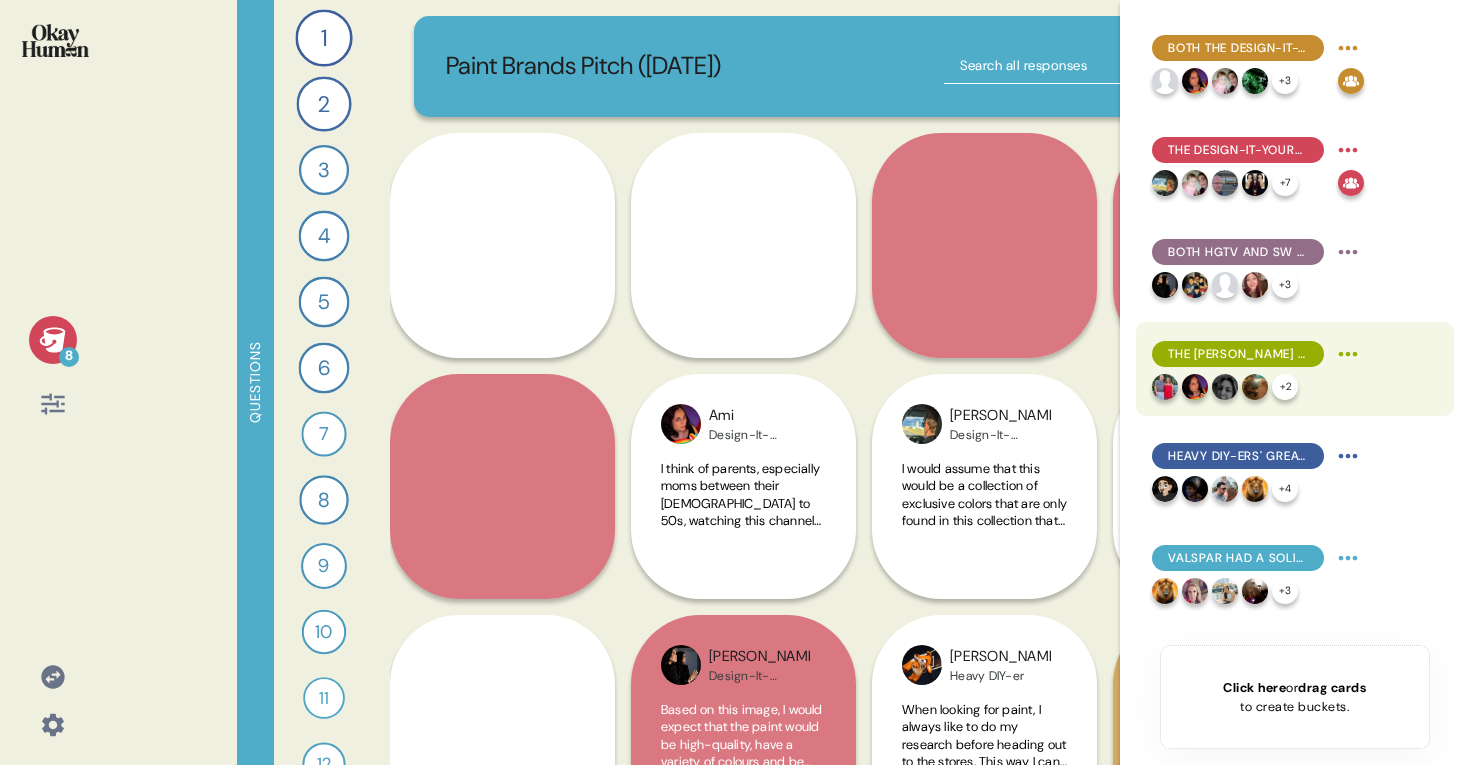 click on "8 Questions 1 What are your gut reactions to the HGTV Home image you saw—what stood out and connected with you most? 33 Responses text Responses 2 Based only on the HGTV Home image, what would you assume this paint is like and who is it for? 30 Responses text Responses 3 What do you think and feel about HGTV, and how does that affect your view of this paint brand? 23 Responses text Responses 4 How does knowing this paint is sold at [PERSON_NAME] and covered by their guarantee impact your interest in it? 24 Responses text Responses 5 How would you feel if someone described this paint brand as a “curated, stylish starting point for color lovers”? 24 Responses text Responses 6 How does seeing the HGTV Home image change or reinforce how you think about [PERSON_NAME] as a brand? 24 Responses text Responses 7 Can you record a video explaining what HGTV Home by [PERSON_NAME] is all about for a friend who hasn’t seen it? 16 Responses video Responses 8 22 Responses text Responses 9 17 Responses text Responses" at bounding box center (735, 382) 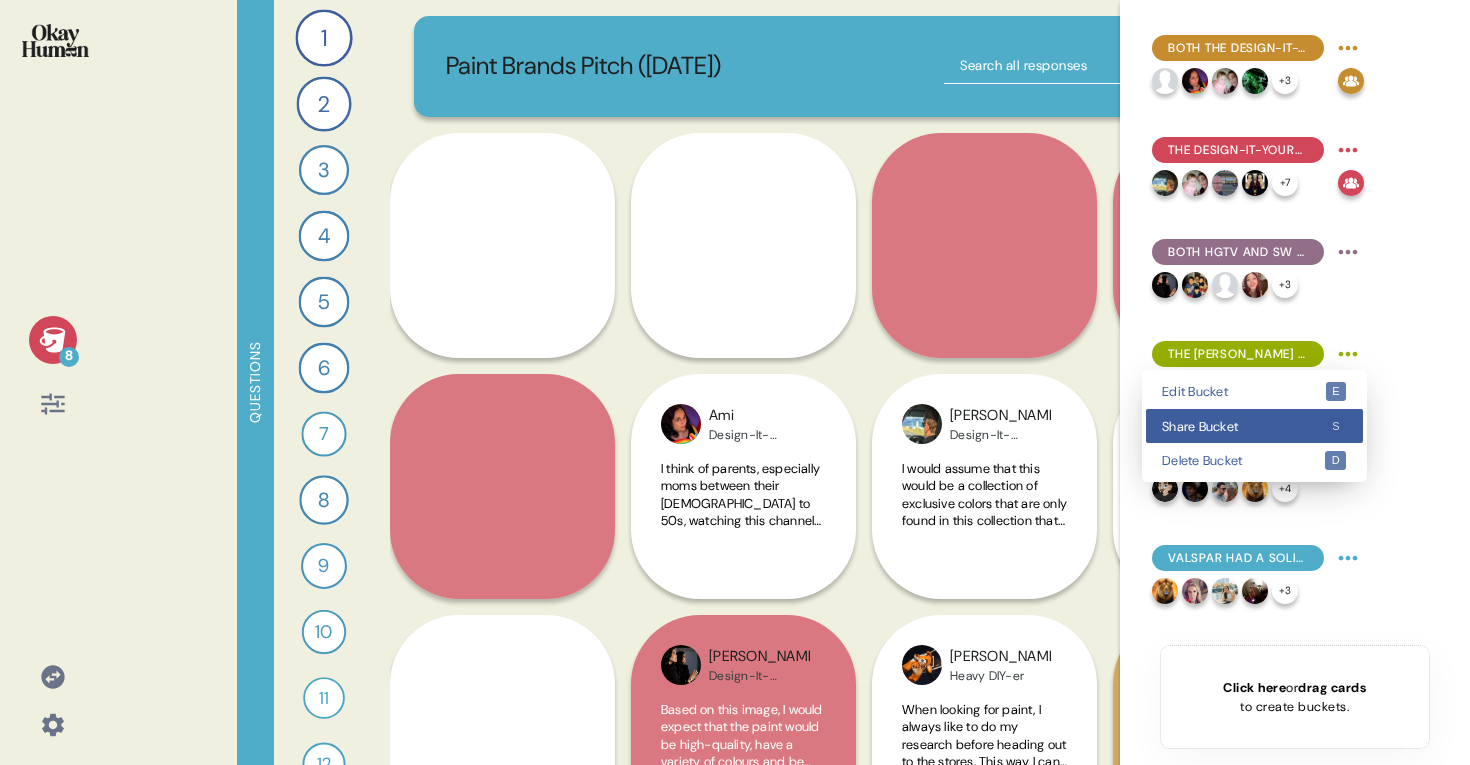 click on "Share Bucket" at bounding box center [1243, 426] 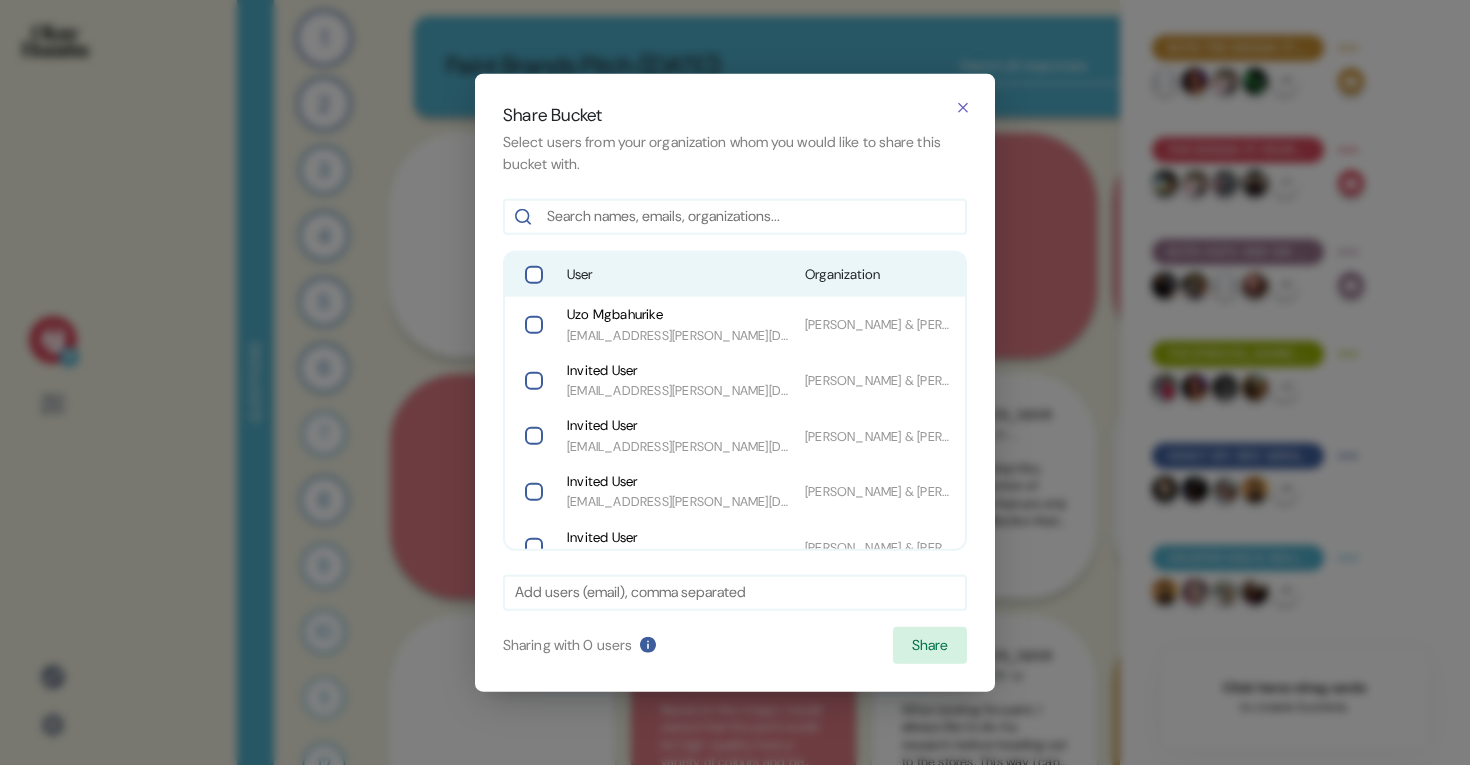 click on "User Organization" at bounding box center [735, 275] 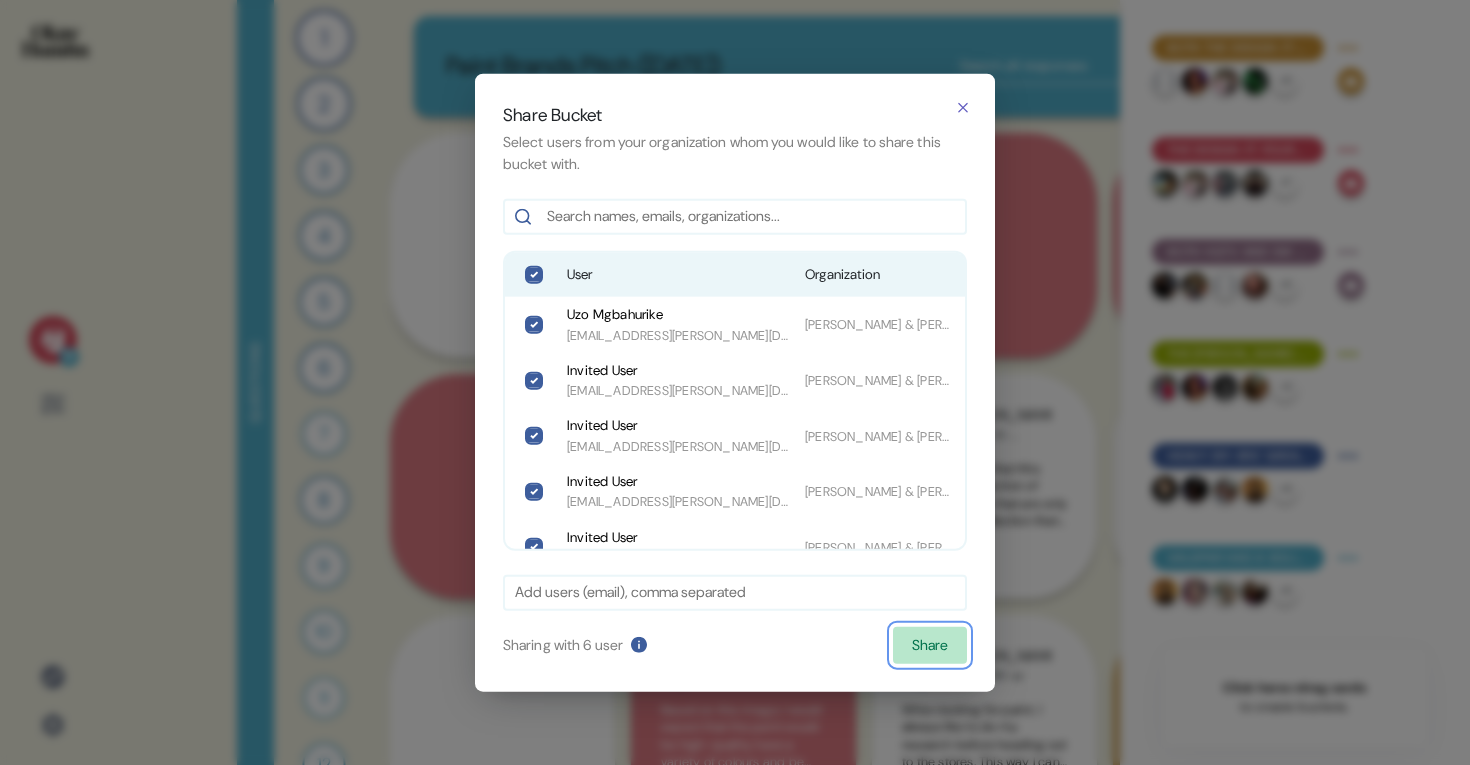 click on "Share" at bounding box center (930, 645) 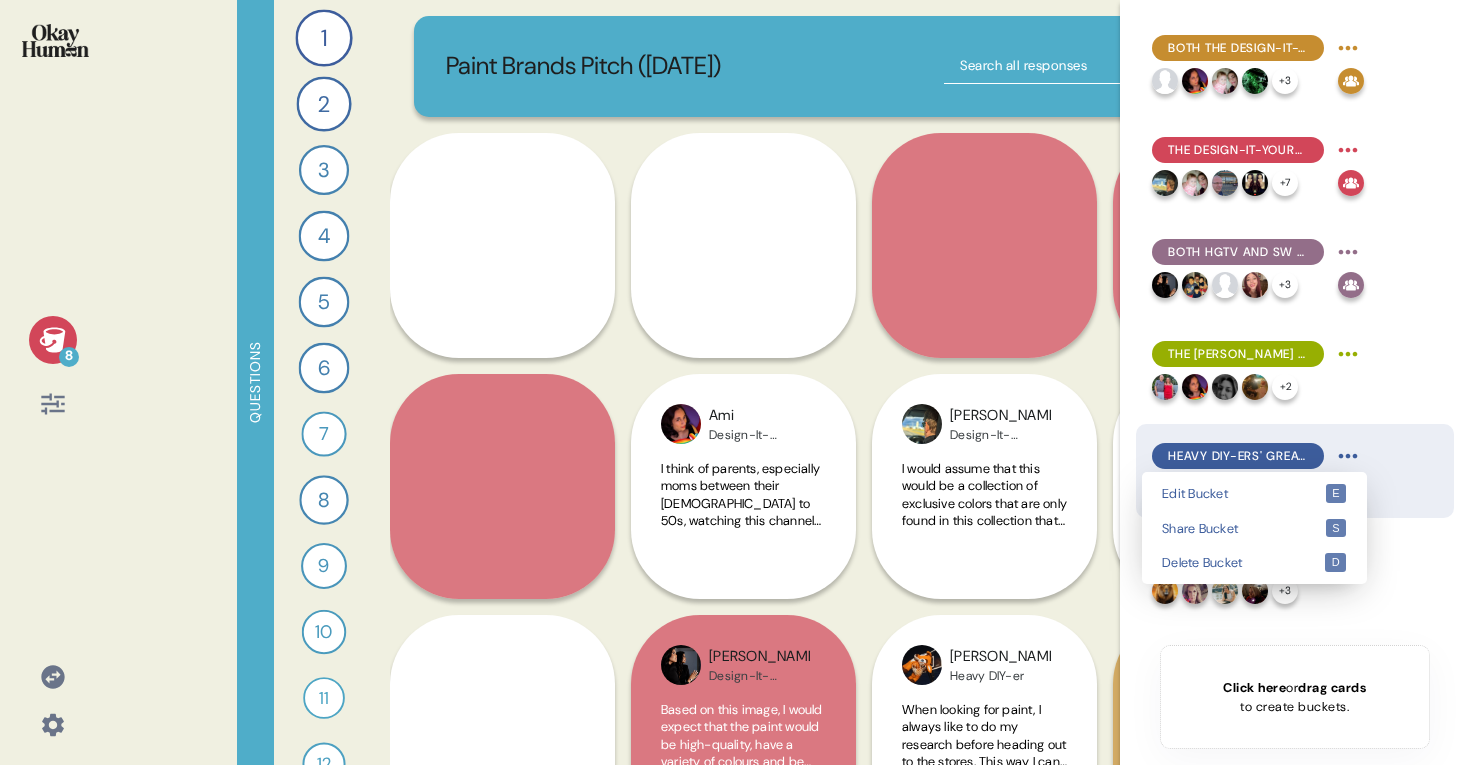 click on "8 Questions 1 What are your gut reactions to the HGTV Home image you saw—what stood out and connected with you most? 33 Responses text Responses 2 Based only on the HGTV Home image, what would you assume this paint is like and who is it for? 30 Responses text Responses 3 What do you think and feel about HGTV, and how does that affect your view of this paint brand? 23 Responses text Responses 4 How does knowing this paint is sold at [PERSON_NAME] and covered by their guarantee impact your interest in it? 24 Responses text Responses 5 How would you feel if someone described this paint brand as a “curated, stylish starting point for color lovers”? 24 Responses text Responses 6 How does seeing the HGTV Home image change or reinforce how you think about [PERSON_NAME] as a brand? 24 Responses text Responses 7 Can you record a video explaining what HGTV Home by [PERSON_NAME] is all about for a friend who hasn’t seen it? 16 Responses video Responses 8 22 Responses text Responses 9 17 Responses text Responses" at bounding box center (735, 382) 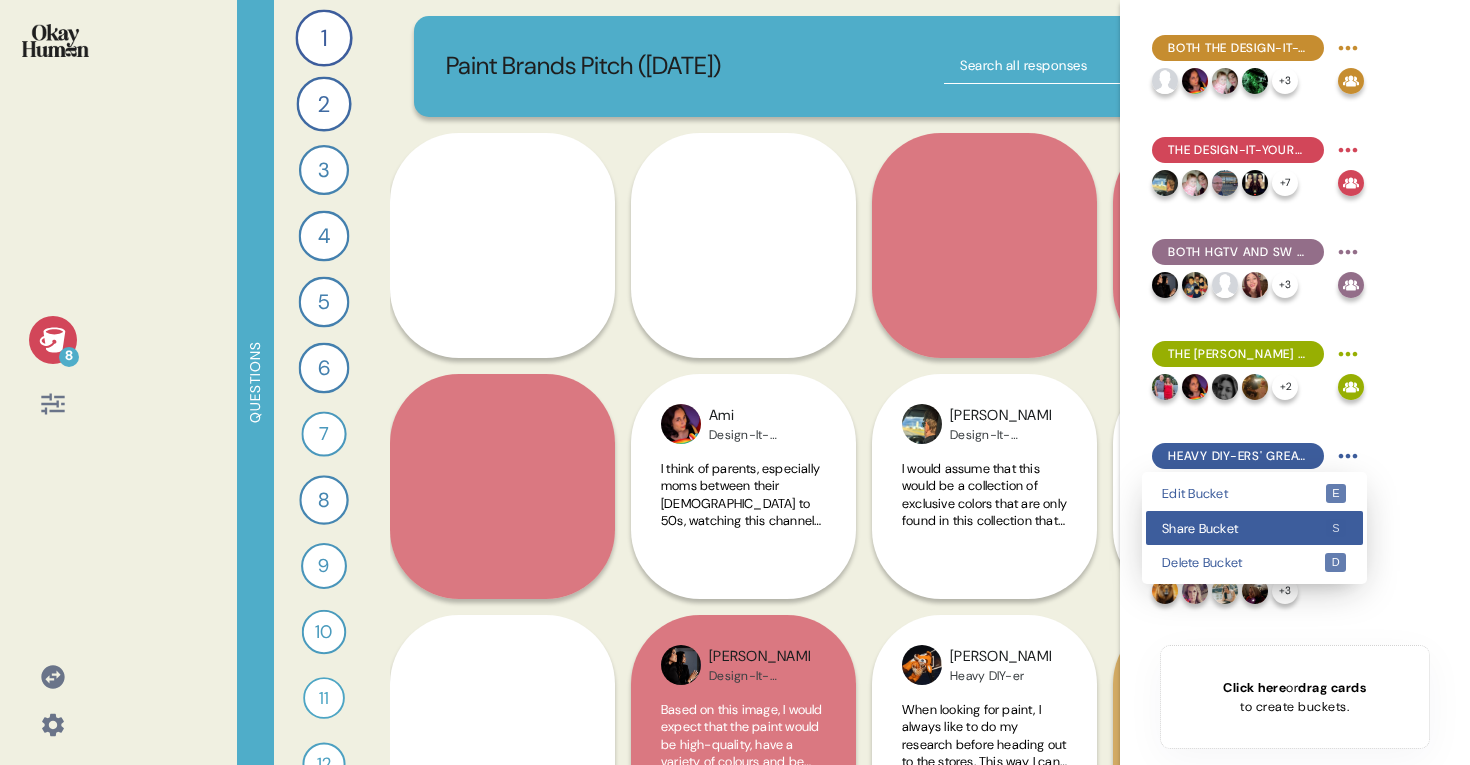 click on "Share Bucket" at bounding box center (1243, 528) 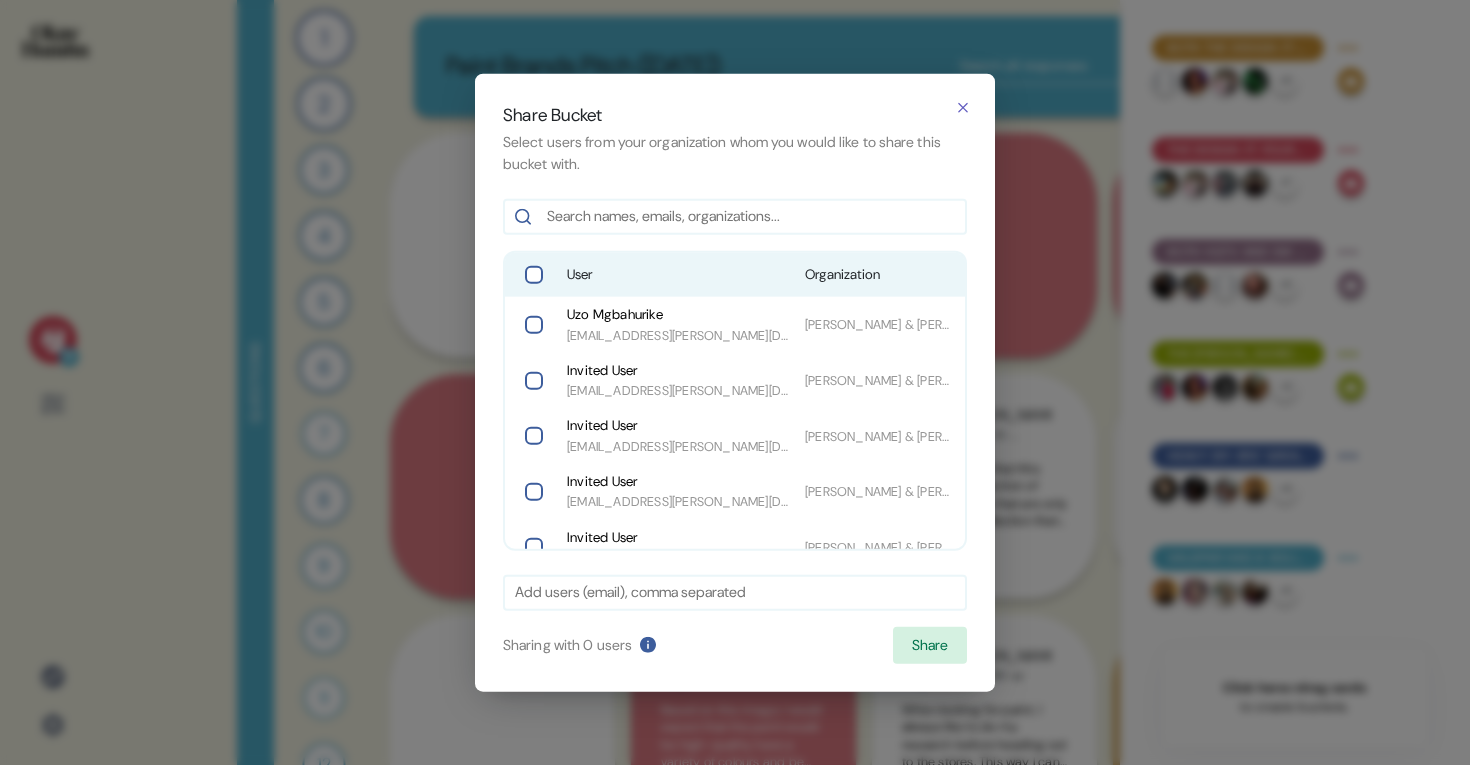 click on "User" at bounding box center (678, 275) 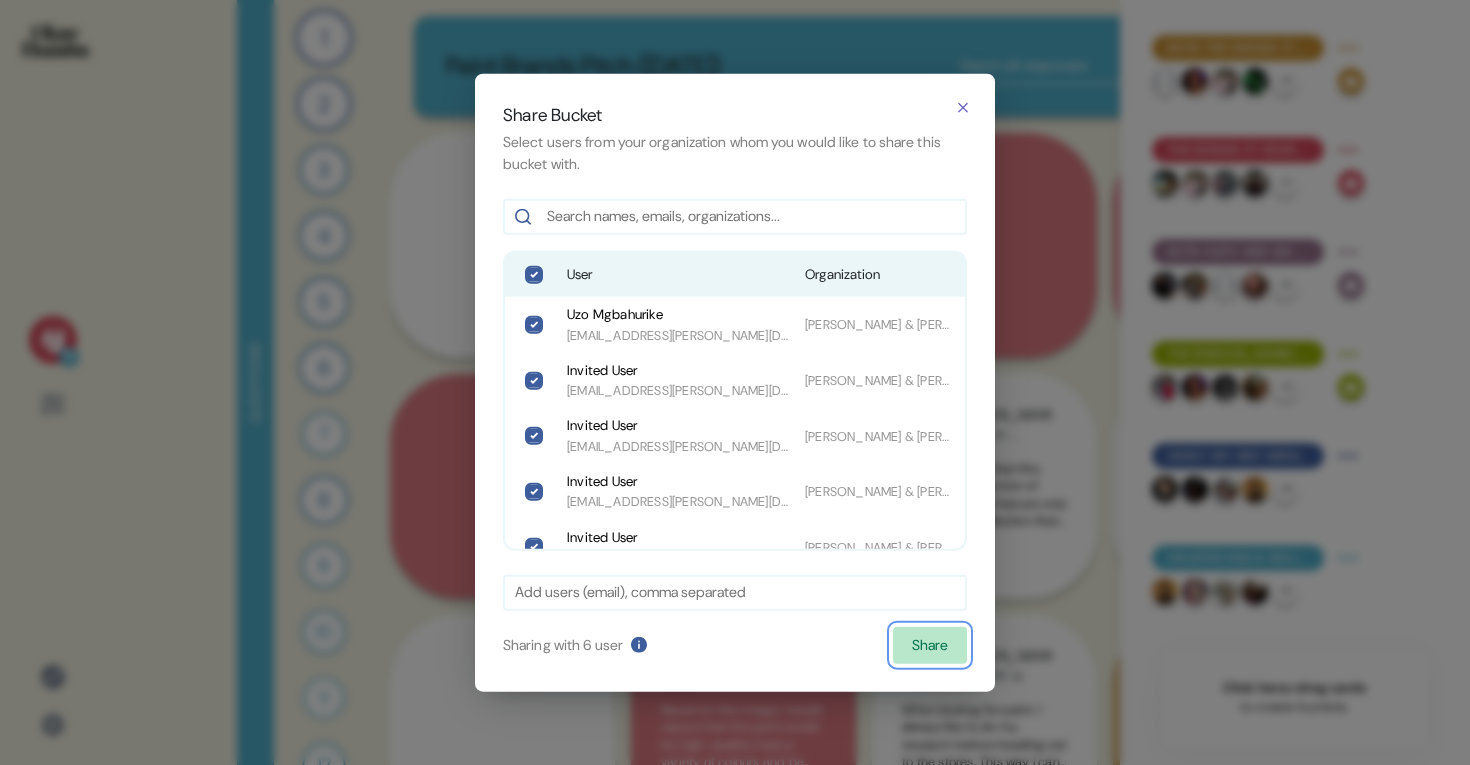 click on "Share" at bounding box center (930, 645) 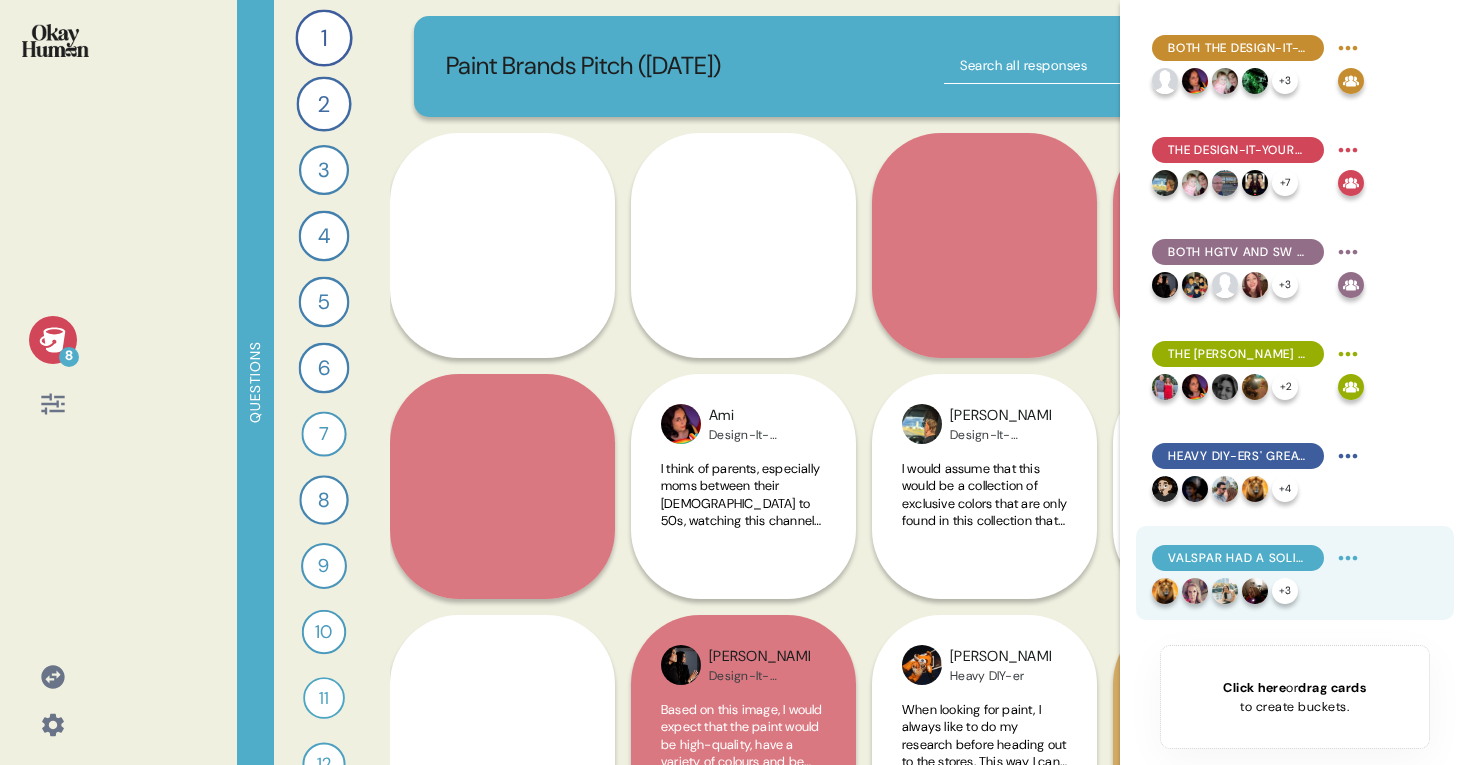 click on "8 Questions 1 What are your gut reactions to the HGTV Home image you saw—what stood out and connected with you most? 33 Responses text Responses 2 Based only on the HGTV Home image, what would you assume this paint is like and who is it for? 30 Responses text Responses 3 What do you think and feel about HGTV, and how does that affect your view of this paint brand? 23 Responses text Responses 4 How does knowing this paint is sold at [PERSON_NAME] and covered by their guarantee impact your interest in it? 24 Responses text Responses 5 How would you feel if someone described this paint brand as a “curated, stylish starting point for color lovers”? 24 Responses text Responses 6 How does seeing the HGTV Home image change or reinforce how you think about [PERSON_NAME] as a brand? 24 Responses text Responses 7 Can you record a video explaining what HGTV Home by [PERSON_NAME] is all about for a friend who hasn’t seen it? 16 Responses video Responses 8 22 Responses text Responses 9 17 Responses text Responses" at bounding box center [735, 382] 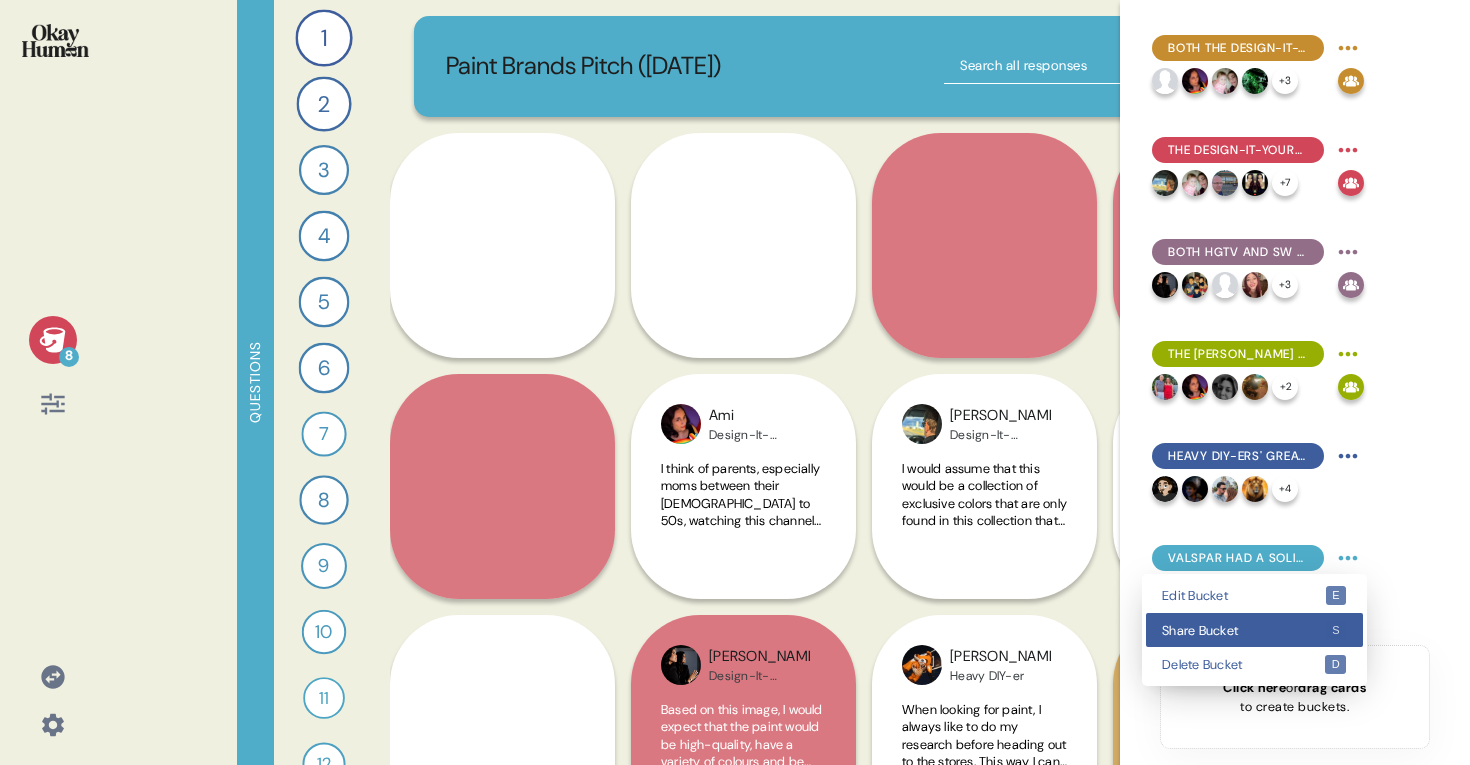 click on "Share Bucket" at bounding box center [1243, 630] 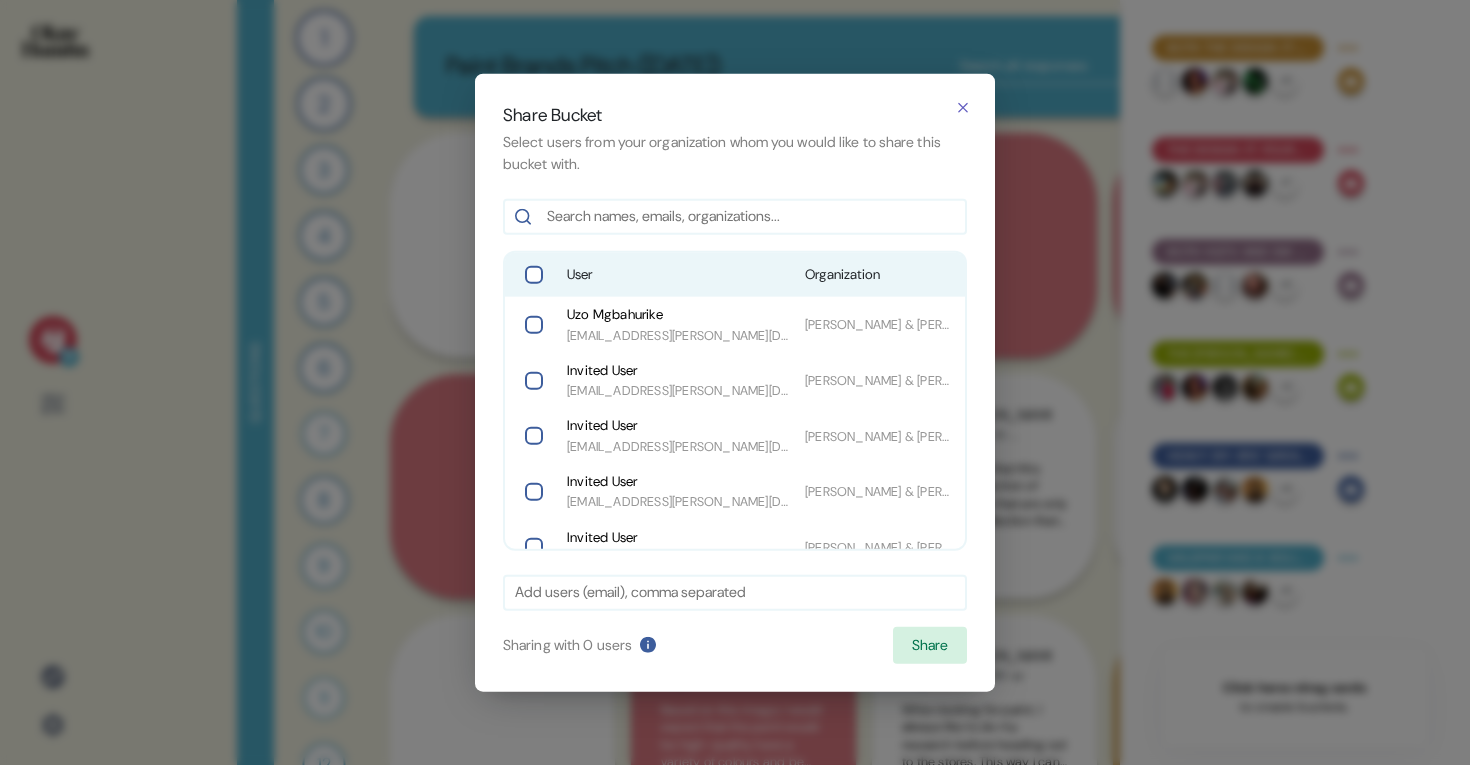 click on "User" at bounding box center [678, 275] 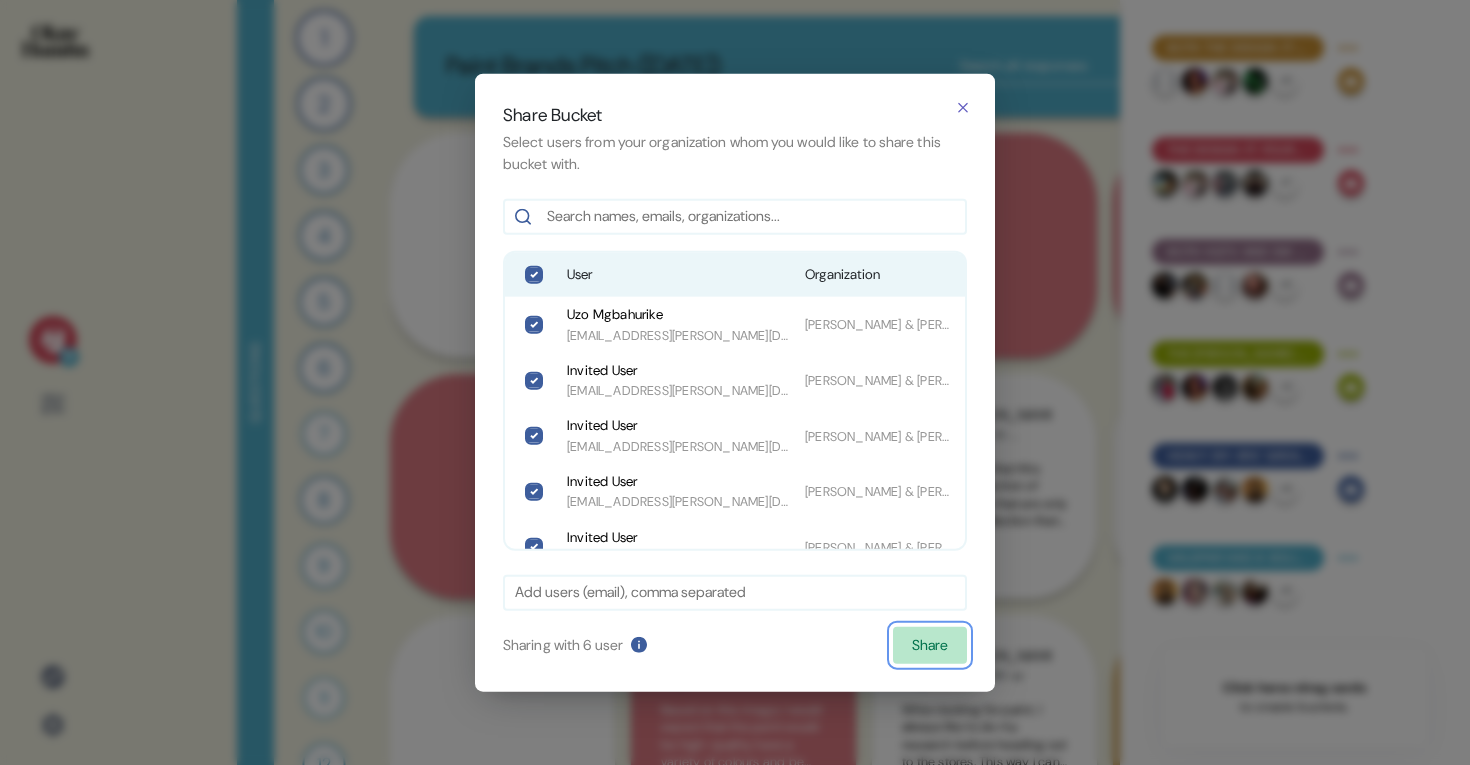 click on "Share" at bounding box center [930, 645] 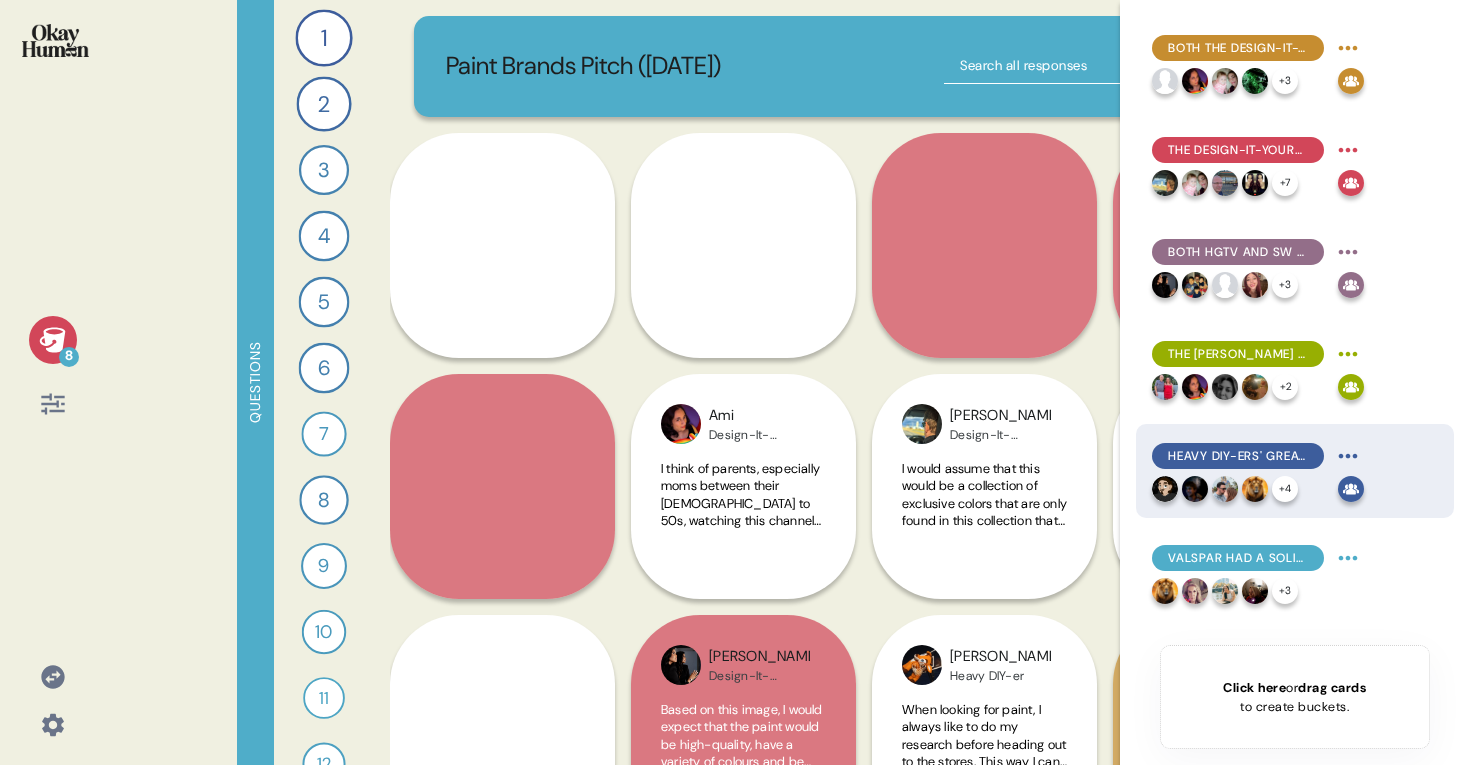 scroll, scrollTop: 179, scrollLeft: 0, axis: vertical 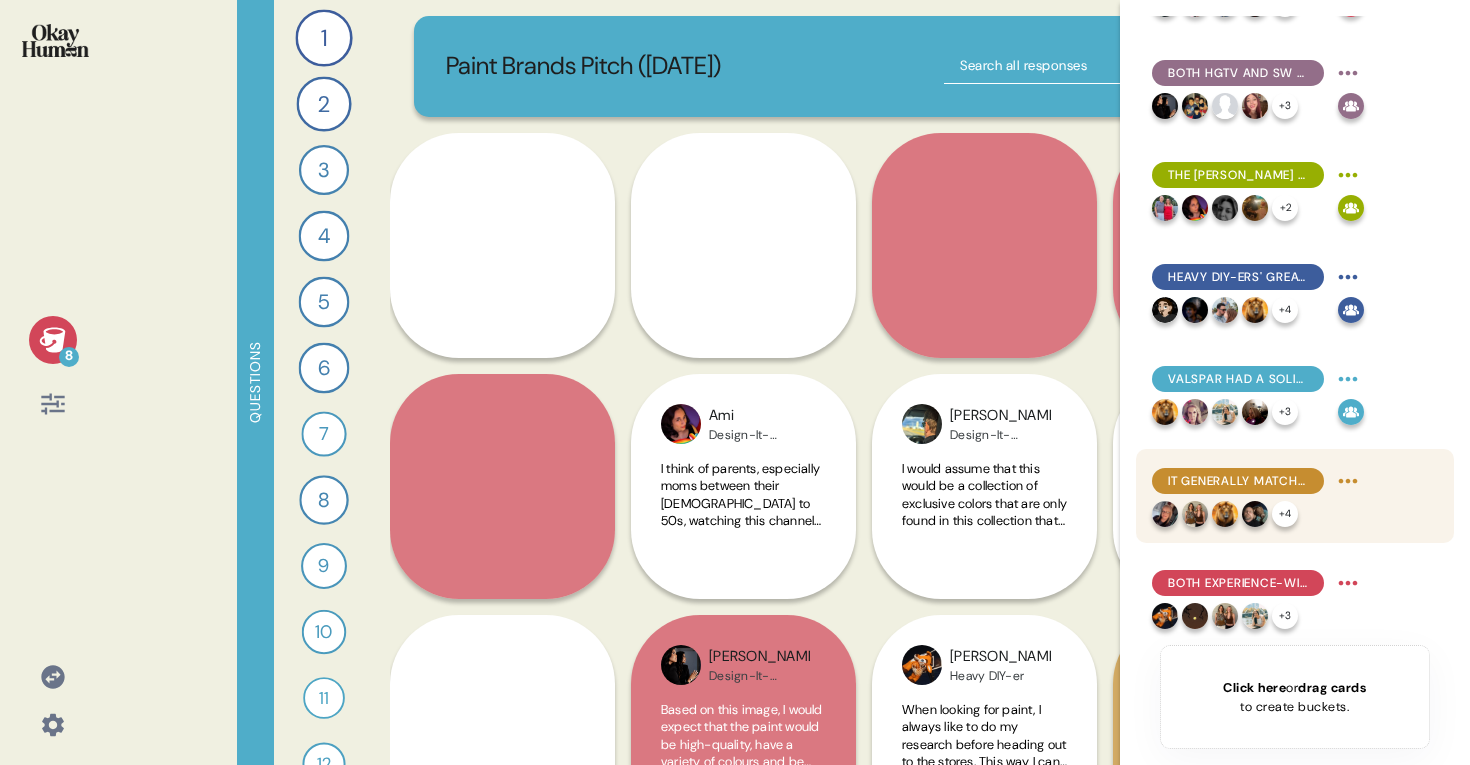 click on "8 Questions 1 What are your gut reactions to the HGTV Home image you saw—what stood out and connected with you most? 33 Responses text Responses 2 Based only on the HGTV Home image, what would you assume this paint is like and who is it for? 30 Responses text Responses 3 What do you think and feel about HGTV, and how does that affect your view of this paint brand? 23 Responses text Responses 4 How does knowing this paint is sold at [PERSON_NAME] and covered by their guarantee impact your interest in it? 24 Responses text Responses 5 How would you feel if someone described this paint brand as a “curated, stylish starting point for color lovers”? 24 Responses text Responses 6 How does seeing the HGTV Home image change or reinforce how you think about [PERSON_NAME] as a brand? 24 Responses text Responses 7 Can you record a video explaining what HGTV Home by [PERSON_NAME] is all about for a friend who hasn’t seen it? 16 Responses video Responses 8 22 Responses text Responses 9 17 Responses text Responses" at bounding box center [735, 382] 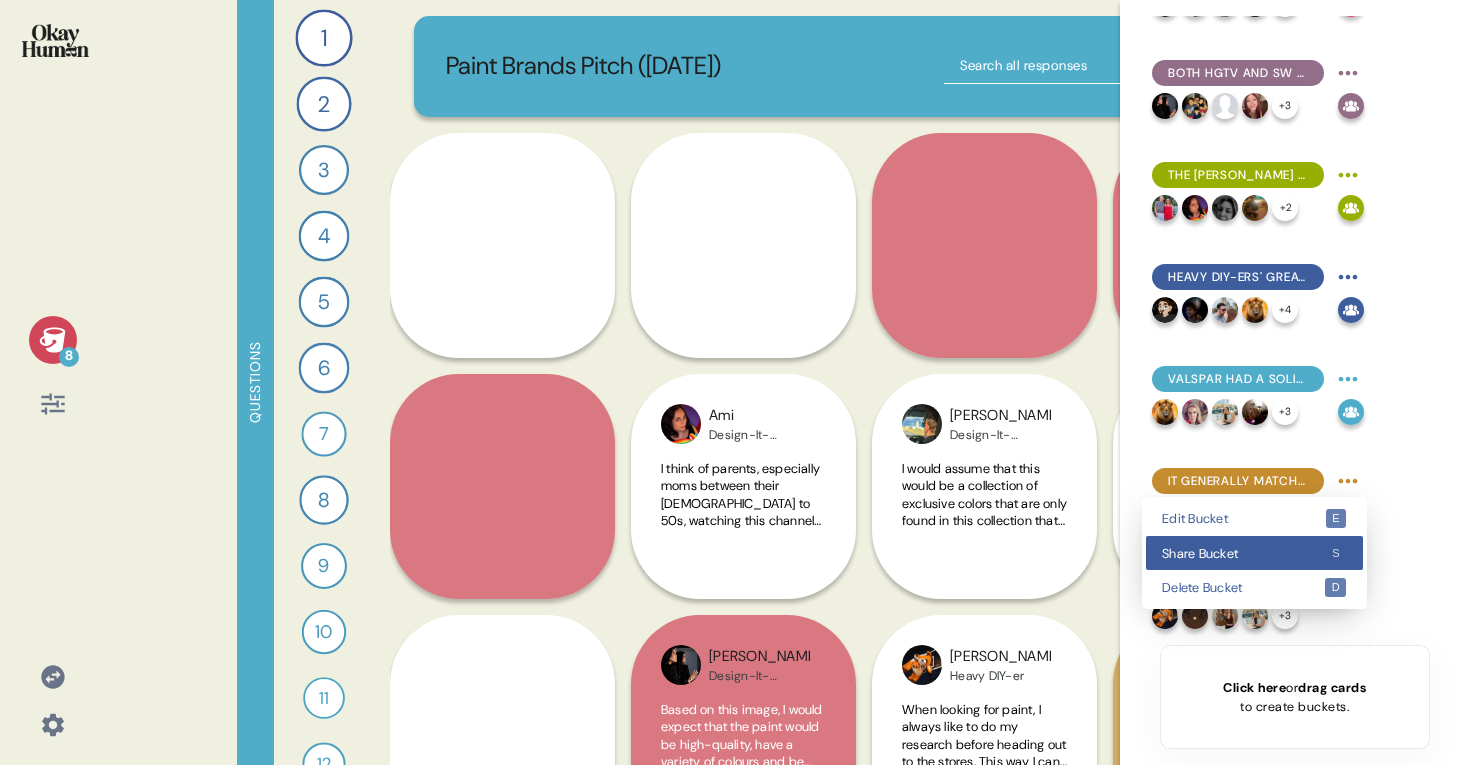 click on "Share Bucket" at bounding box center [1243, 553] 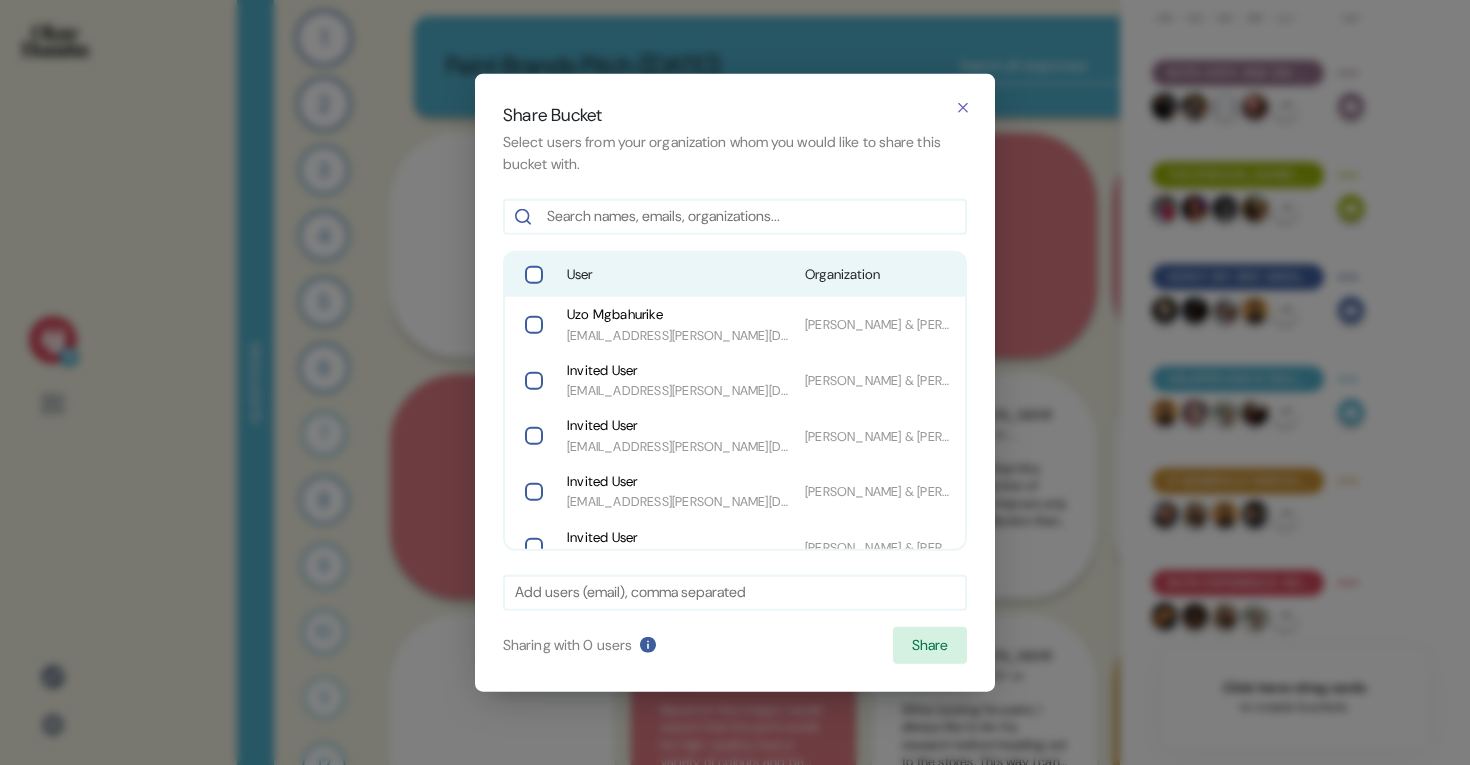 click on "User Organization" at bounding box center [735, 275] 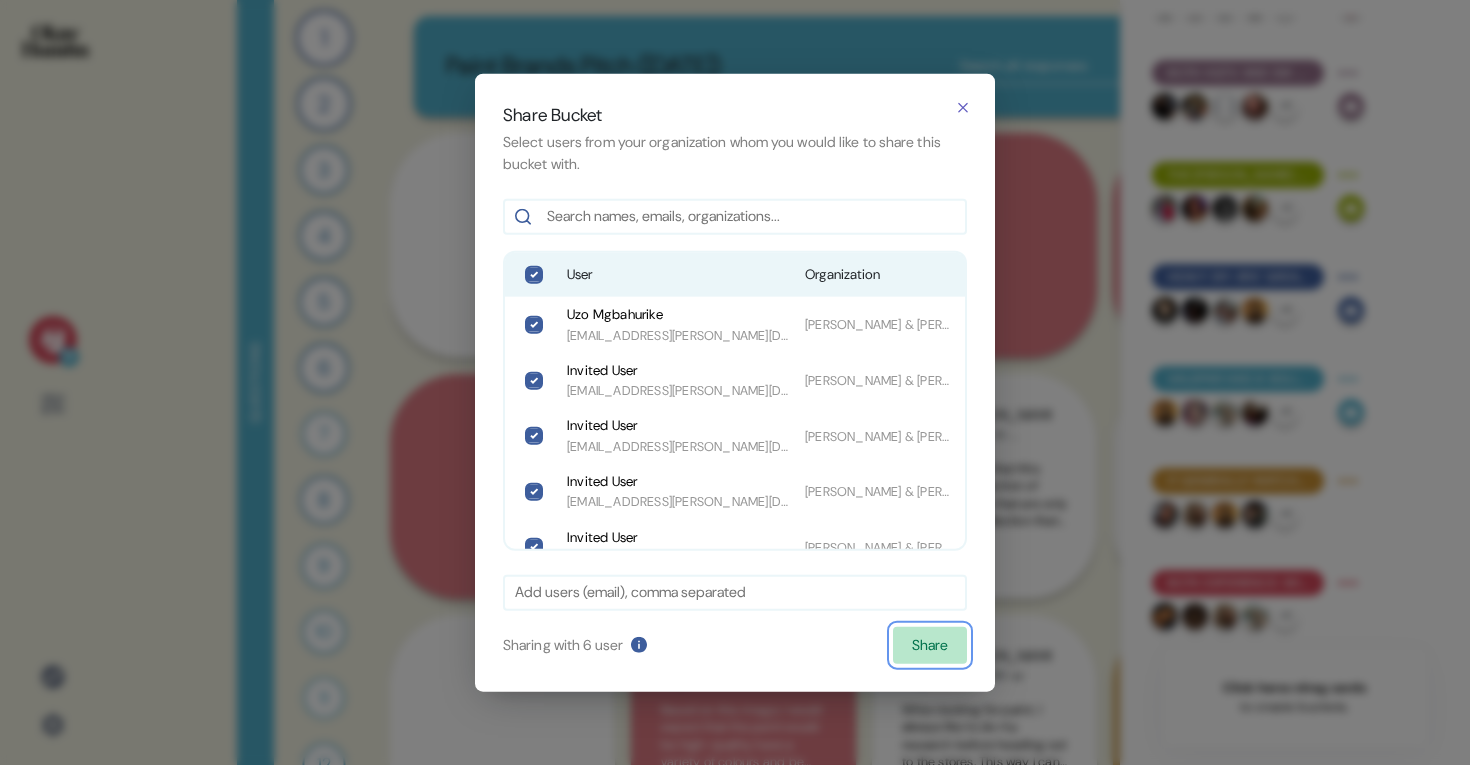 click on "Share" at bounding box center [930, 645] 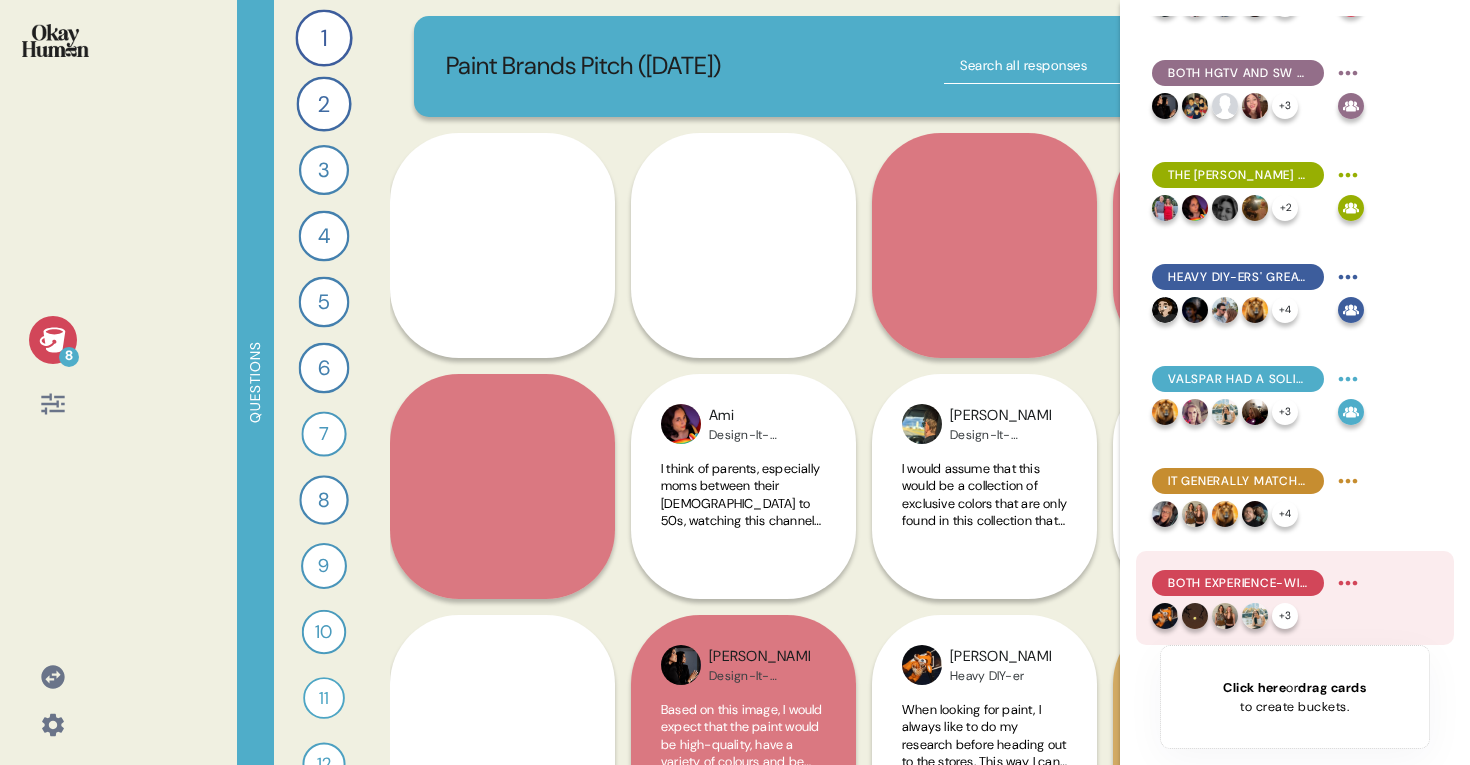 click on "8 Questions 1 What are your gut reactions to the HGTV Home image you saw—what stood out and connected with you most? 33 Responses text Responses 2 Based only on the HGTV Home image, what would you assume this paint is like and who is it for? 30 Responses text Responses 3 What do you think and feel about HGTV, and how does that affect your view of this paint brand? 23 Responses text Responses 4 How does knowing this paint is sold at [PERSON_NAME] and covered by their guarantee impact your interest in it? 24 Responses text Responses 5 How would you feel if someone described this paint brand as a “curated, stylish starting point for color lovers”? 24 Responses text Responses 6 How does seeing the HGTV Home image change or reinforce how you think about [PERSON_NAME] as a brand? 24 Responses text Responses 7 Can you record a video explaining what HGTV Home by [PERSON_NAME] is all about for a friend who hasn’t seen it? 16 Responses video Responses 8 22 Responses text Responses 9 17 Responses text Responses" at bounding box center (735, 382) 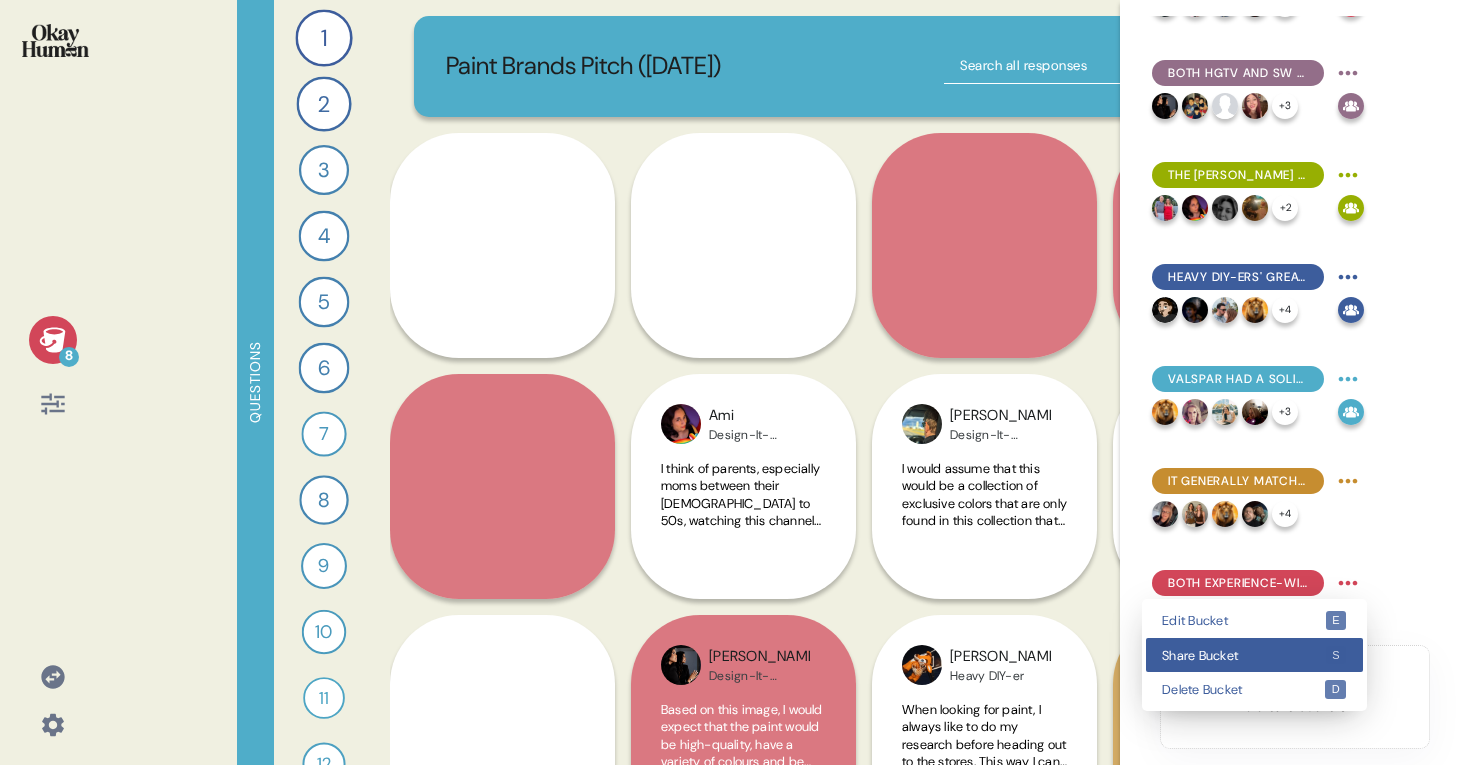 click on "Share Bucket" at bounding box center (1243, 655) 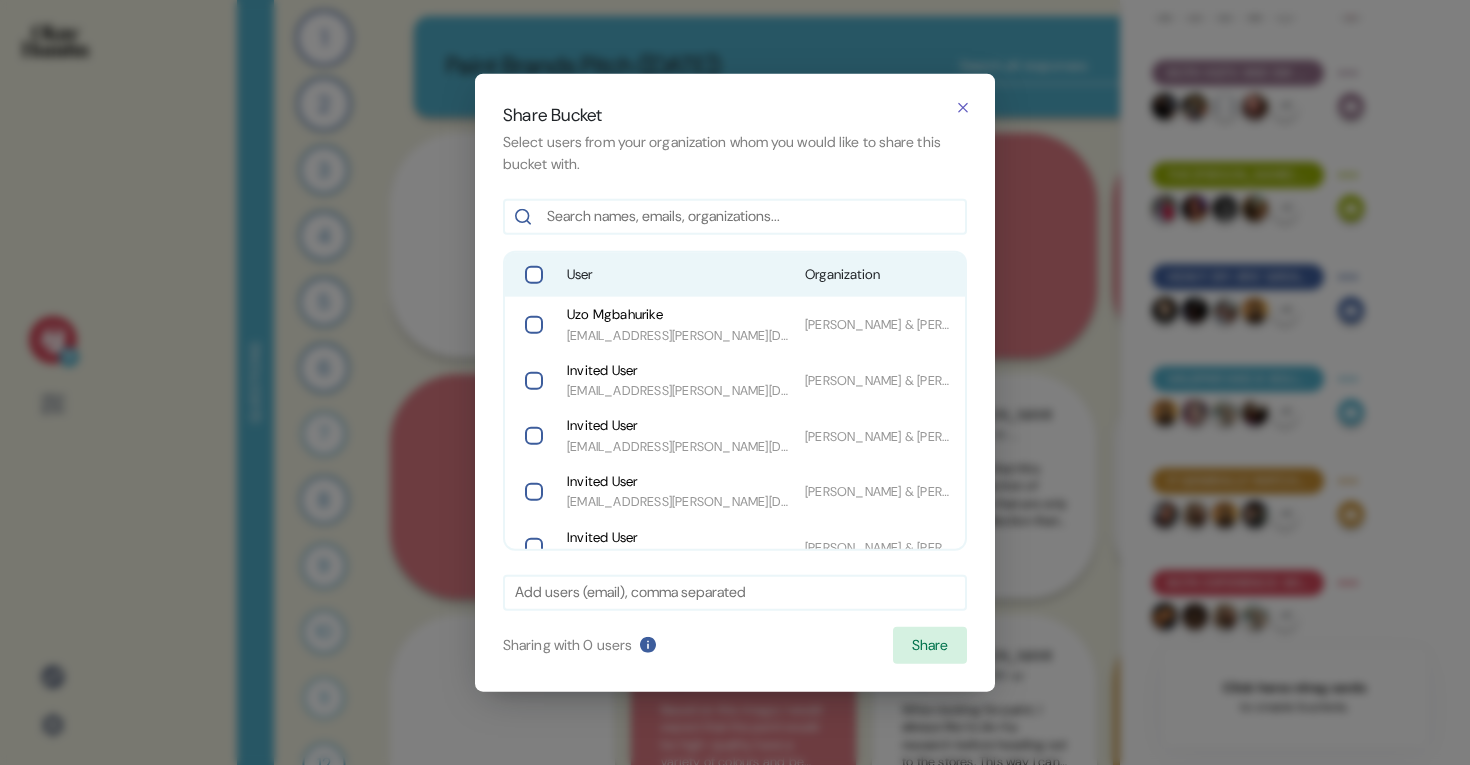 click on "User" at bounding box center (678, 275) 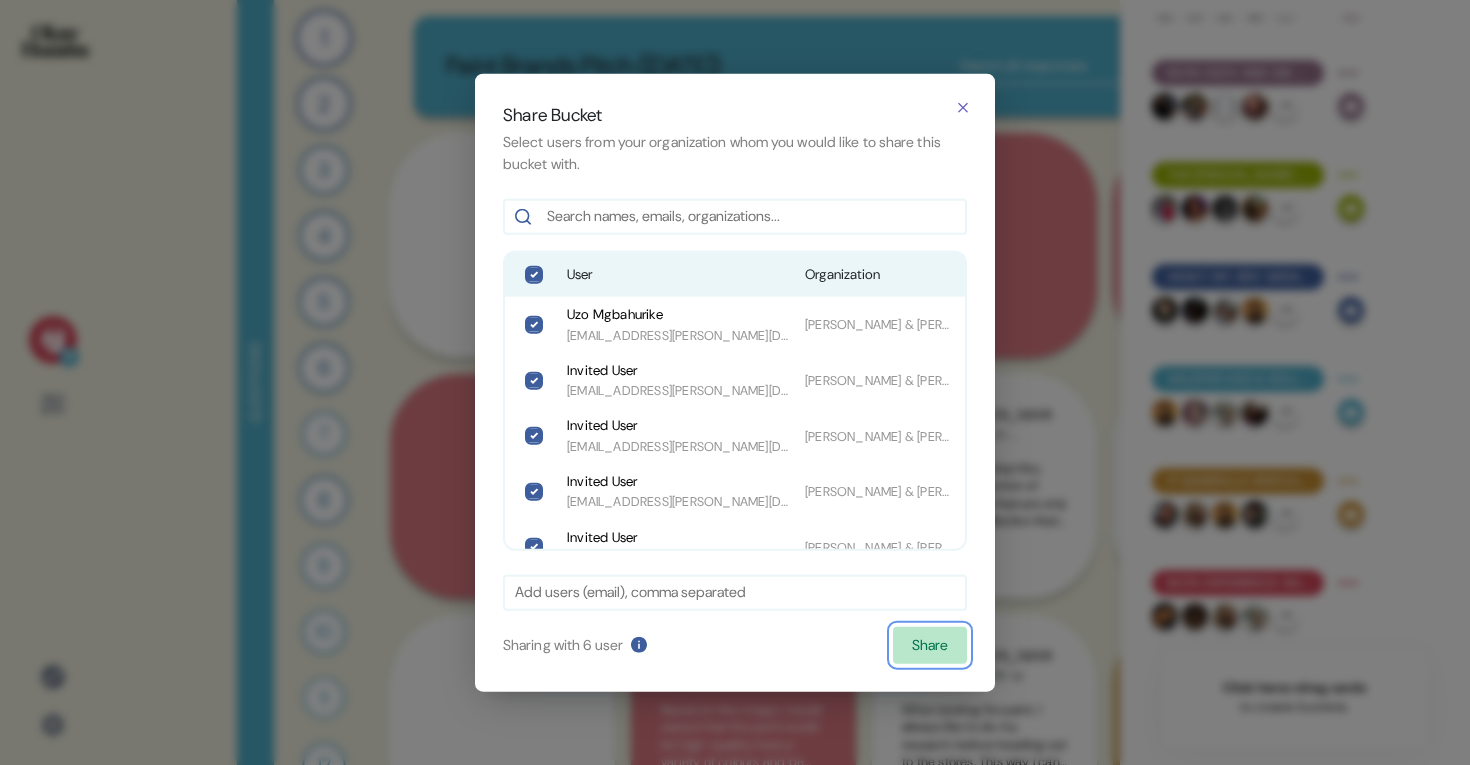 click on "Share" at bounding box center [930, 645] 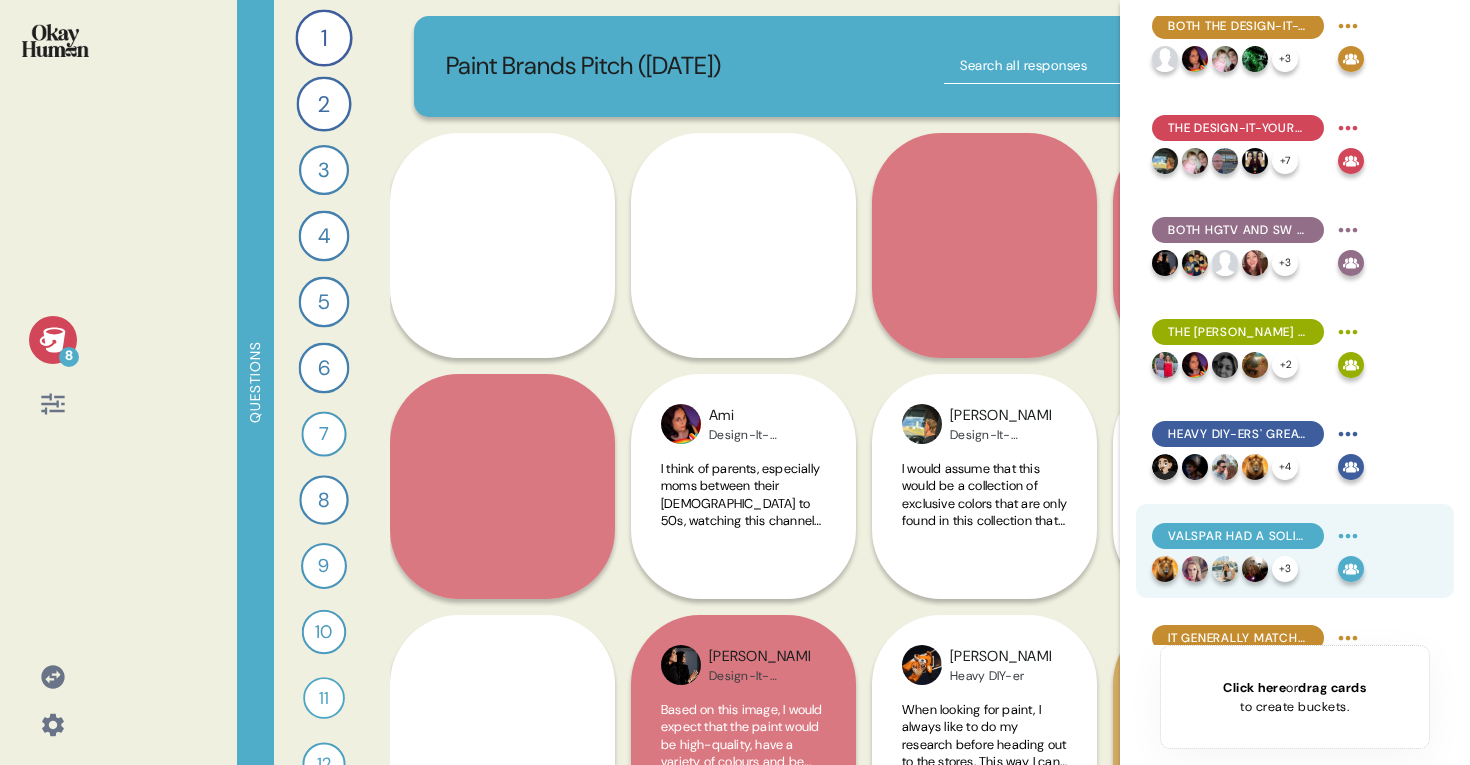 scroll, scrollTop: 0, scrollLeft: 0, axis: both 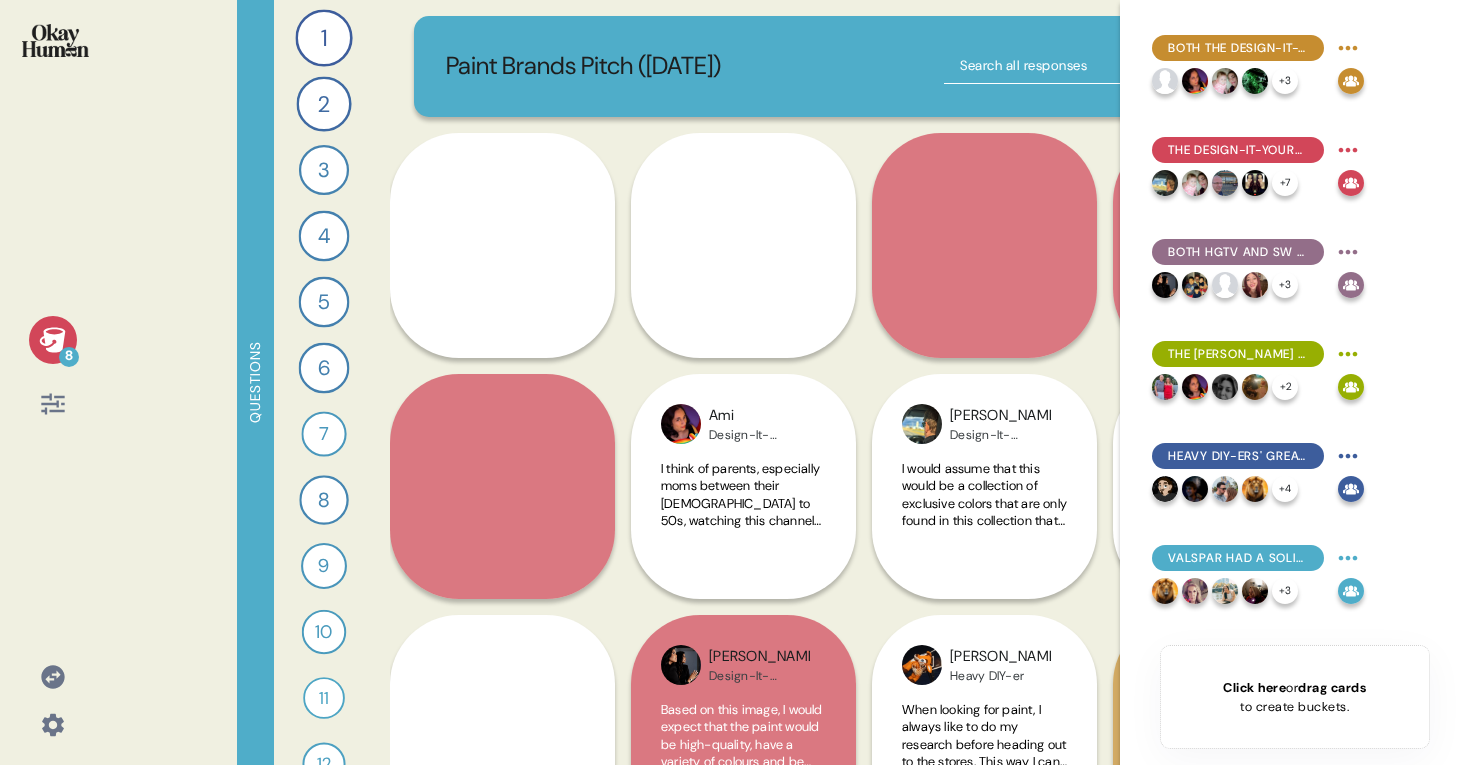 click 